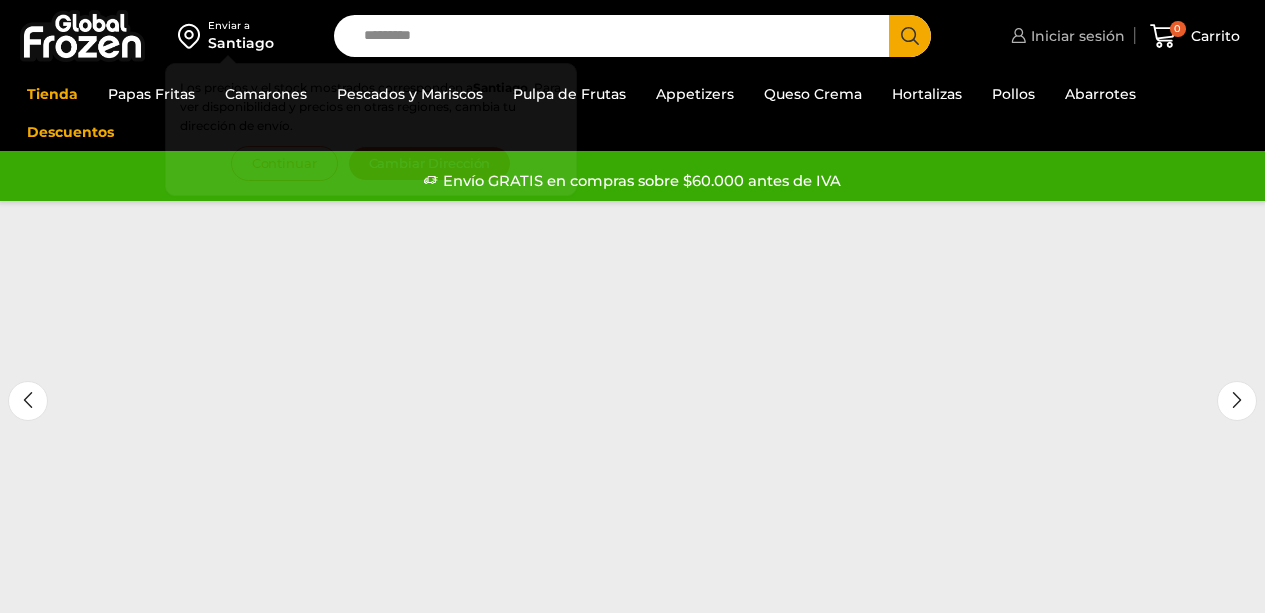click on "Iniciar sesión" at bounding box center [1075, 36] 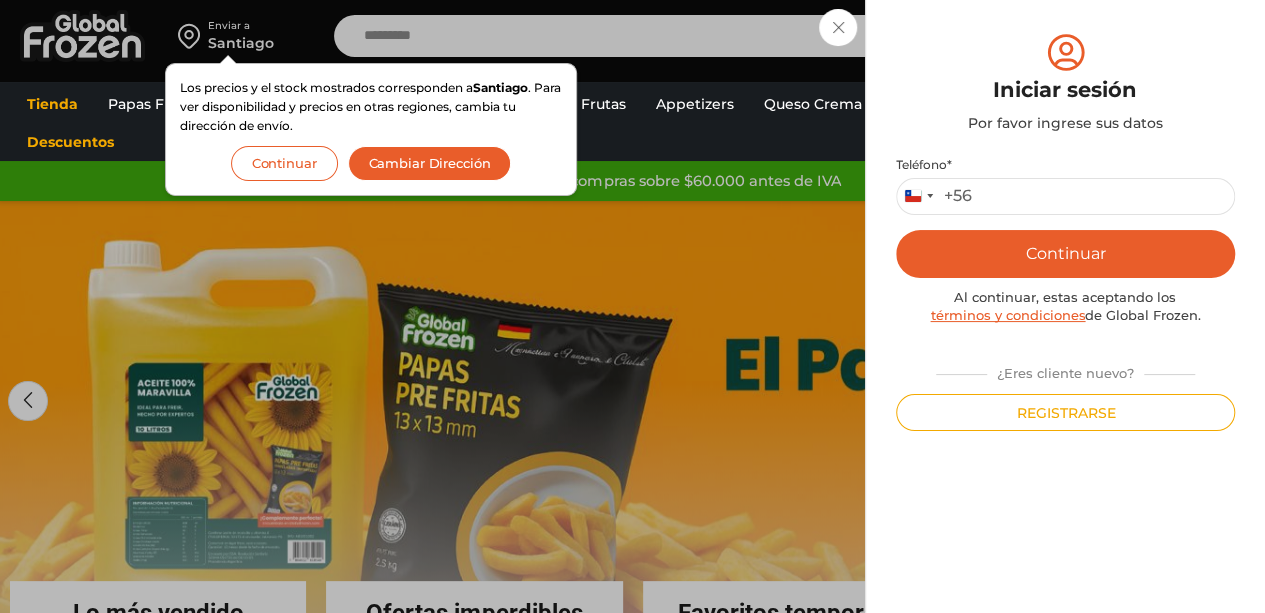 scroll, scrollTop: 0, scrollLeft: 0, axis: both 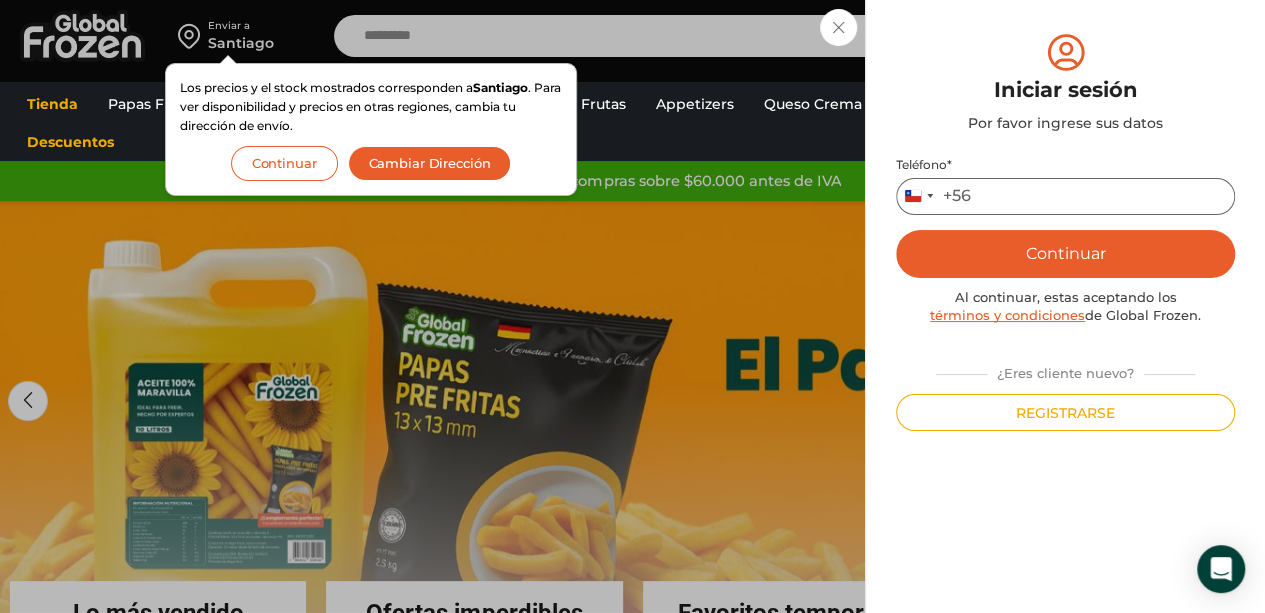click on "Teléfono
*" at bounding box center (1065, 196) 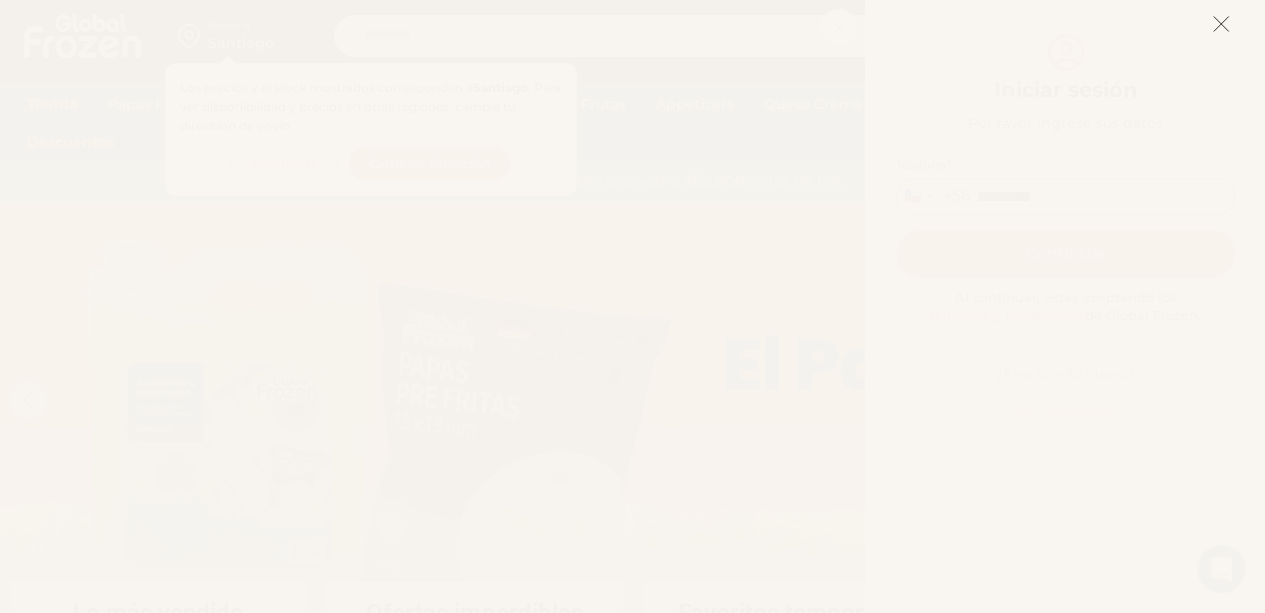type on "*********" 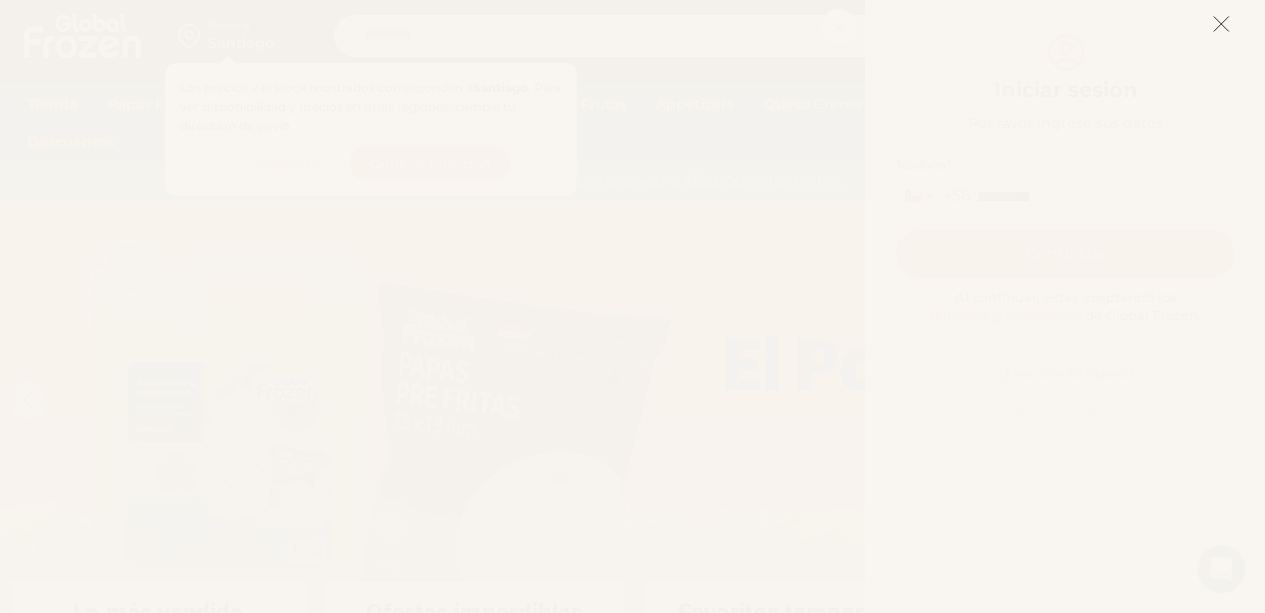 click 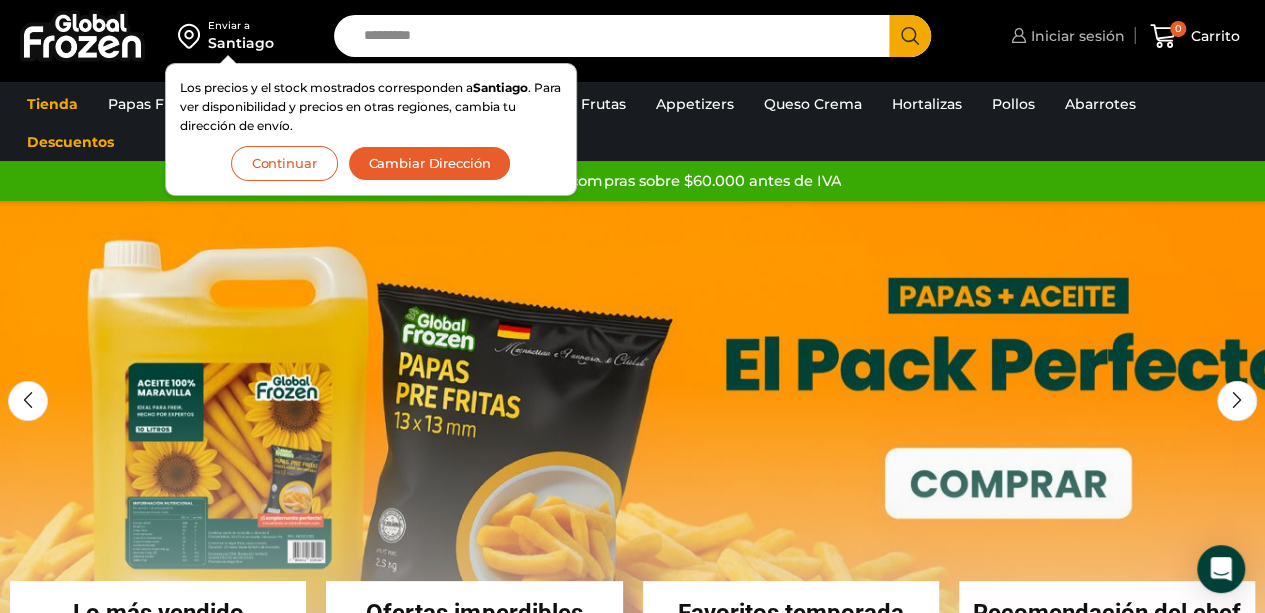 click on "Iniciar sesión" at bounding box center [1075, 36] 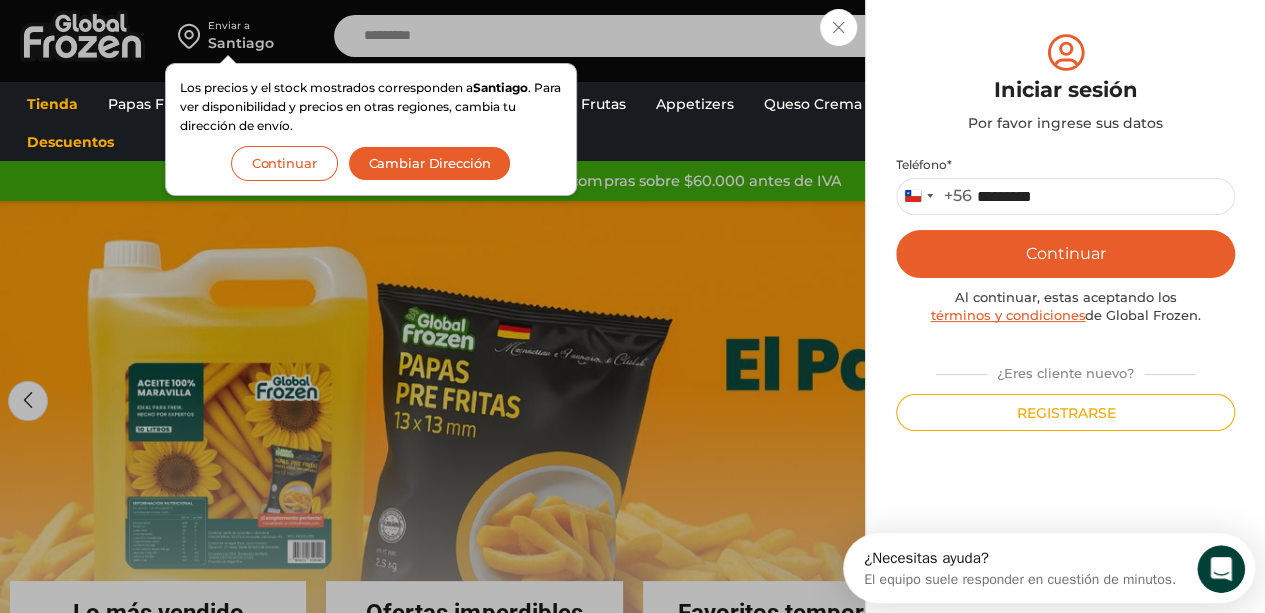 scroll, scrollTop: 0, scrollLeft: 0, axis: both 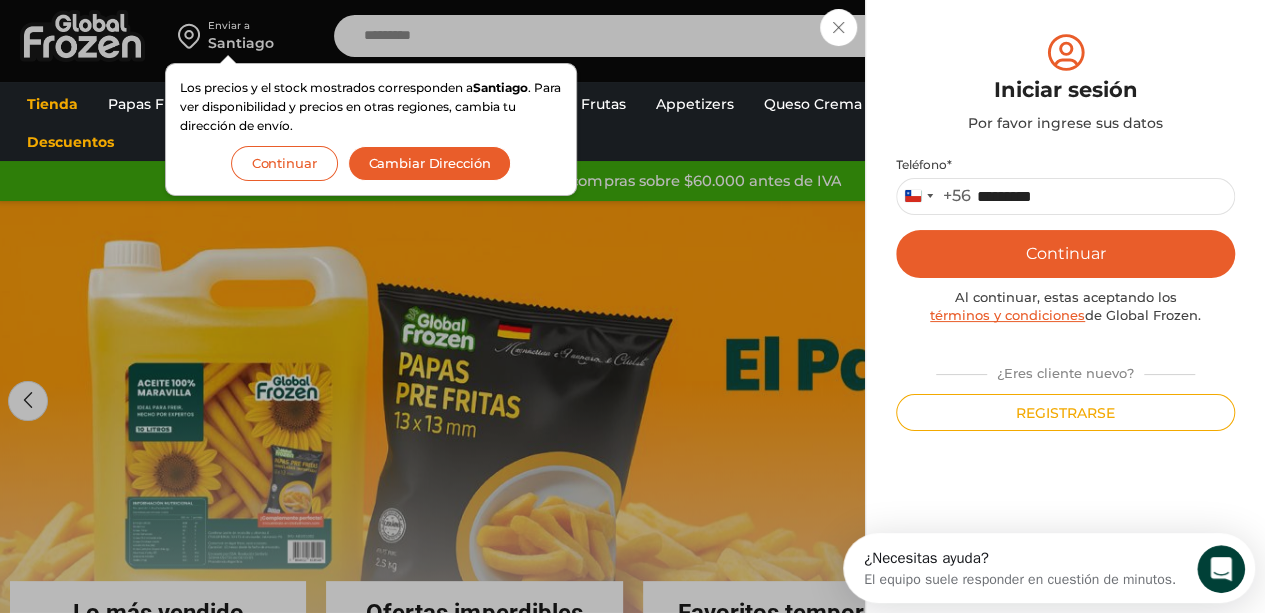 click on "Continuar" at bounding box center (1065, 254) 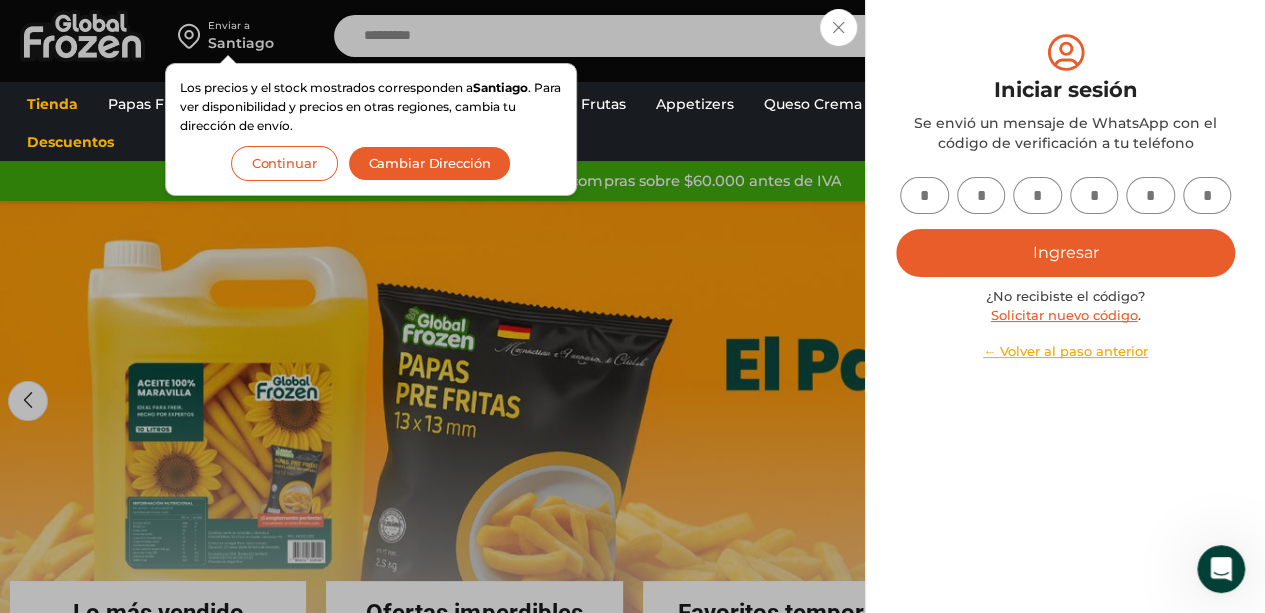 click at bounding box center [924, 195] 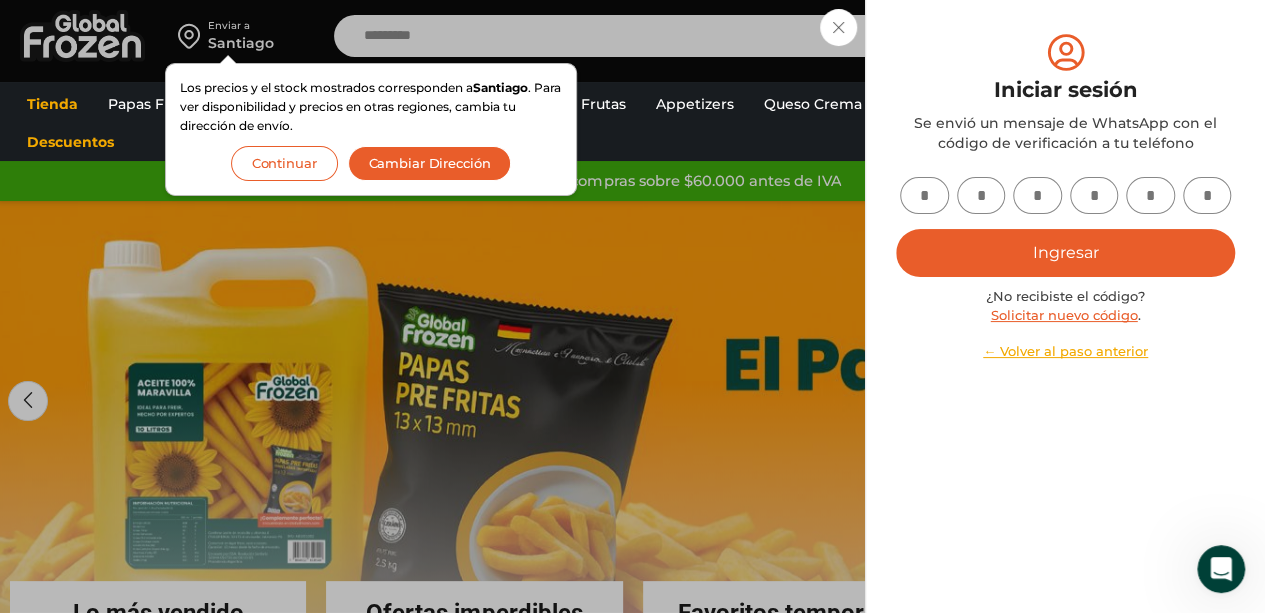 type on "*" 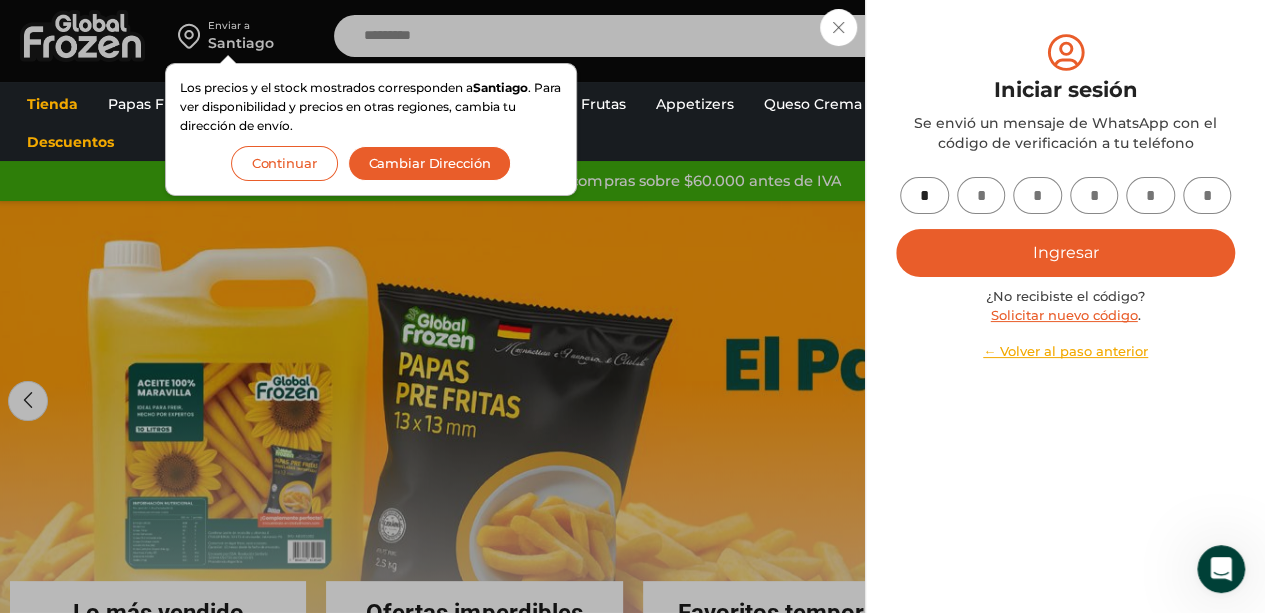 type on "*" 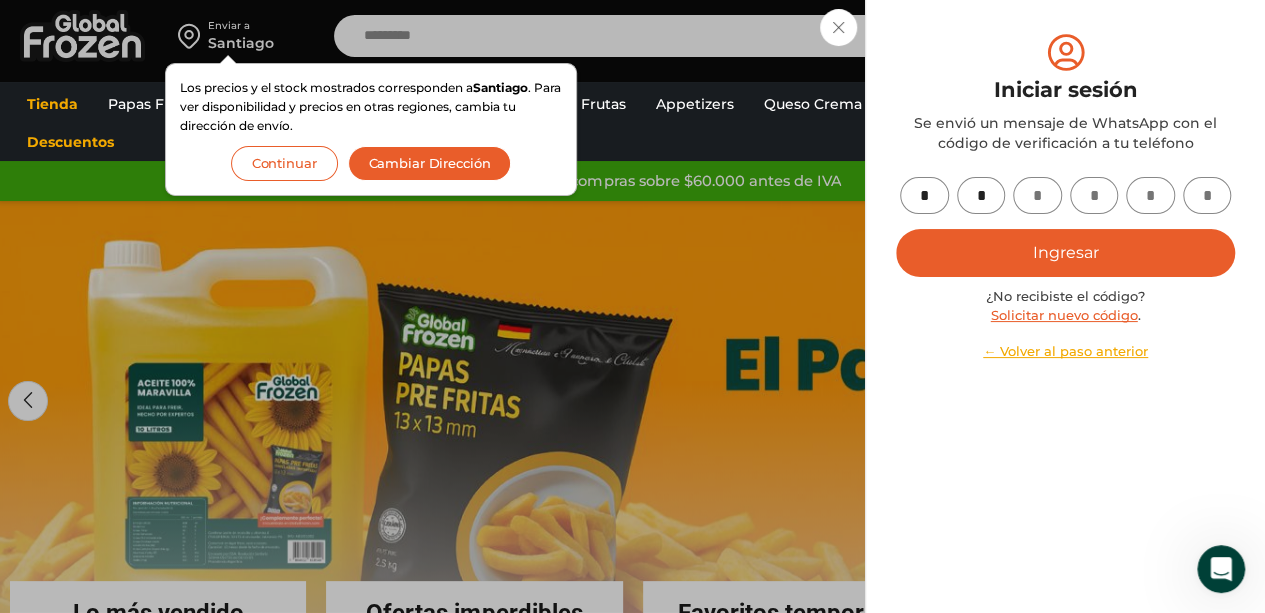 type on "*" 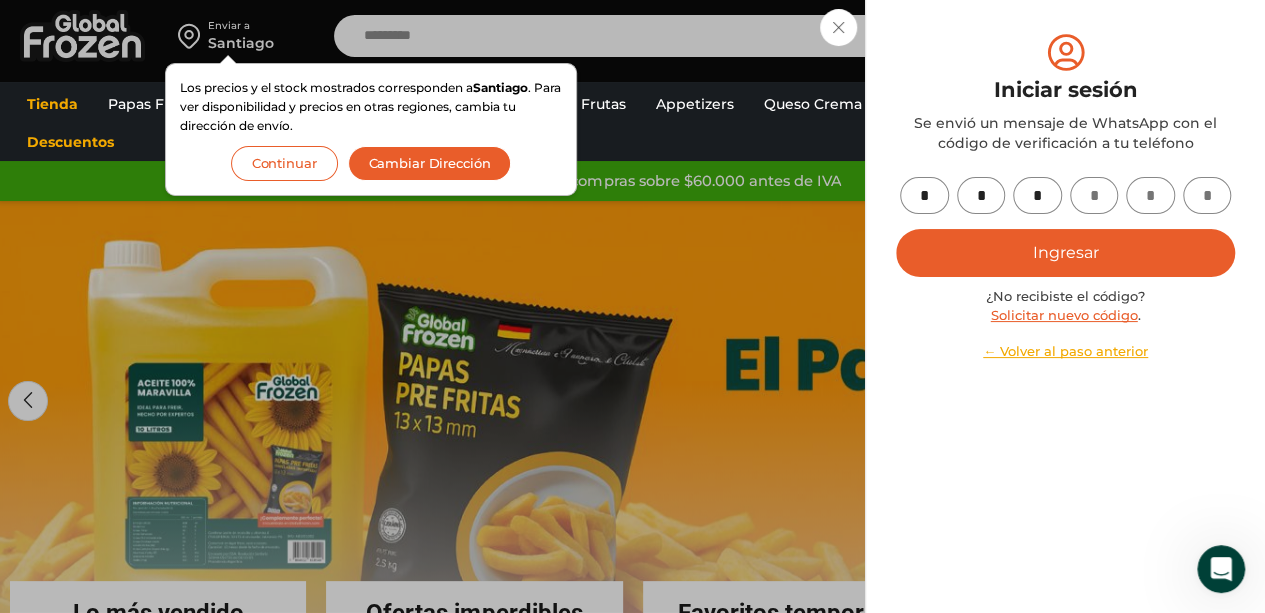 type on "*" 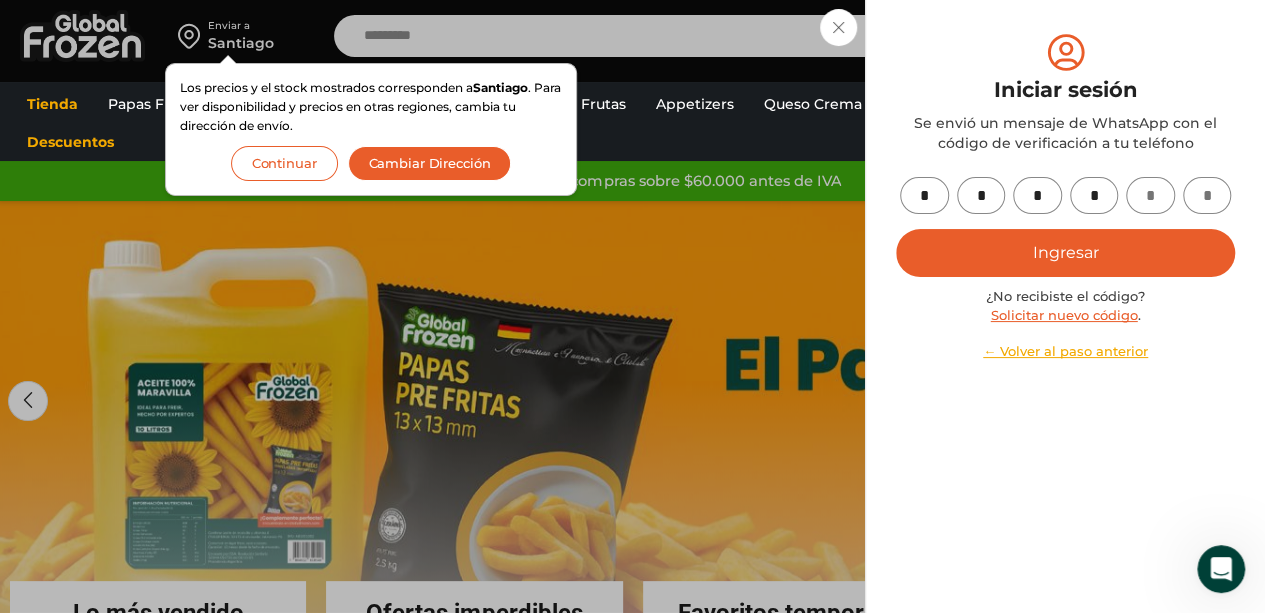 type on "*" 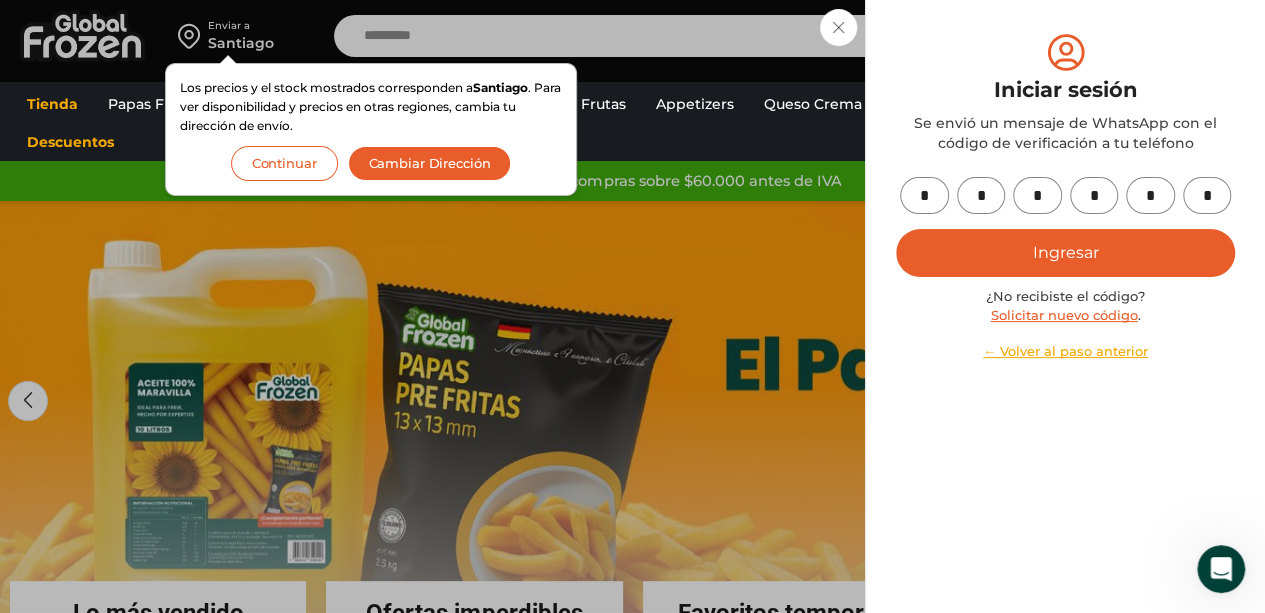 type on "*" 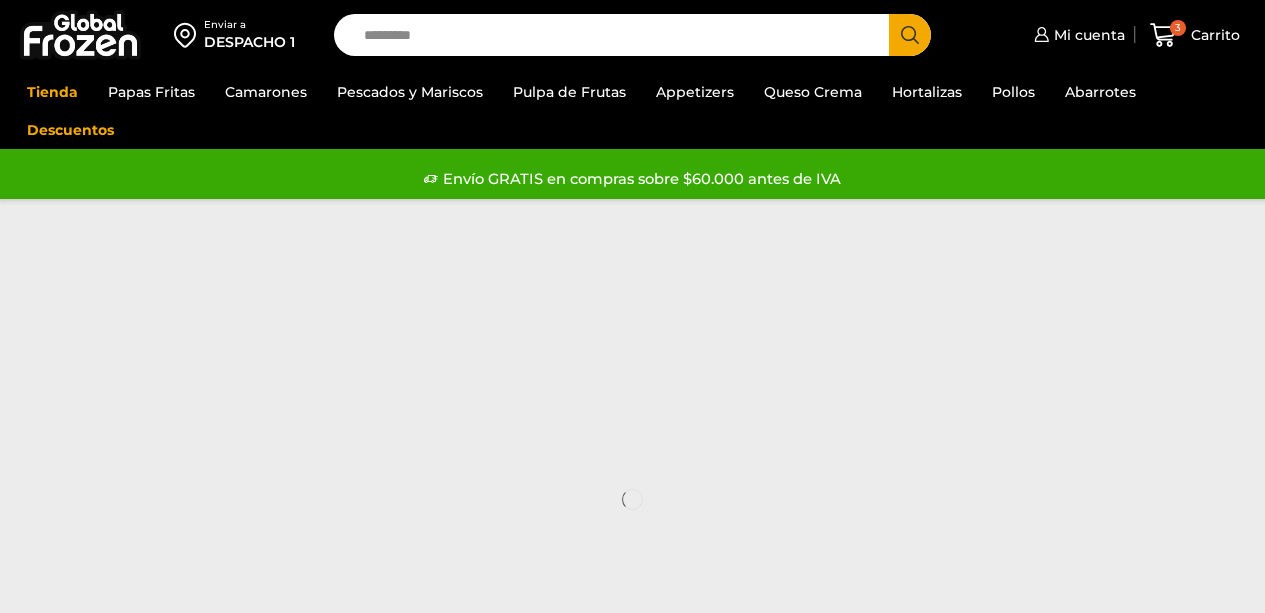 scroll, scrollTop: 0, scrollLeft: 0, axis: both 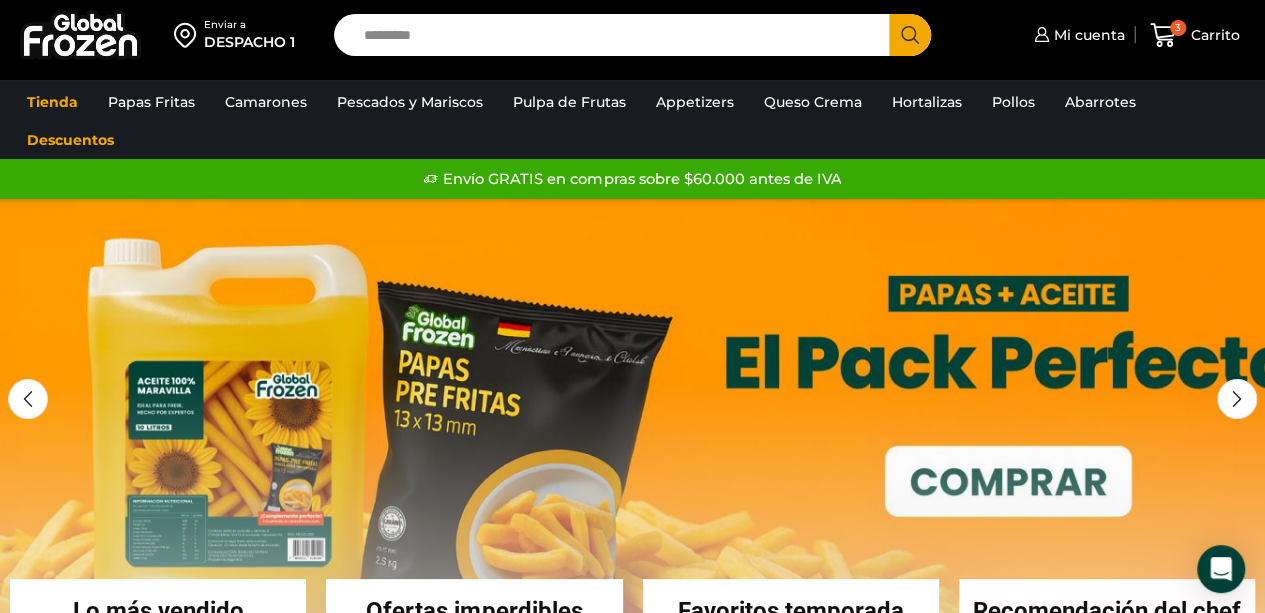 click on "Search input" at bounding box center [617, 35] 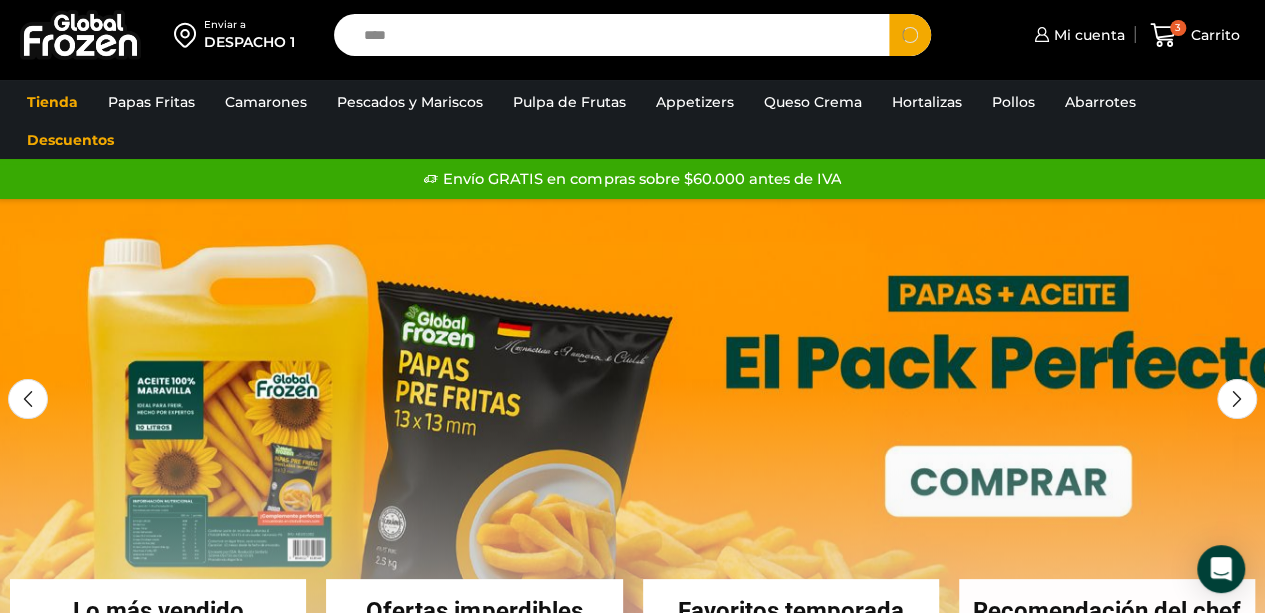 type on "****" 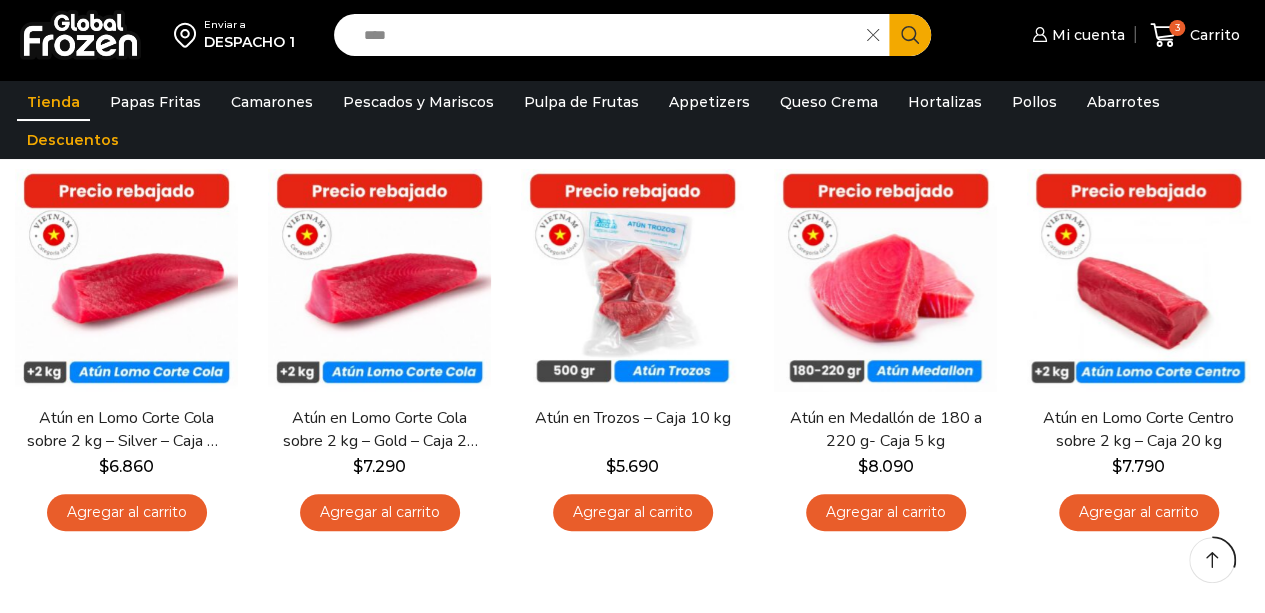 scroll, scrollTop: 236, scrollLeft: 0, axis: vertical 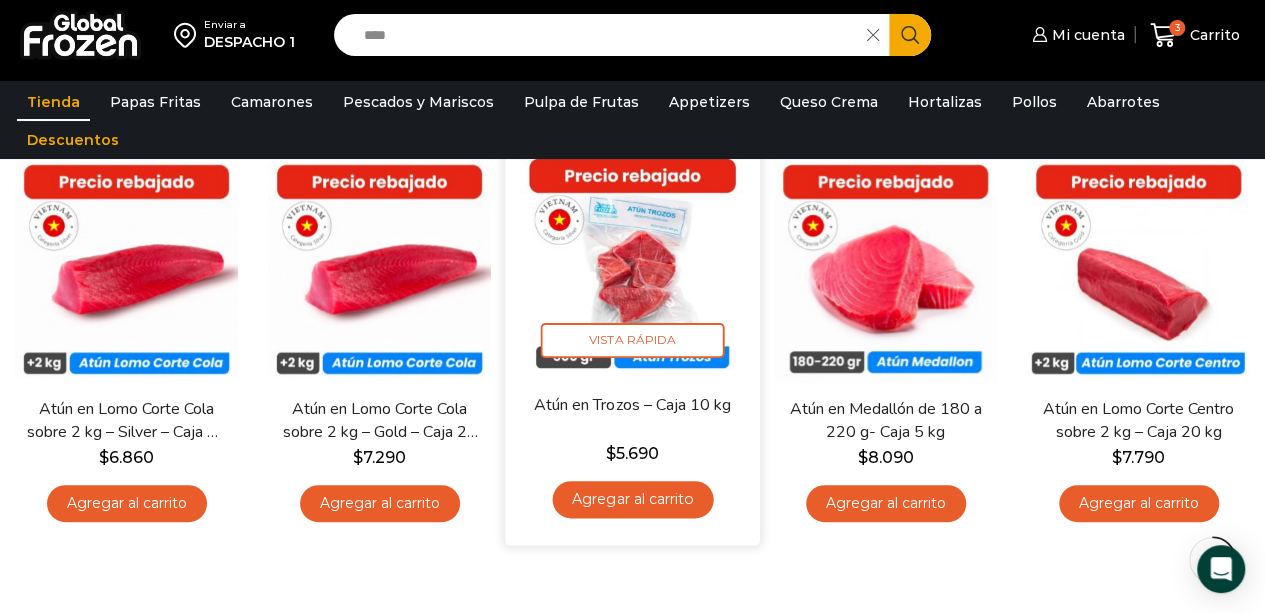 click on "Agregar al carrito" at bounding box center [632, 499] 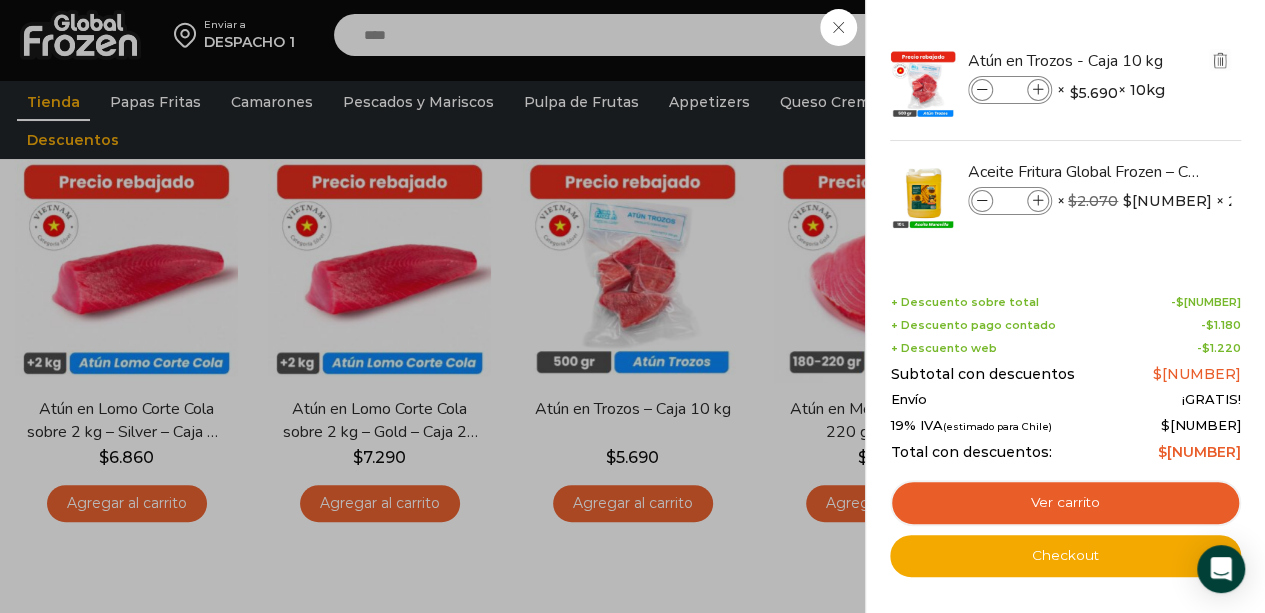 click at bounding box center (982, 90) 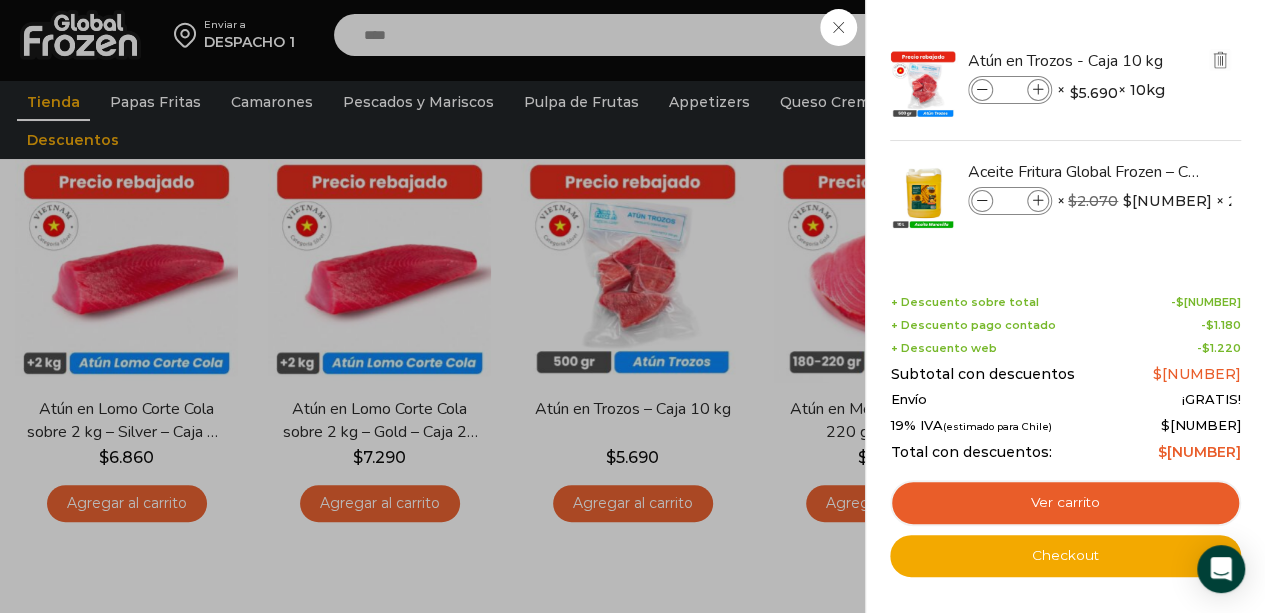 type on "*" 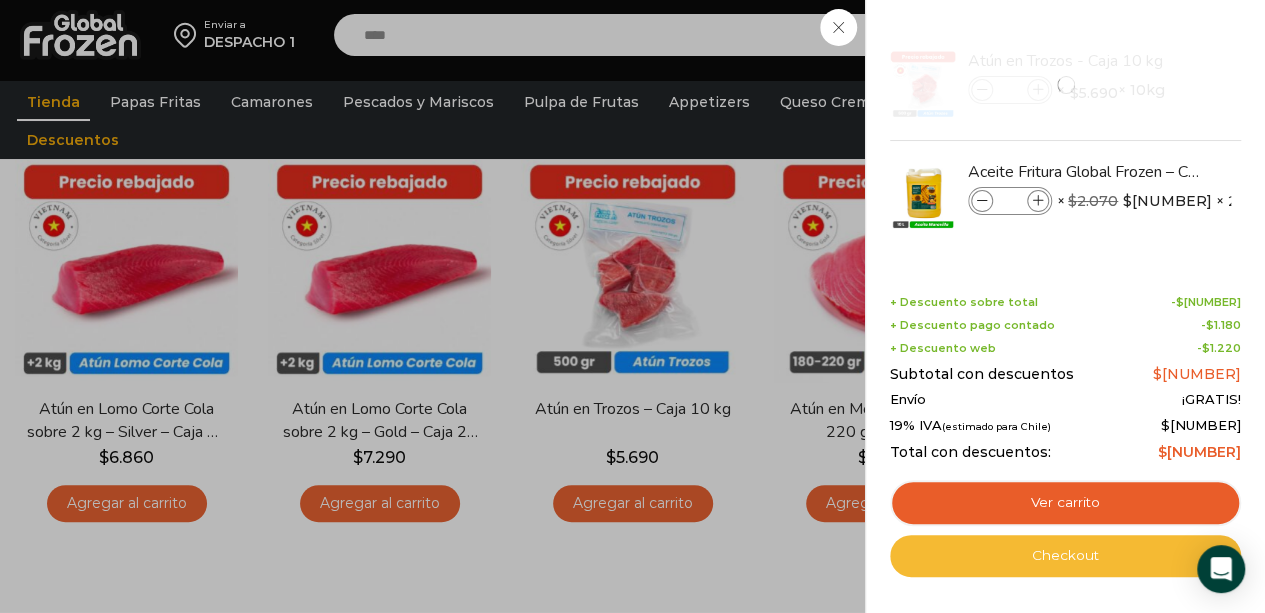click on "Checkout" at bounding box center [1065, 556] 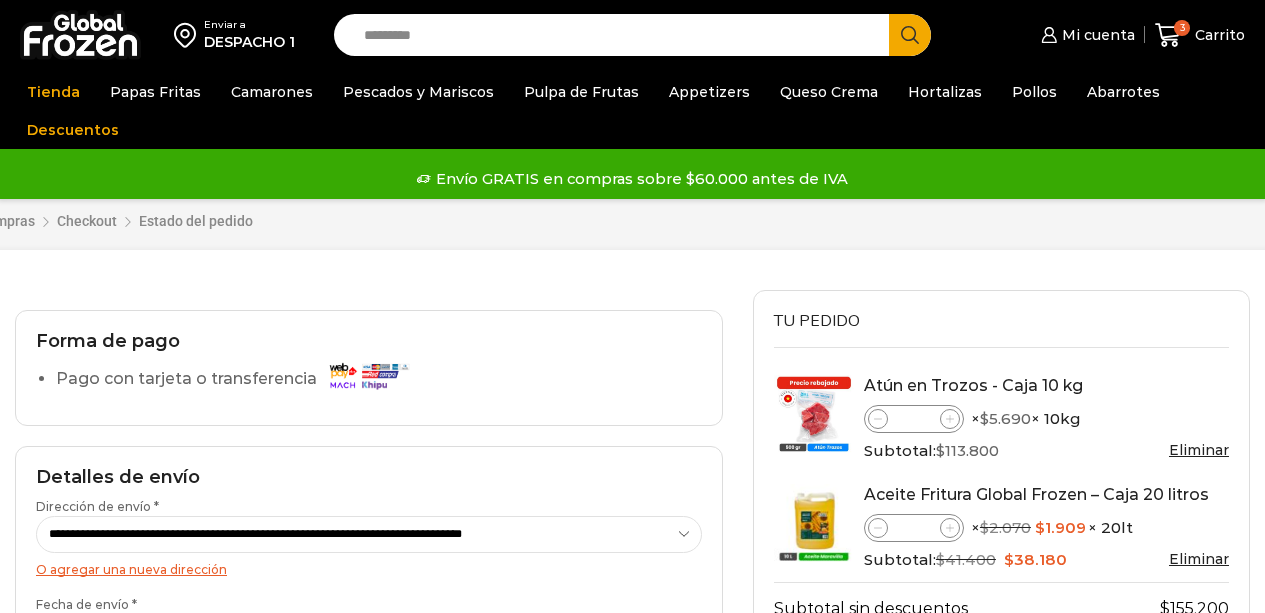 scroll, scrollTop: 0, scrollLeft: 0, axis: both 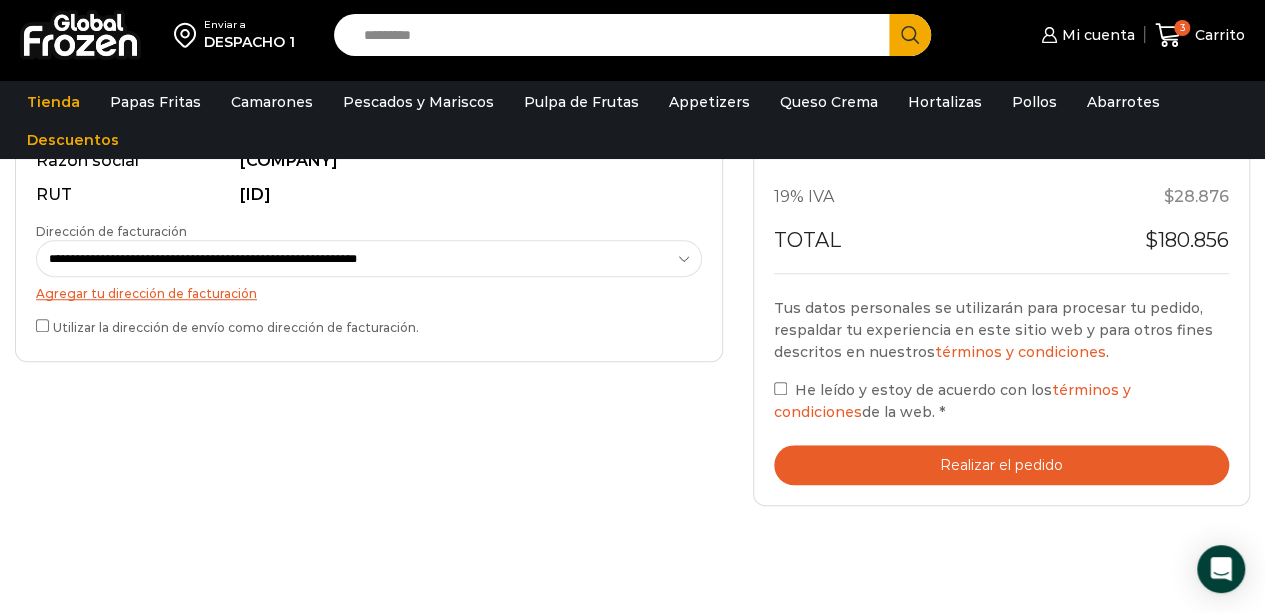 click on "He leído y estoy de acuerdo con los  términos y condiciones  de la web.   *" at bounding box center (1001, 401) 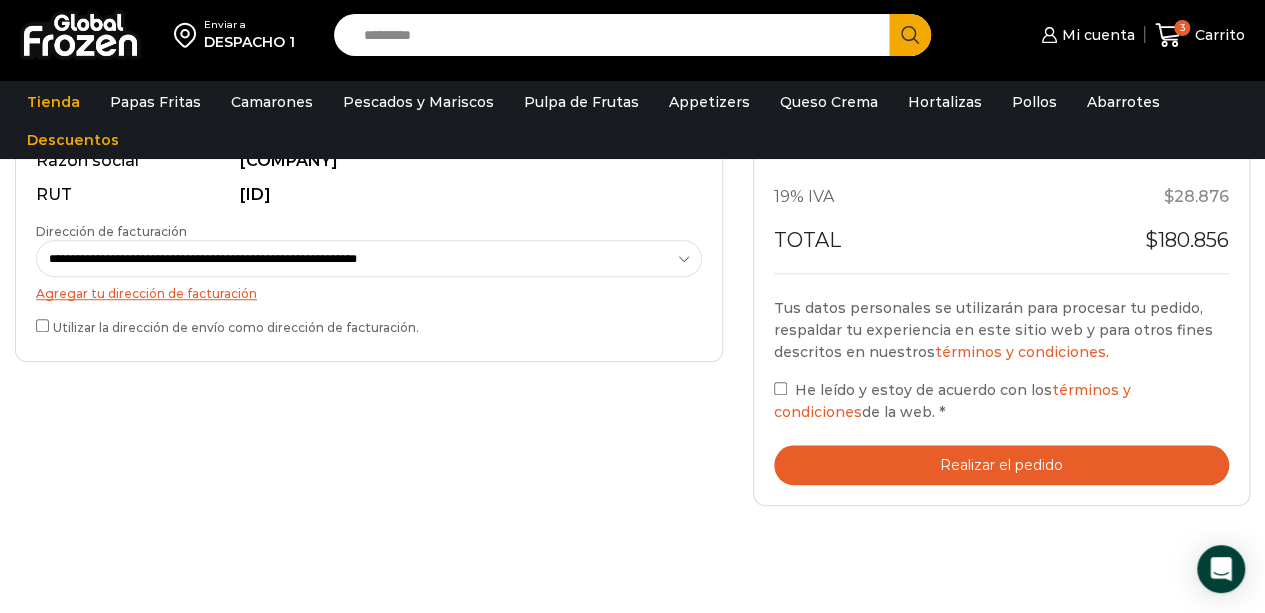 click on "Realizar el pedido" at bounding box center [1001, 465] 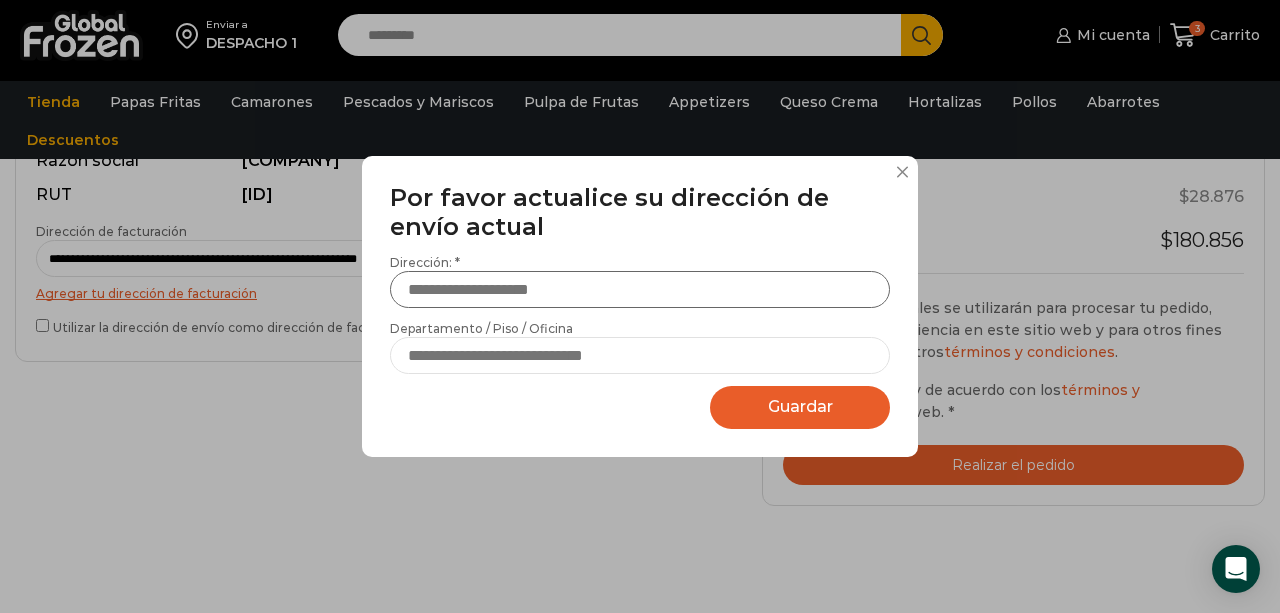 click on "Dirección: *" at bounding box center (640, 289) 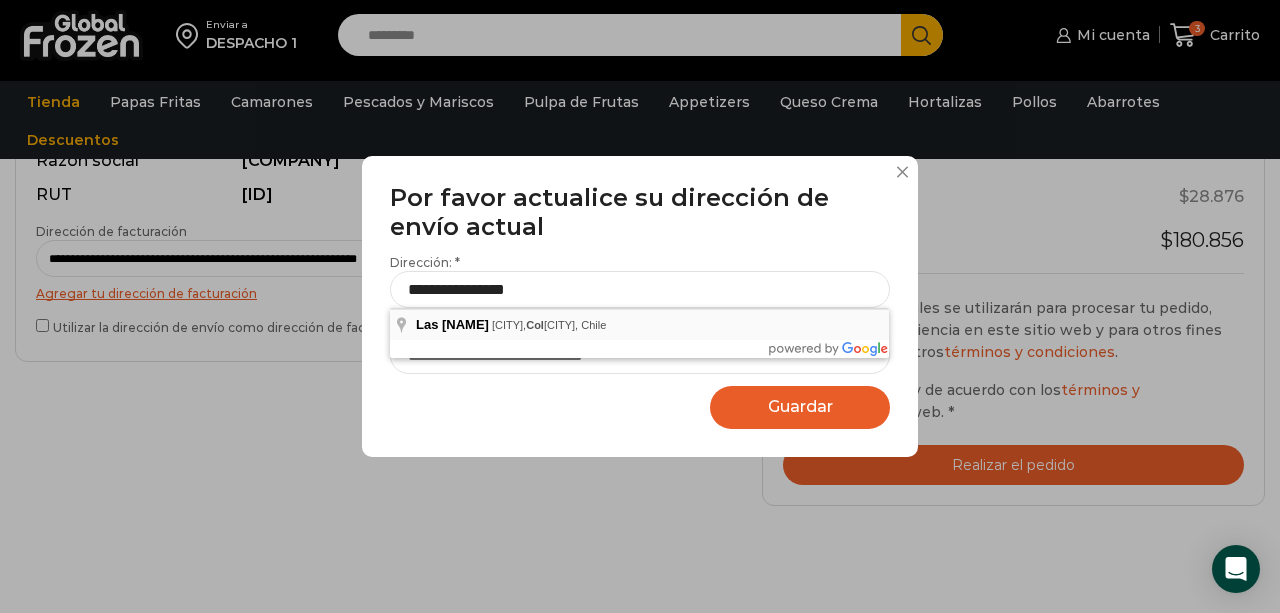 type on "**********" 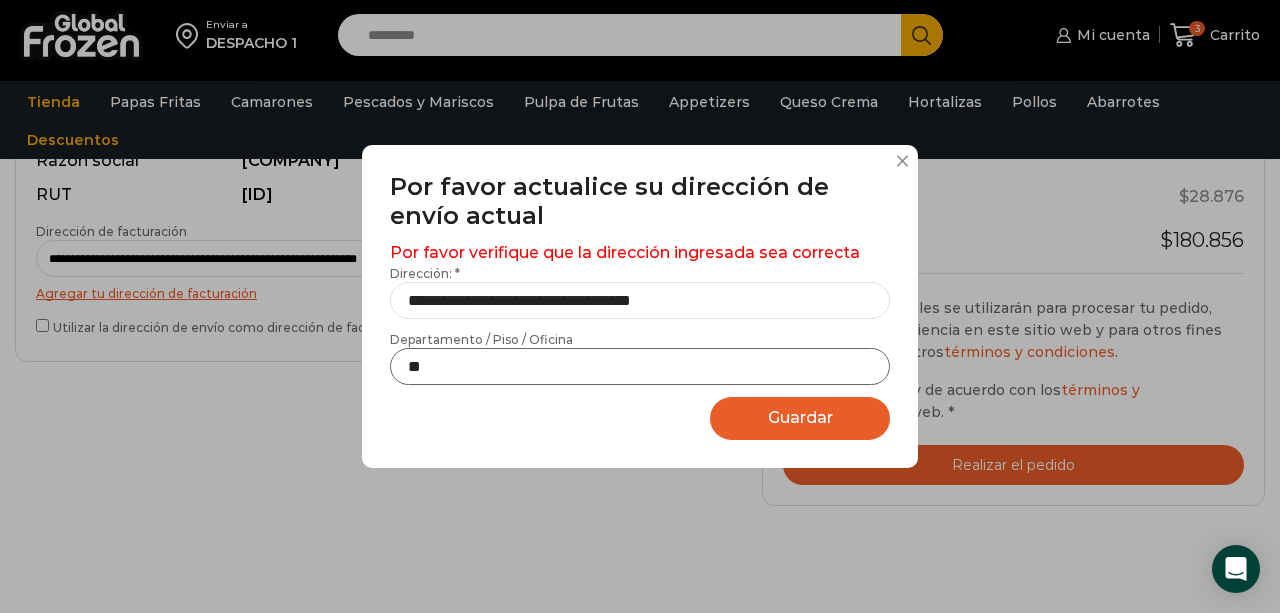type on "**" 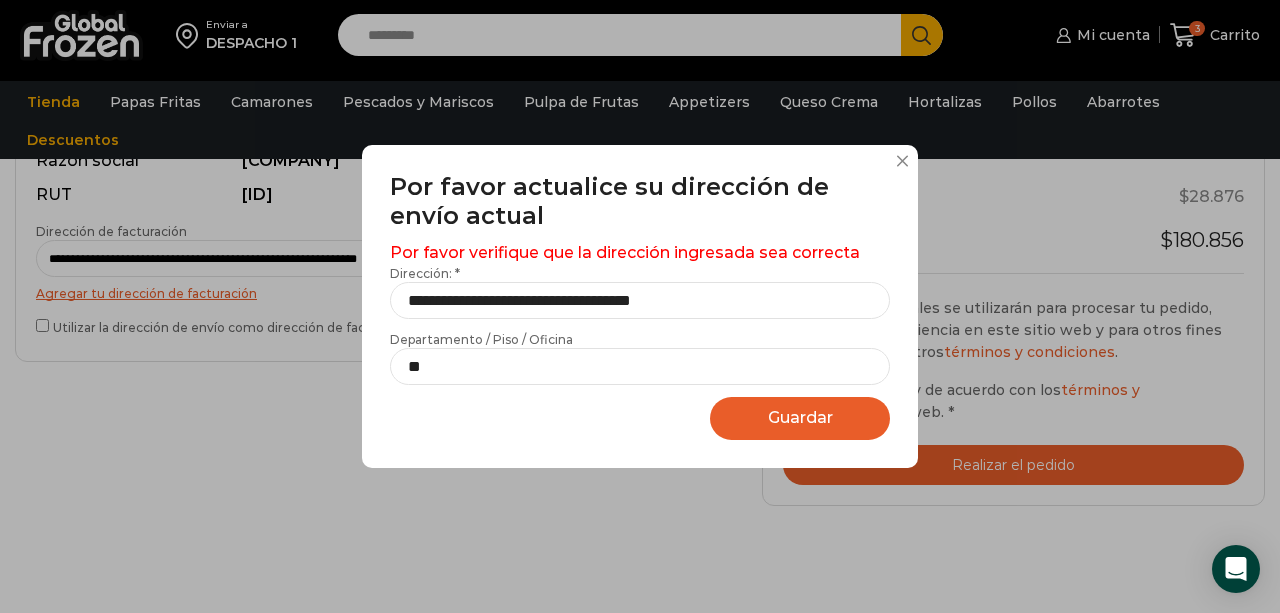 click on "**********" at bounding box center (640, 307) 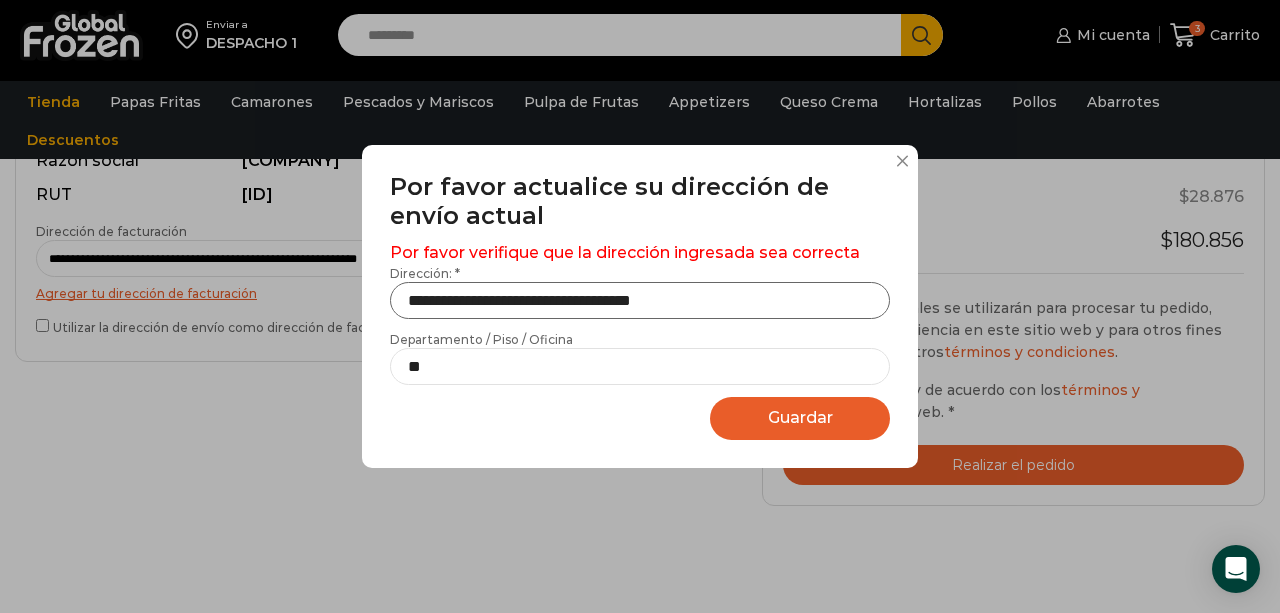 click on "**********" at bounding box center (640, 300) 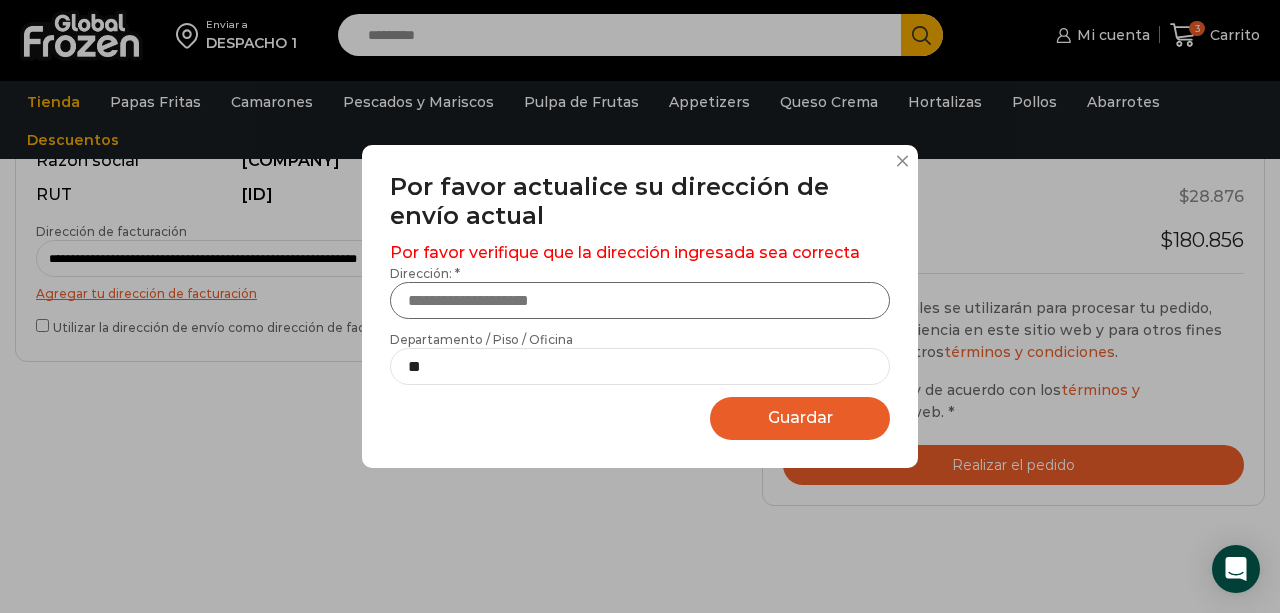 type 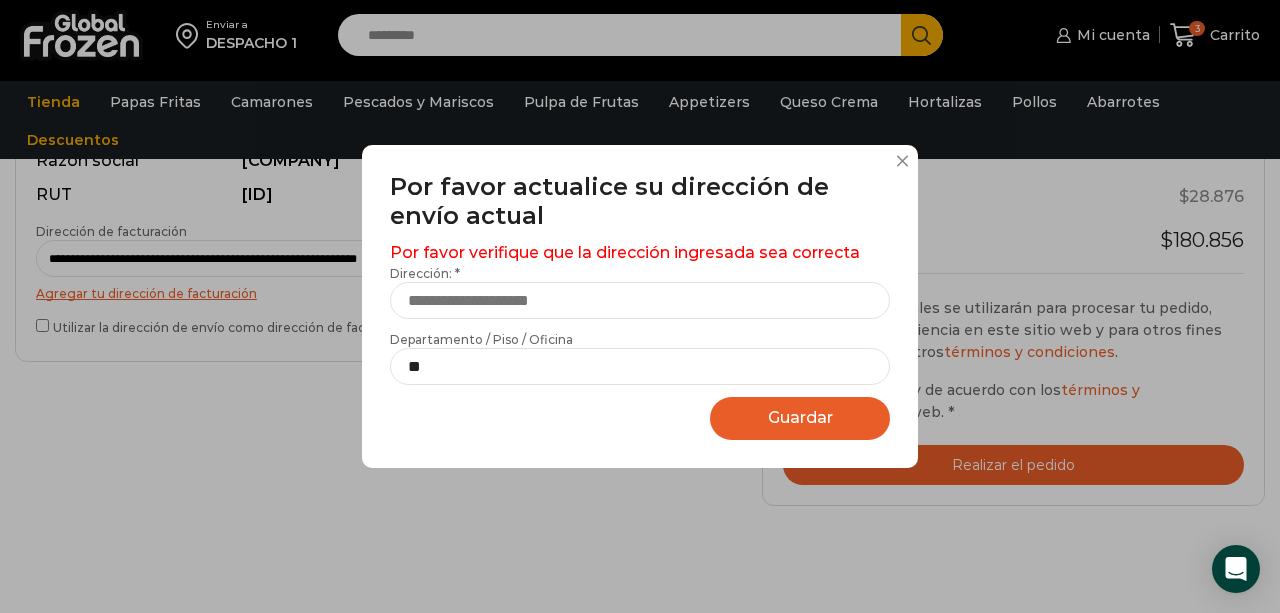 click at bounding box center (902, 161) 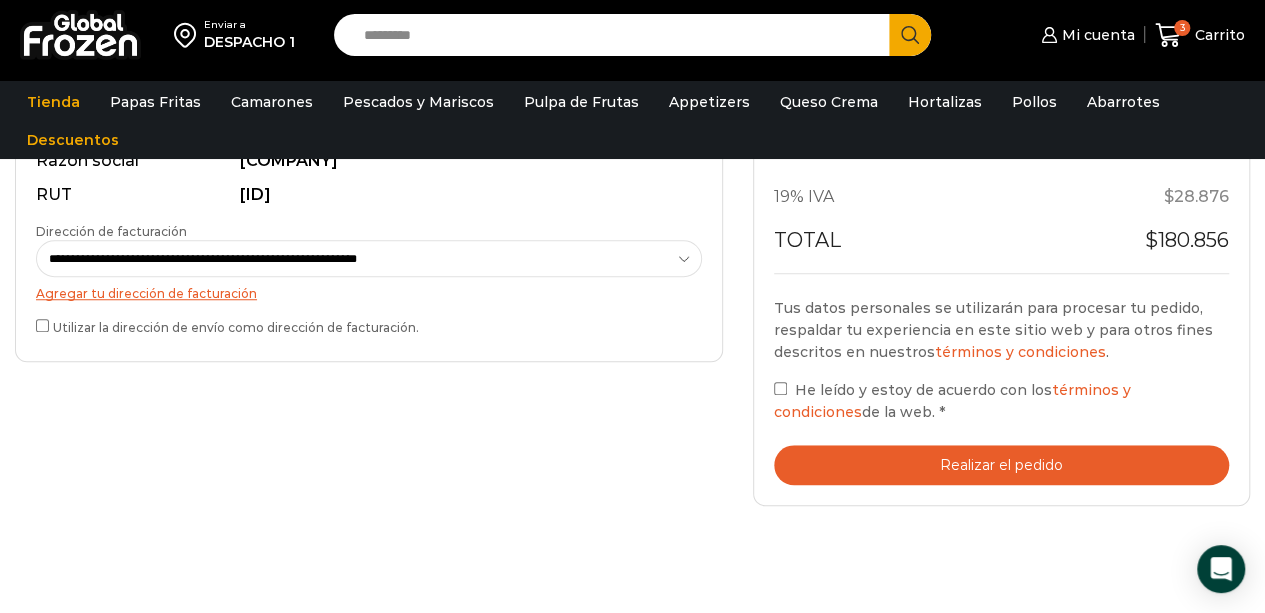 click on "Realizar el pedido" at bounding box center (1001, 465) 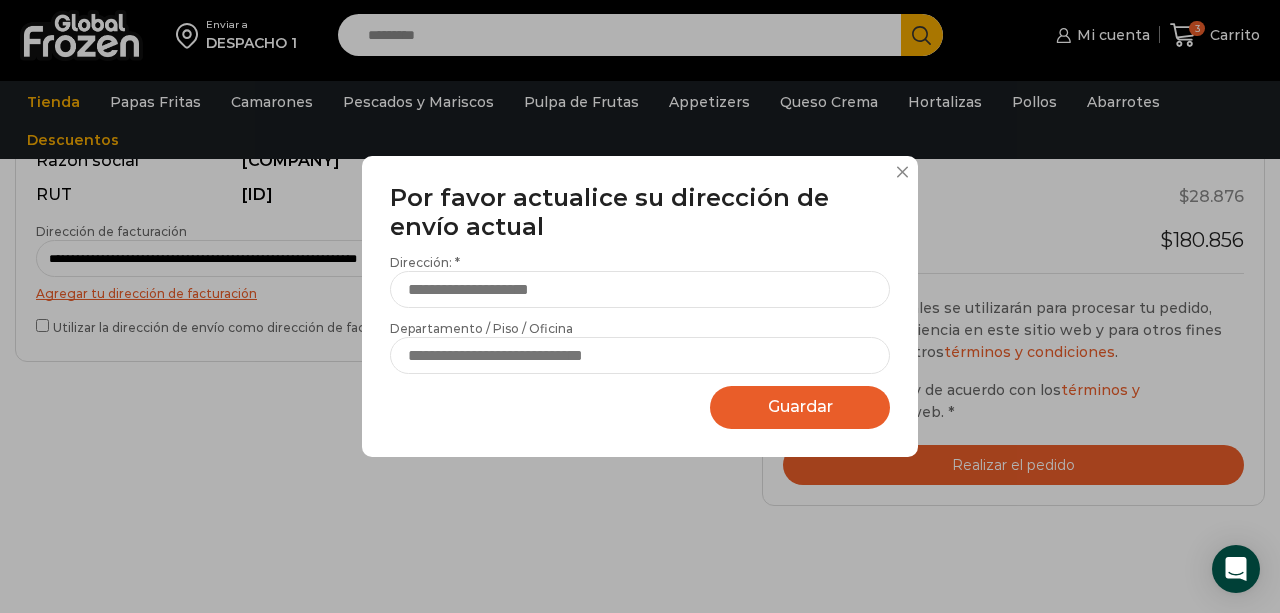 click at bounding box center (902, 172) 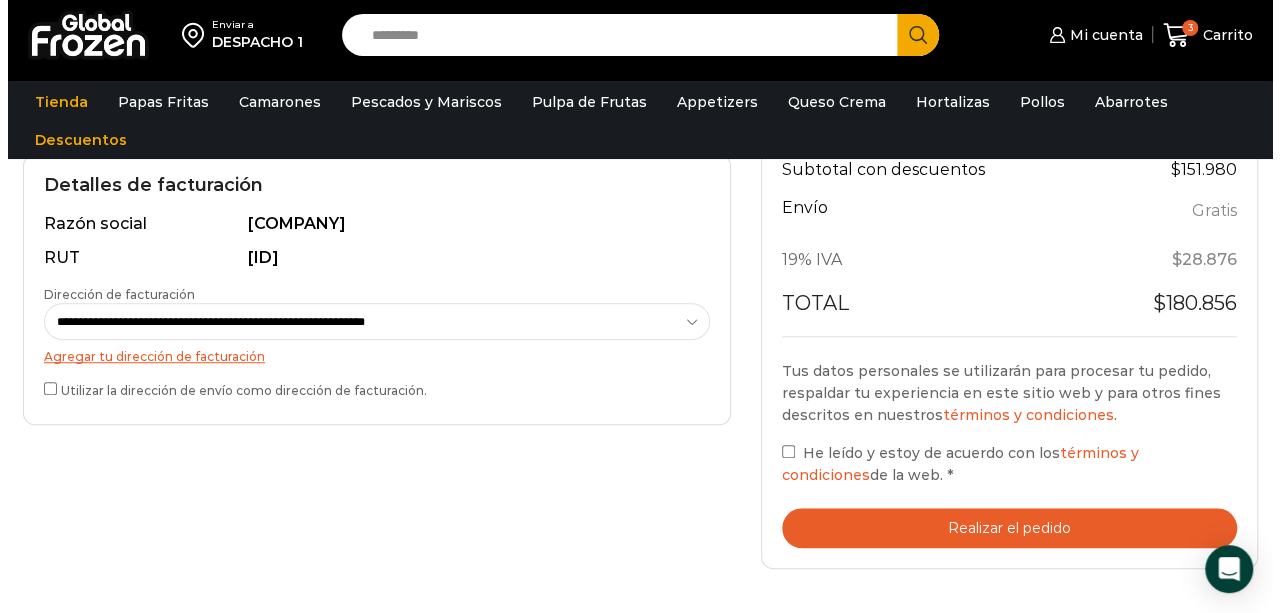 scroll, scrollTop: 577, scrollLeft: 0, axis: vertical 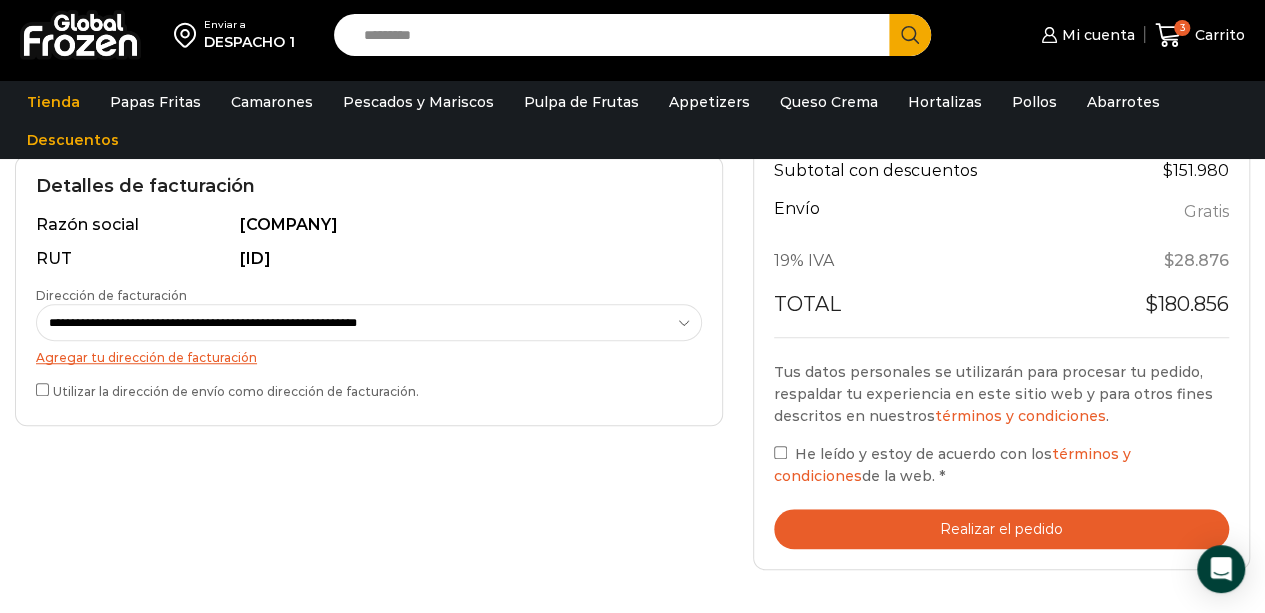 click on "Realizar el pedido" at bounding box center (1001, 529) 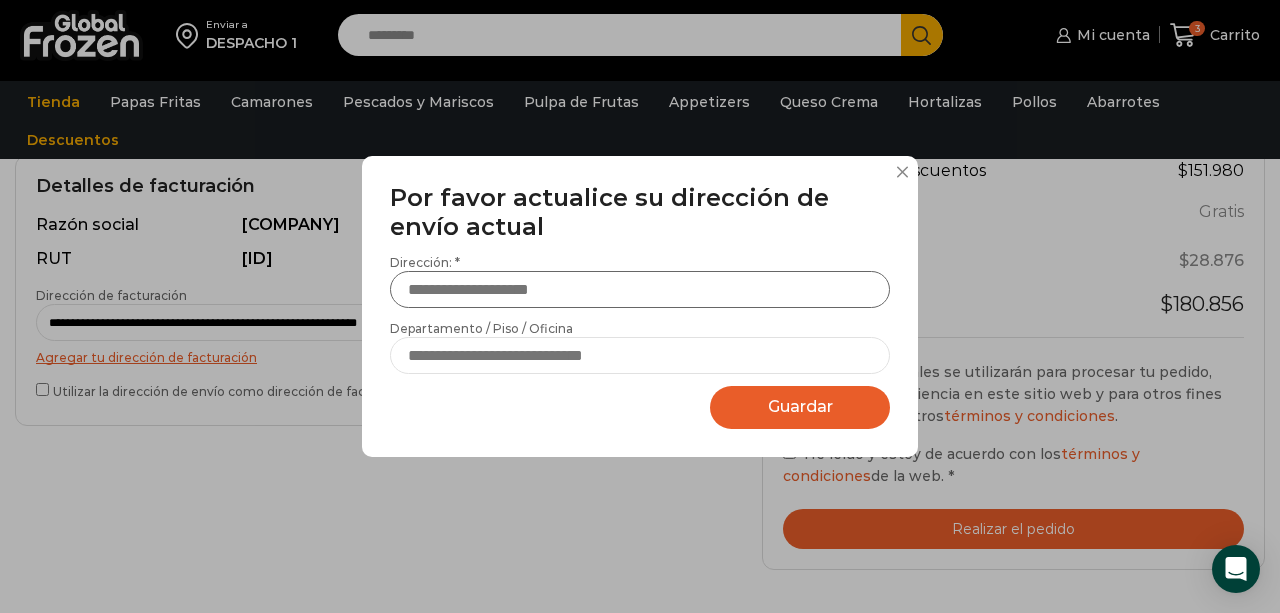 click on "Dirección: *" at bounding box center (640, 289) 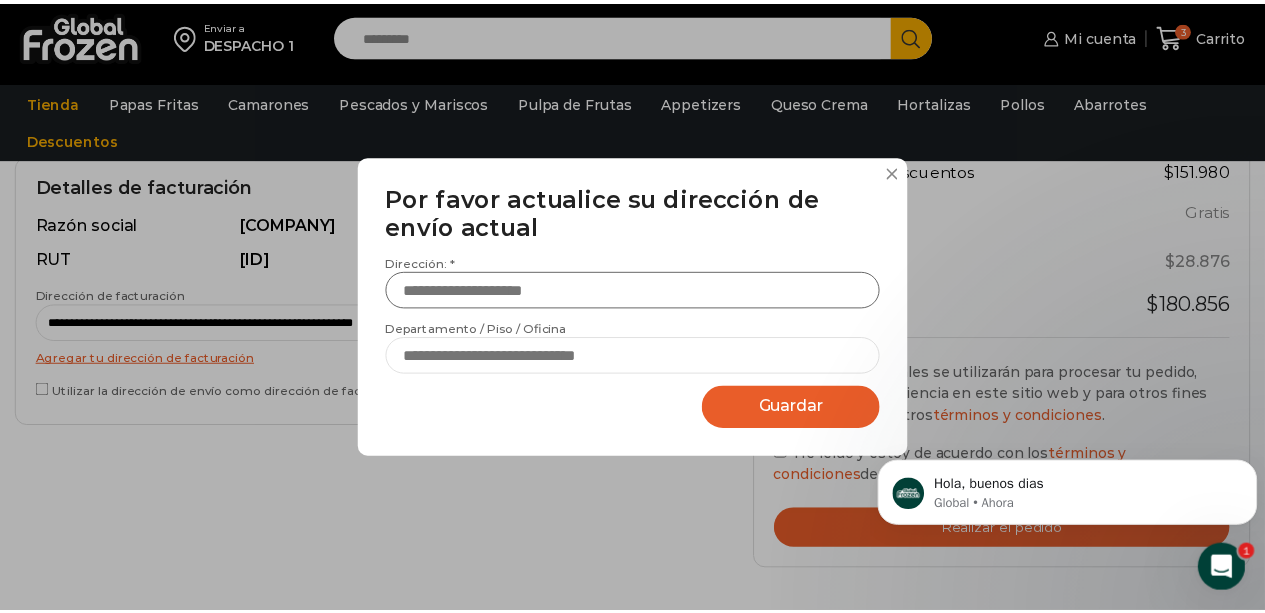 scroll, scrollTop: 0, scrollLeft: 0, axis: both 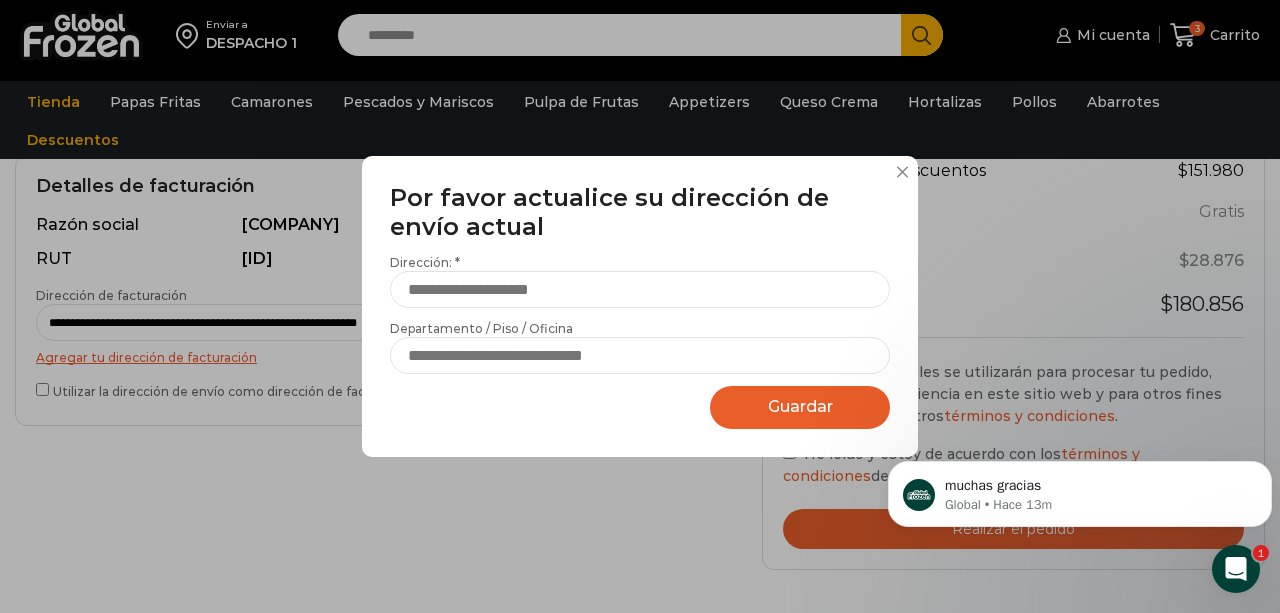 click at bounding box center [902, 172] 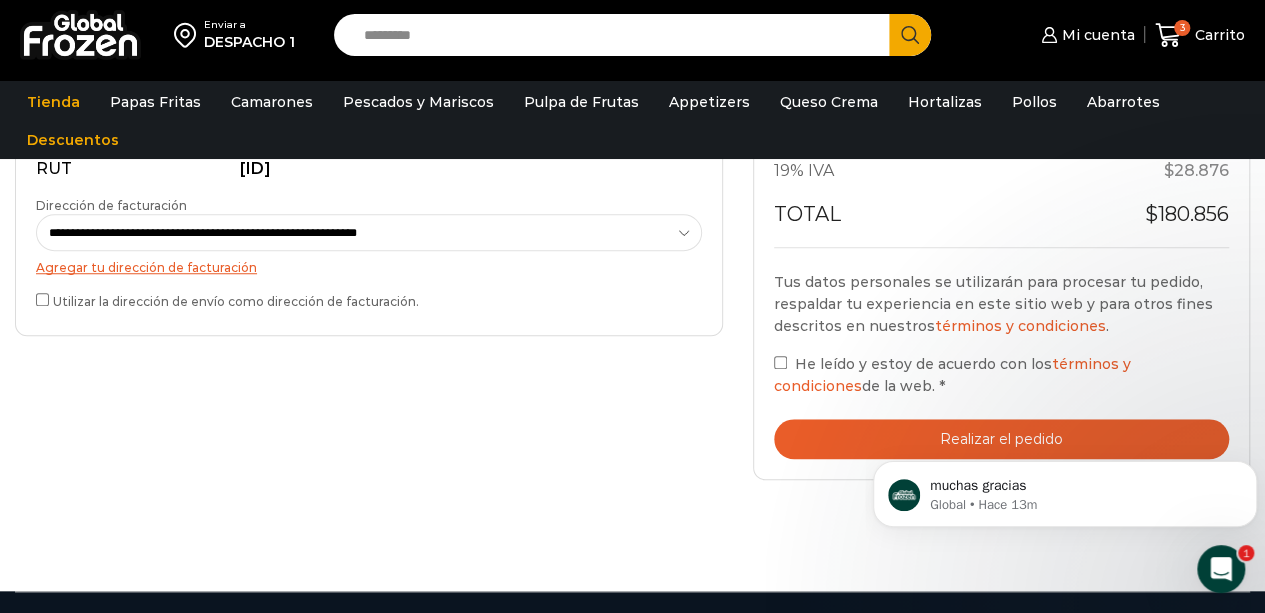 scroll, scrollTop: 666, scrollLeft: 0, axis: vertical 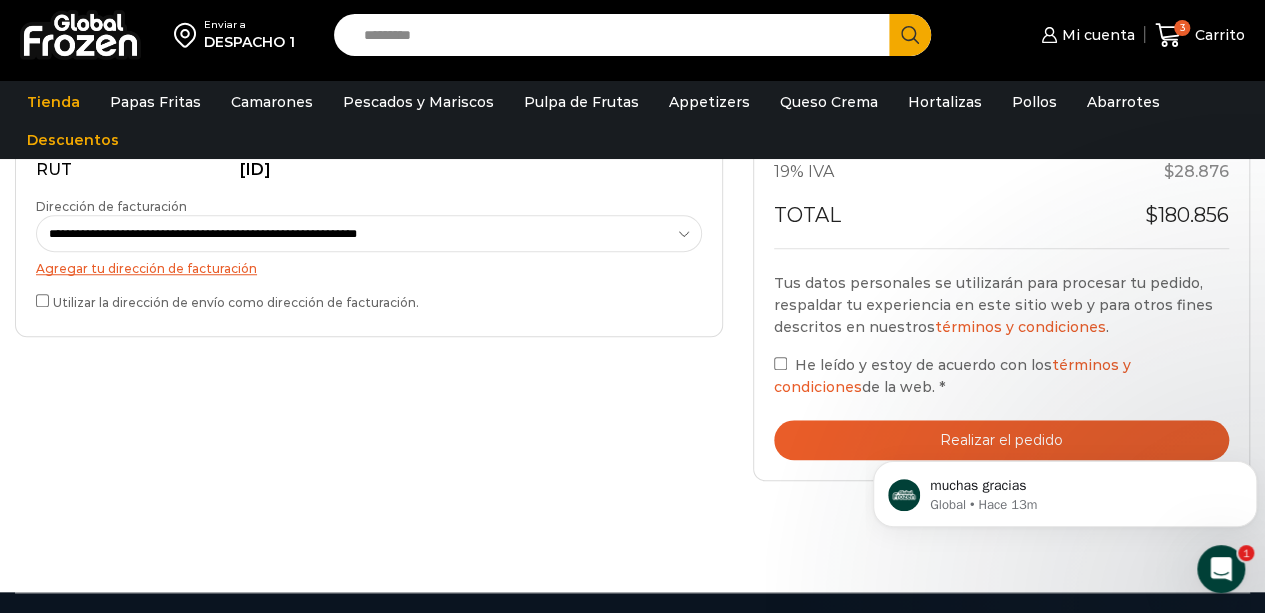 click on "muchas gracias Global • Hace 13m" at bounding box center [1065, 489] 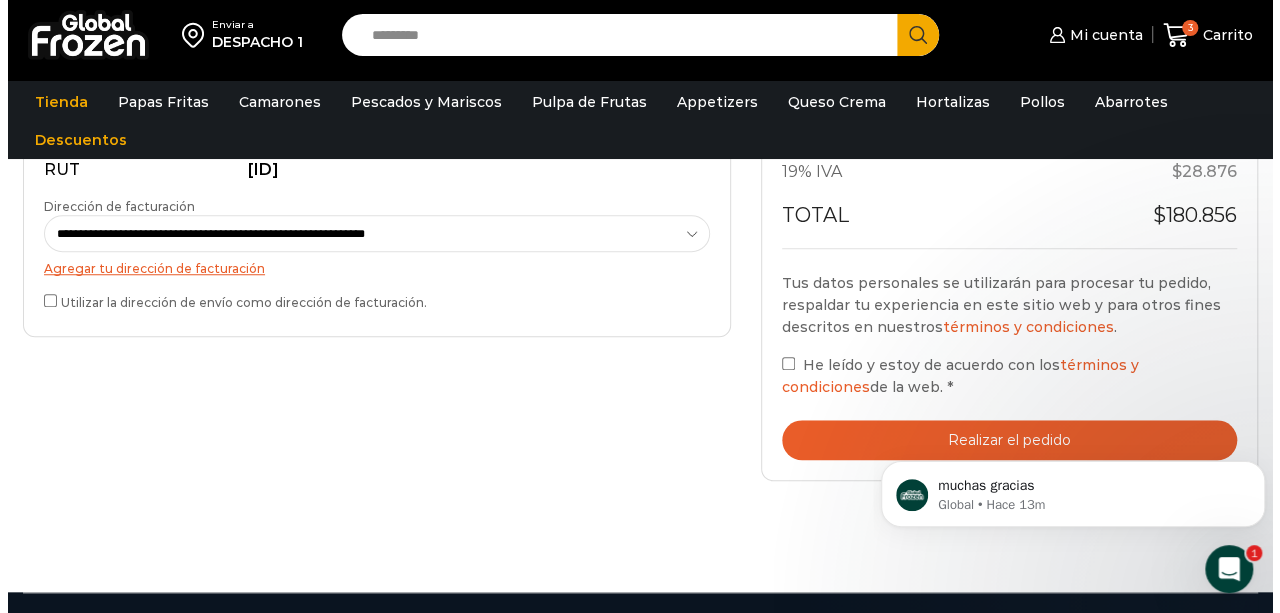 scroll, scrollTop: 616, scrollLeft: 0, axis: vertical 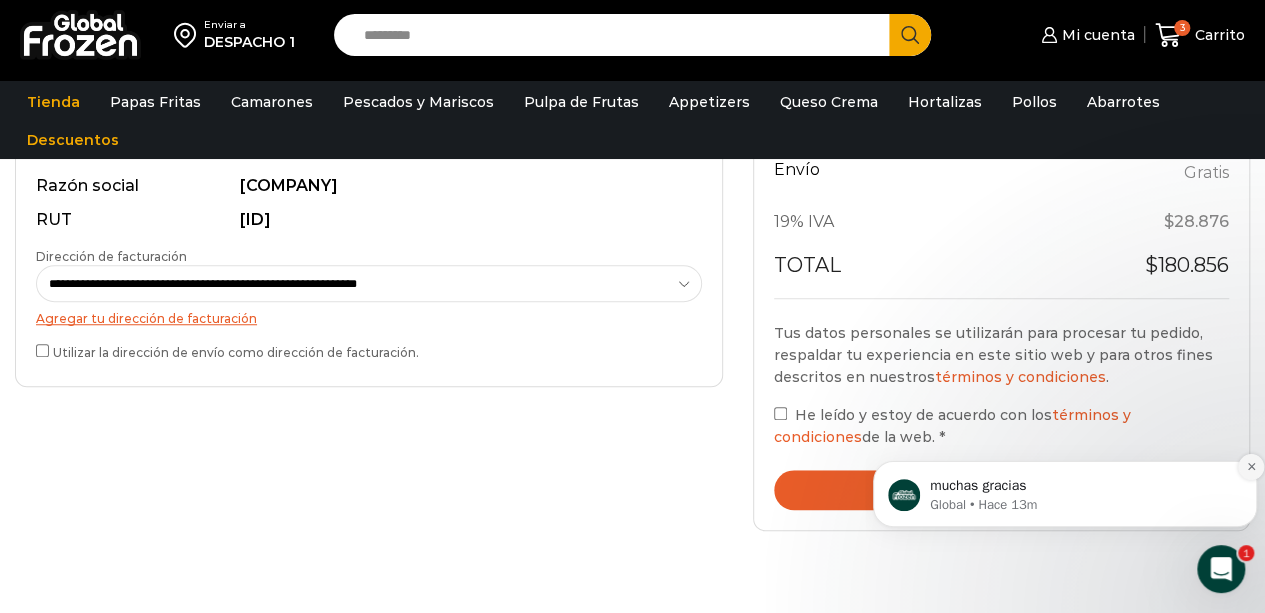 click 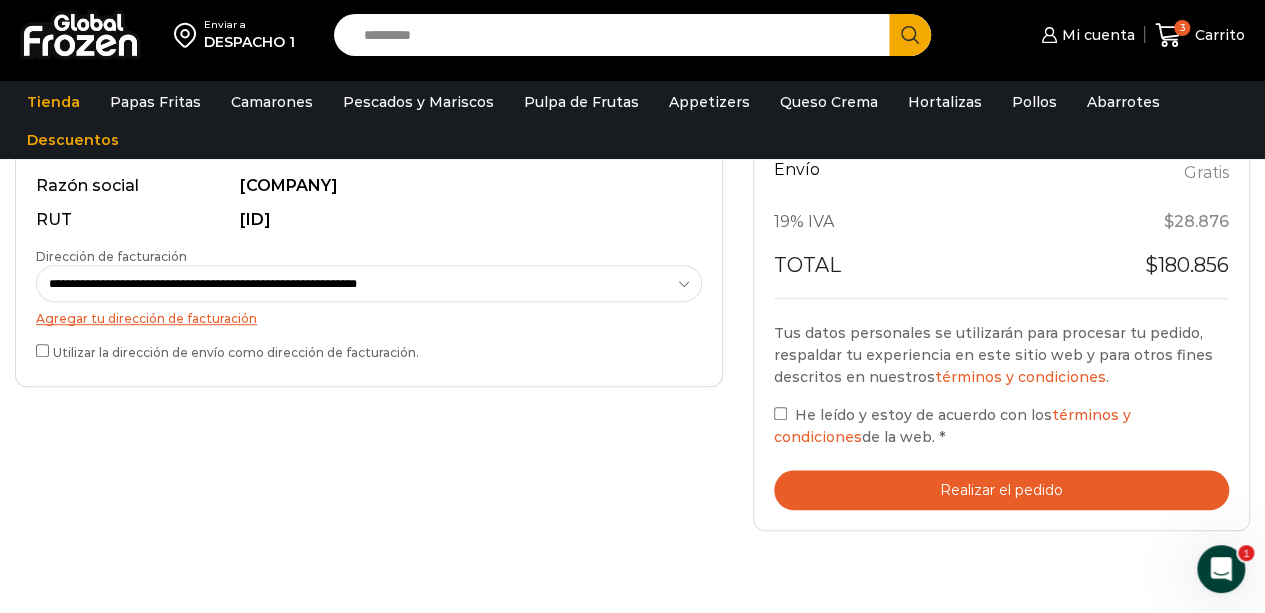 click on "Realizar el pedido" at bounding box center [1001, 490] 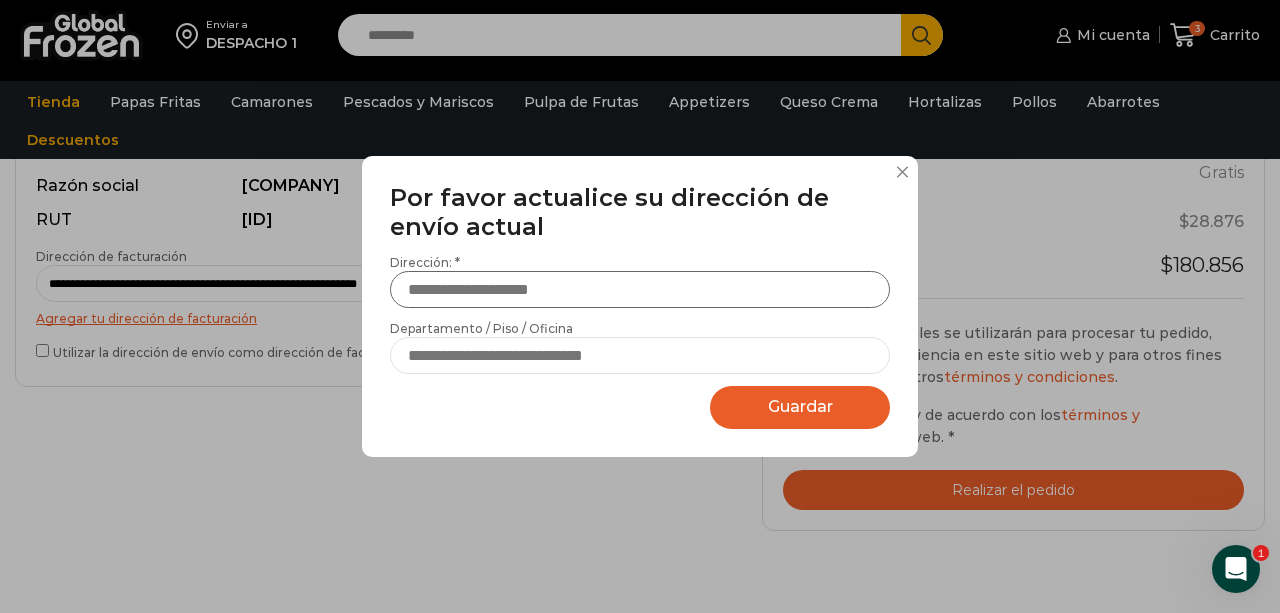 click on "Dirección: *" at bounding box center (640, 289) 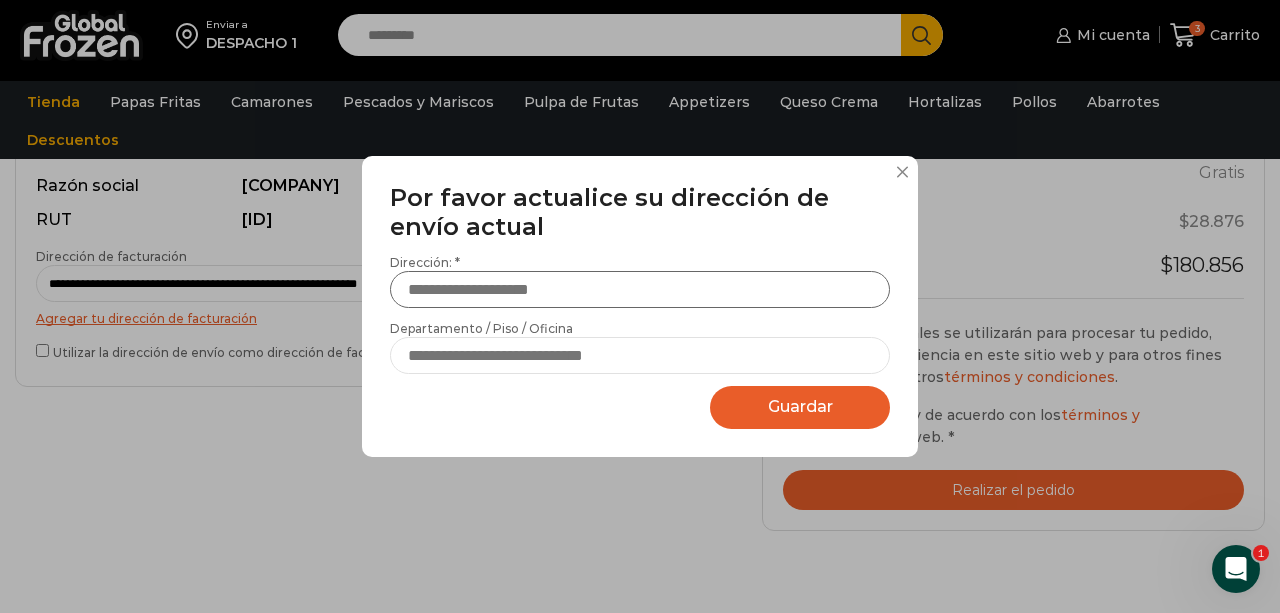 click on "Dirección: *" at bounding box center [640, 289] 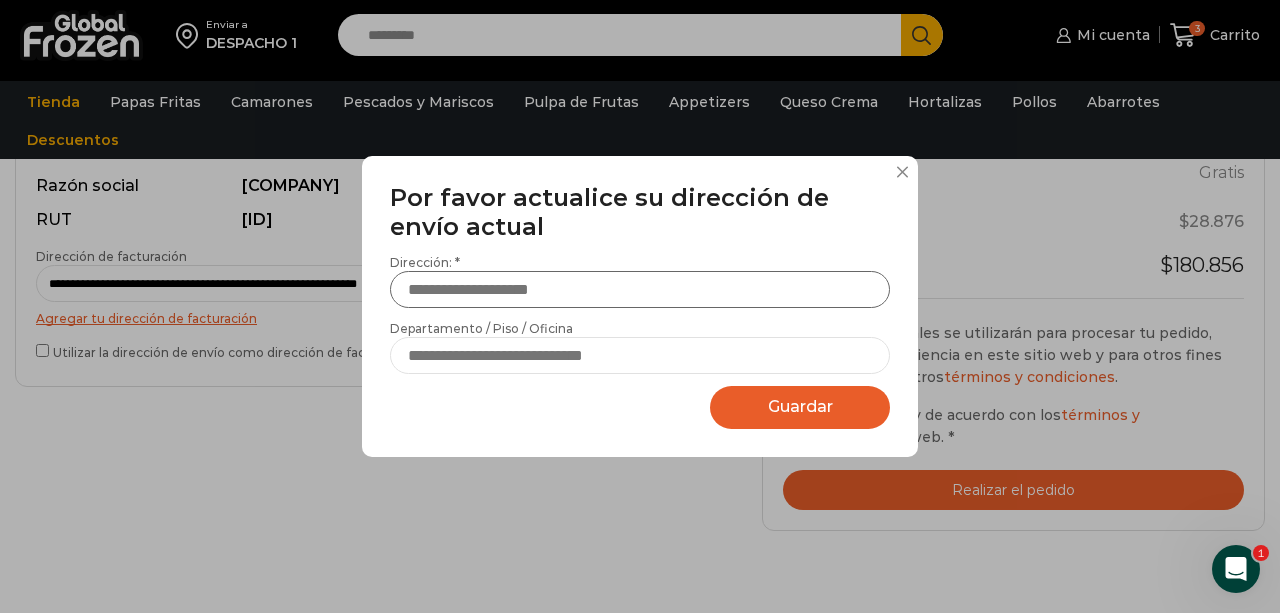 click on "Dirección: *" at bounding box center (640, 289) 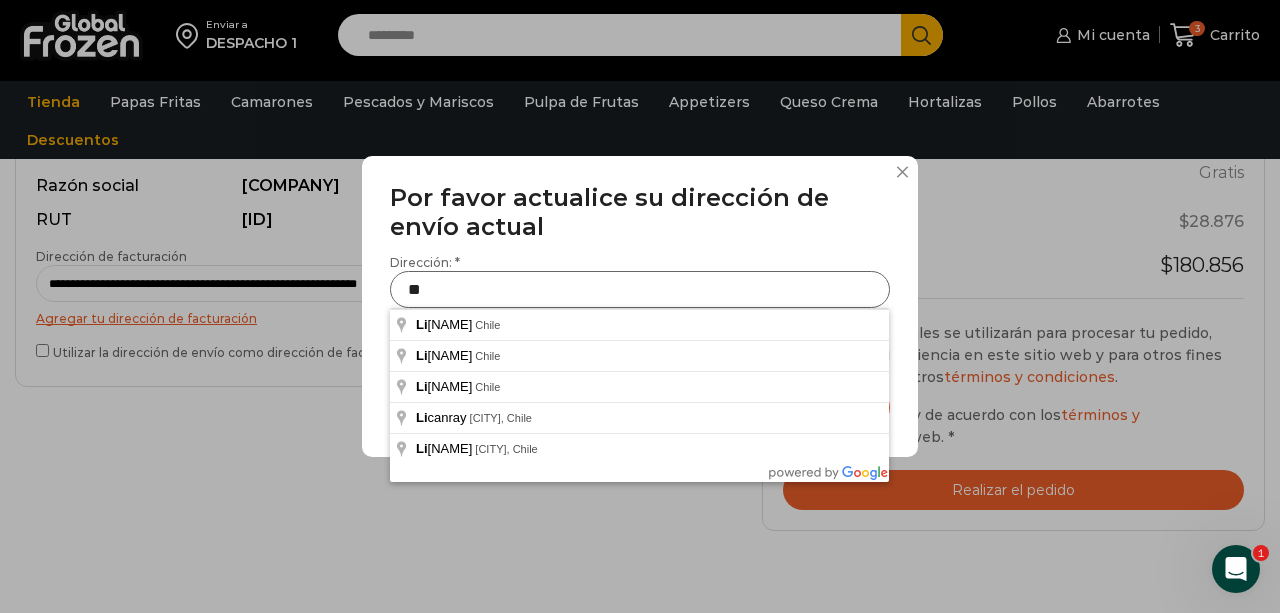 type on "*" 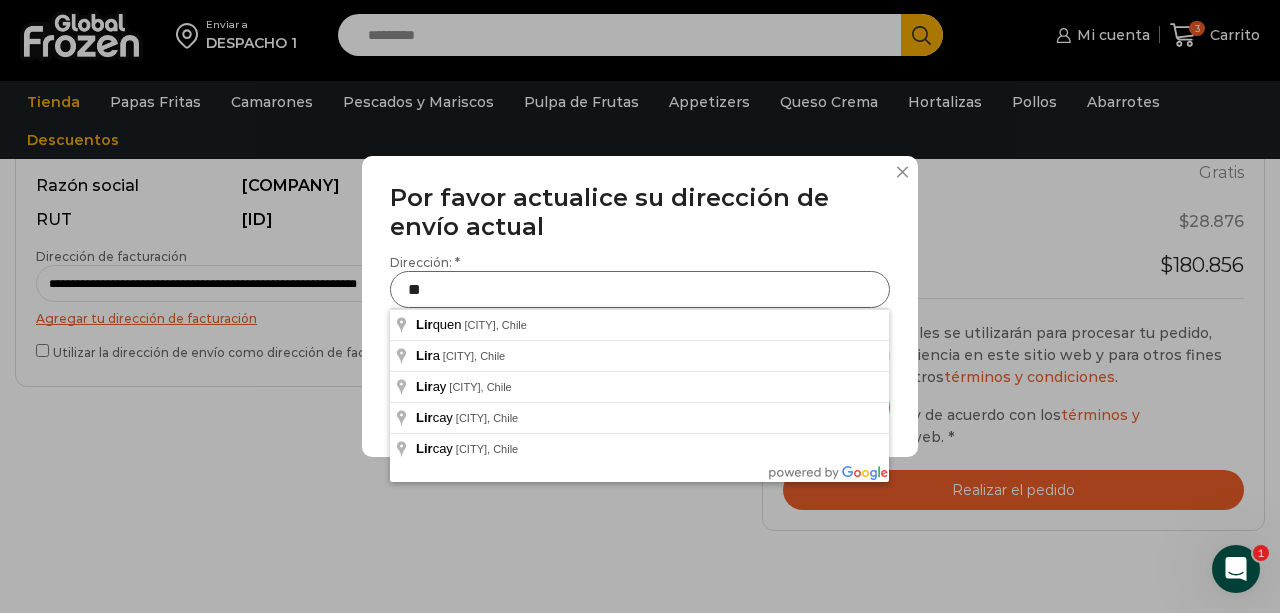 type on "*" 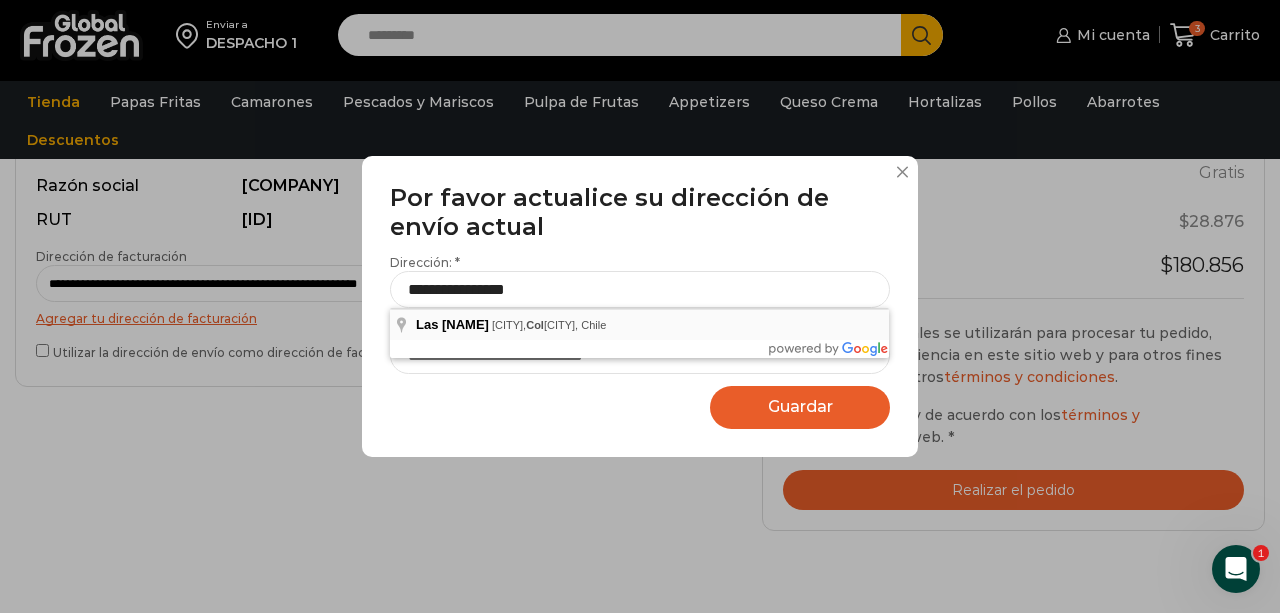 type on "**********" 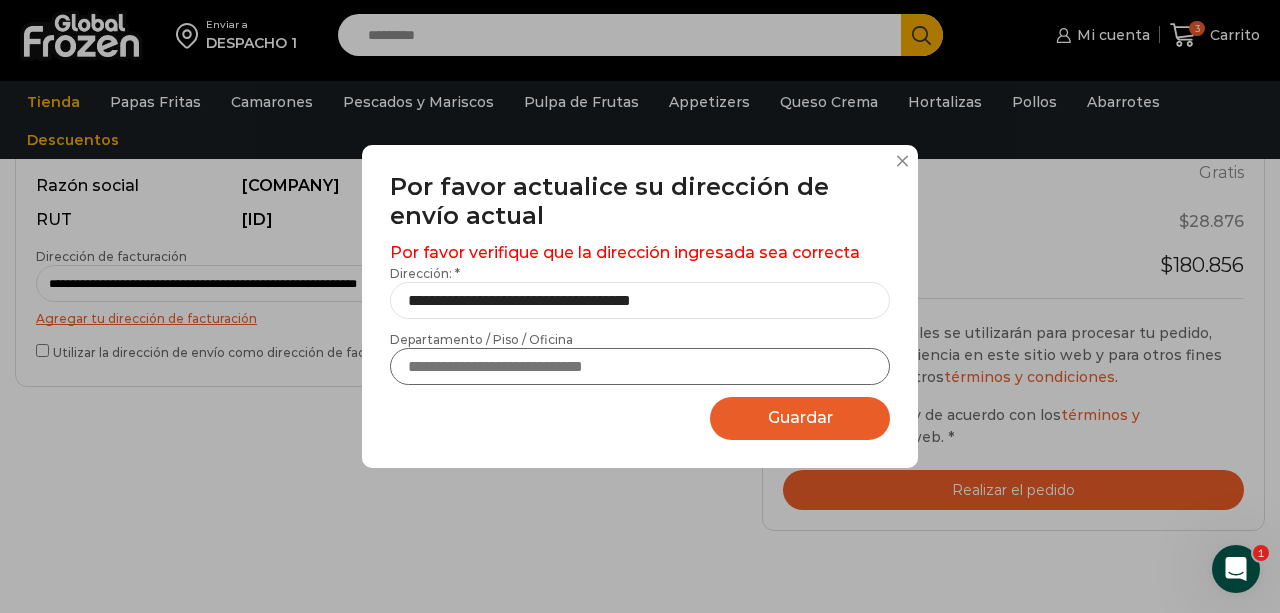 click on "Departamento / Piso / Oficina" at bounding box center (640, 366) 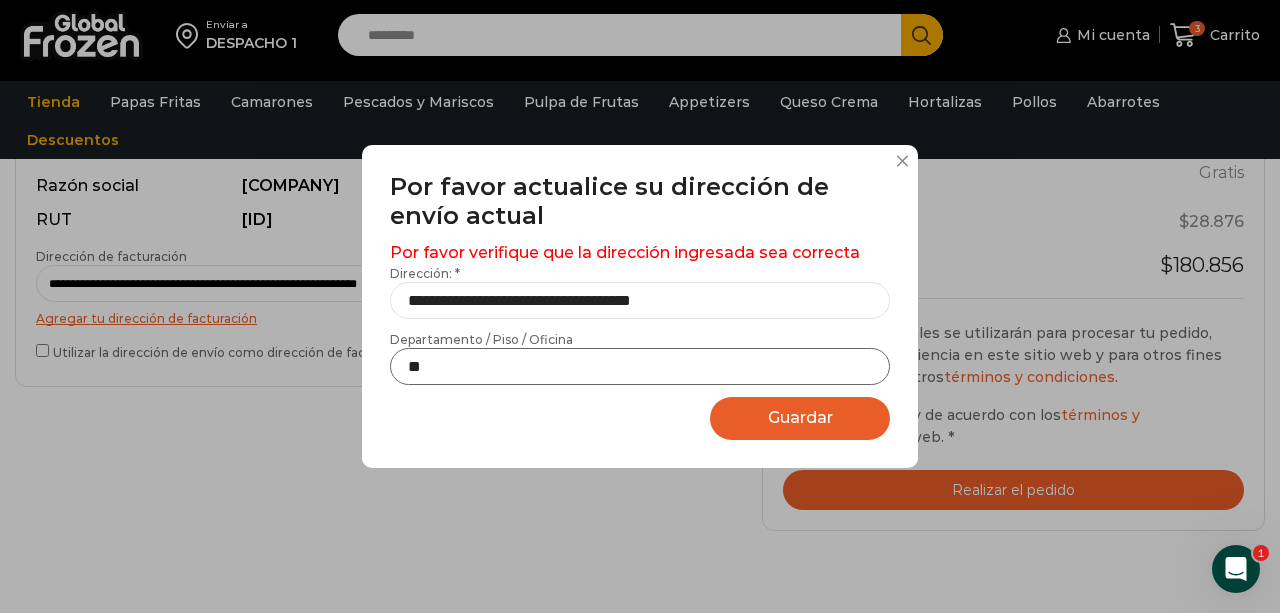 type on "**" 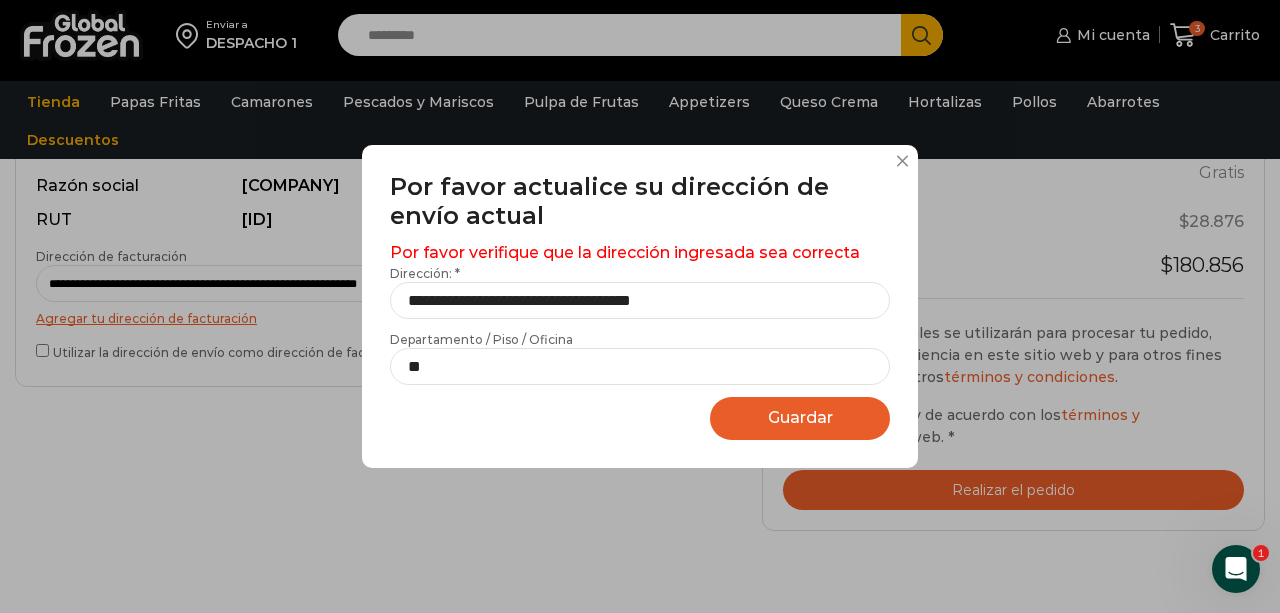 click on "Guardar" at bounding box center [800, 417] 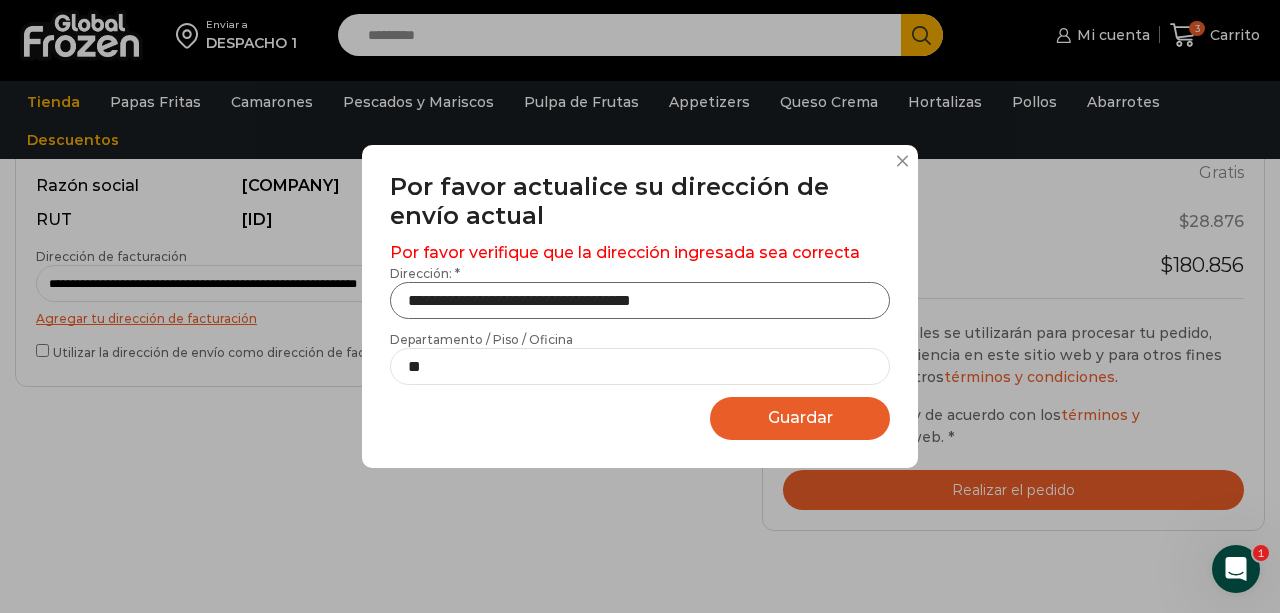 click on "**********" at bounding box center (640, 300) 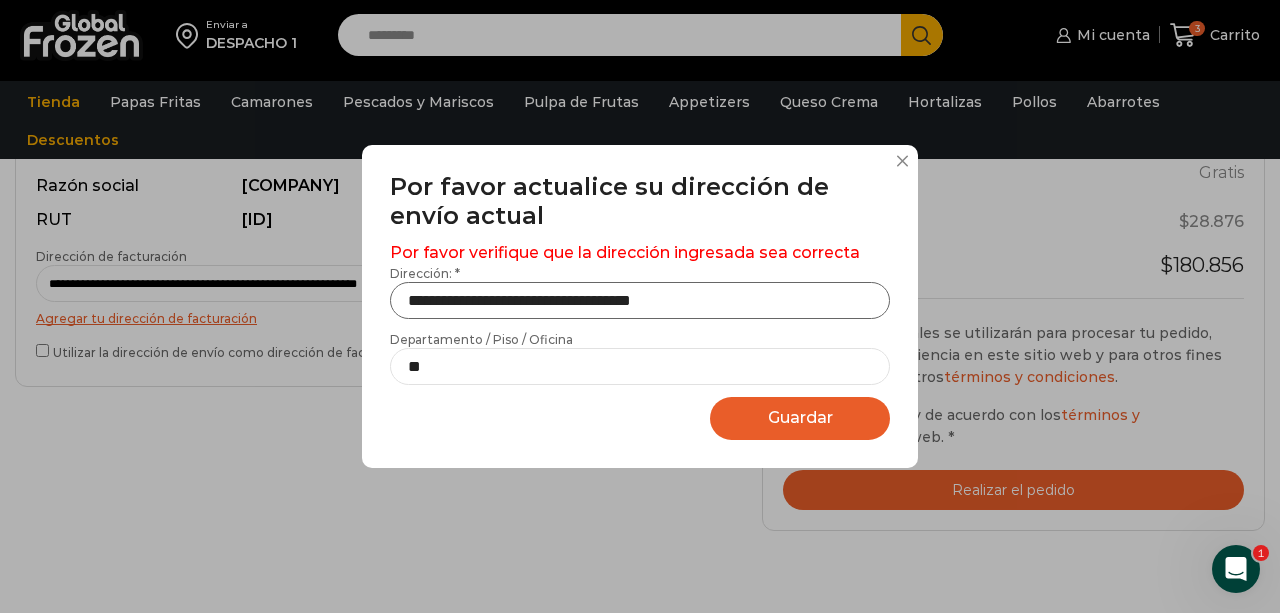 click on "**********" at bounding box center [640, 300] 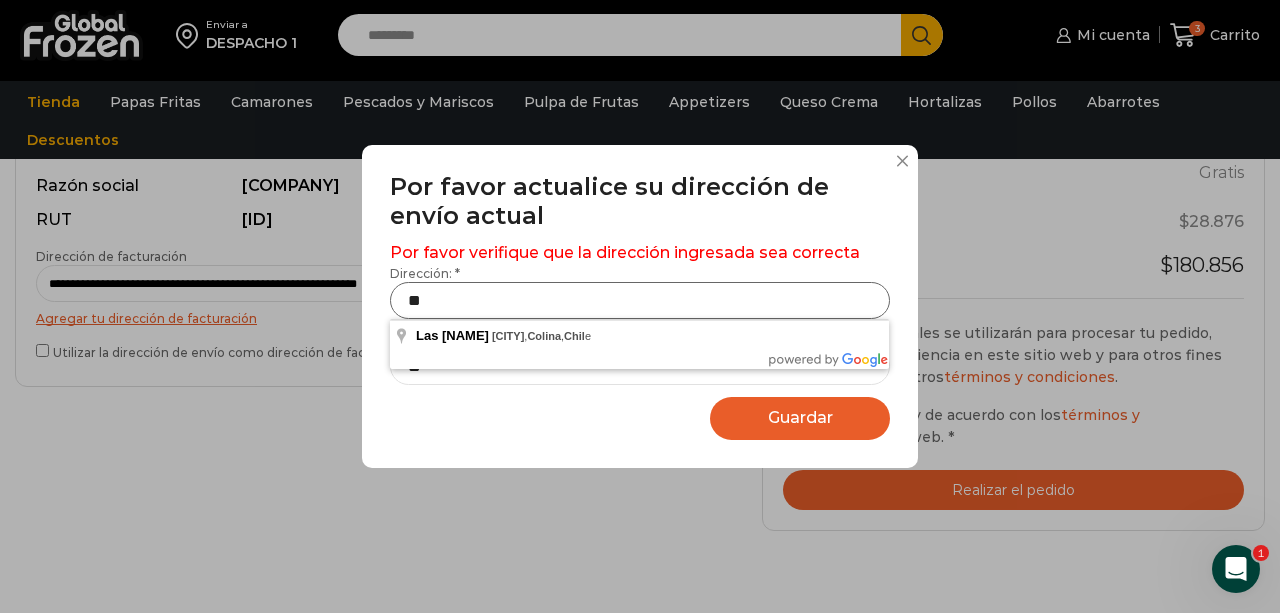 type on "*" 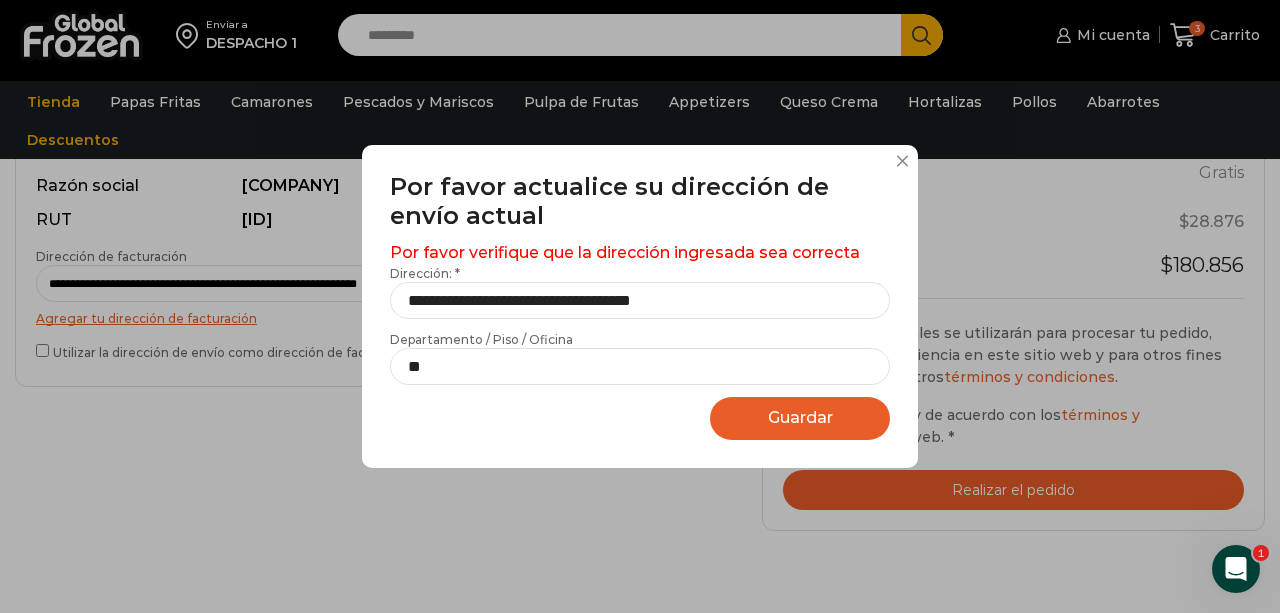 click on "Guardar Guardando..." at bounding box center [800, 418] 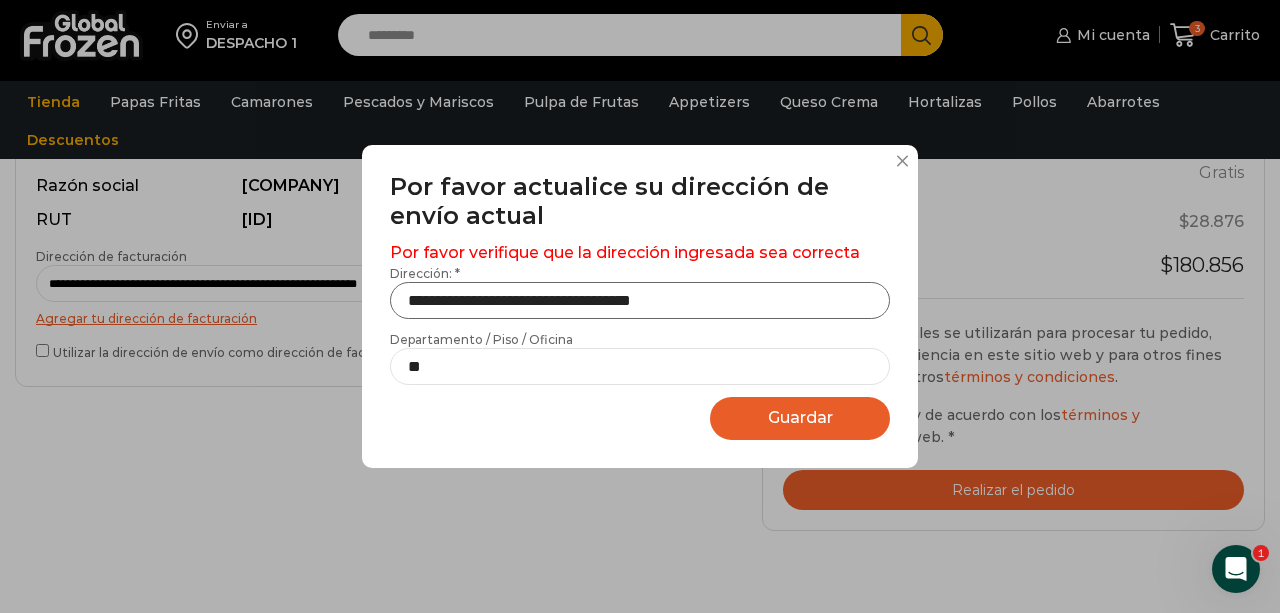click on "**********" at bounding box center (640, 300) 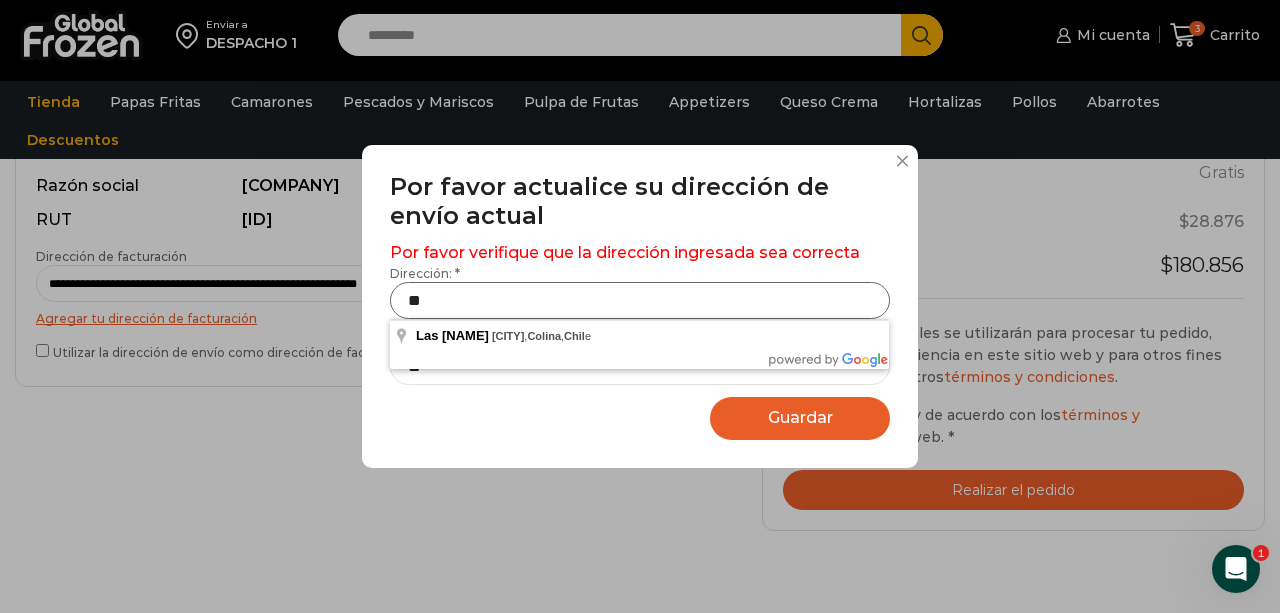 type on "*" 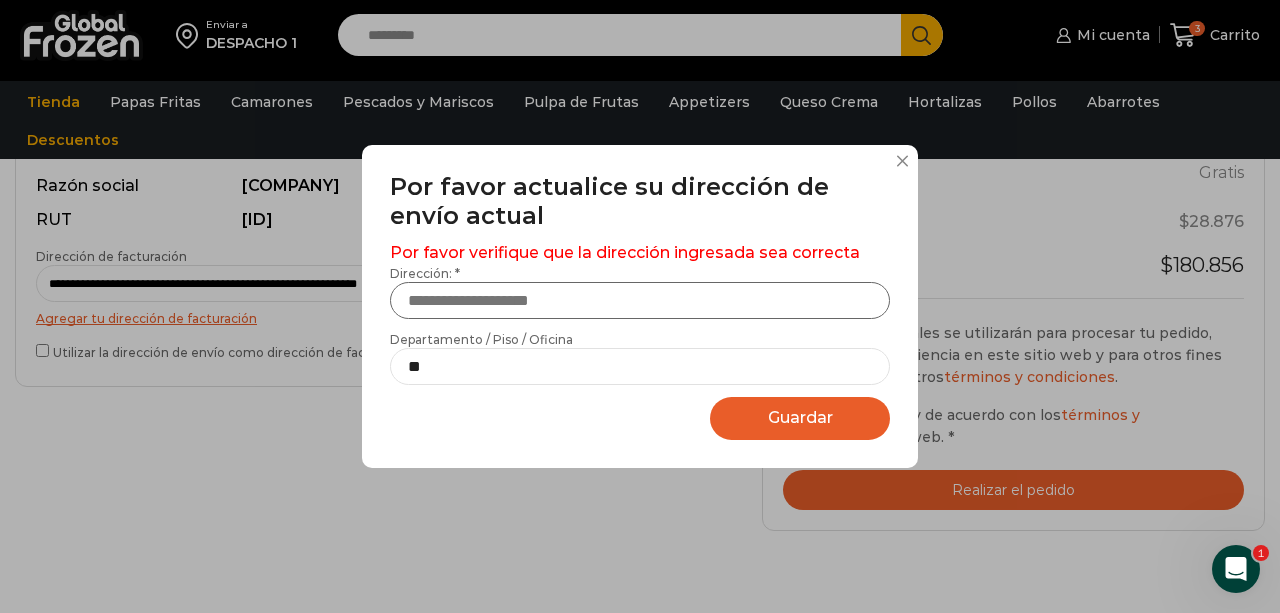 type 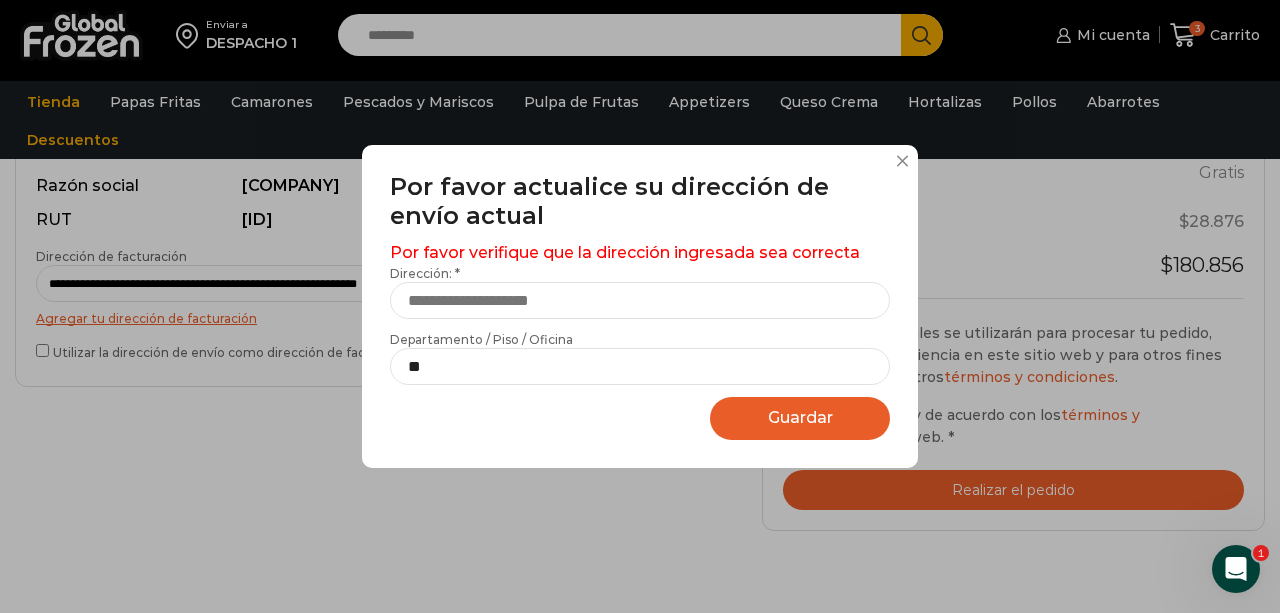 click at bounding box center (902, 161) 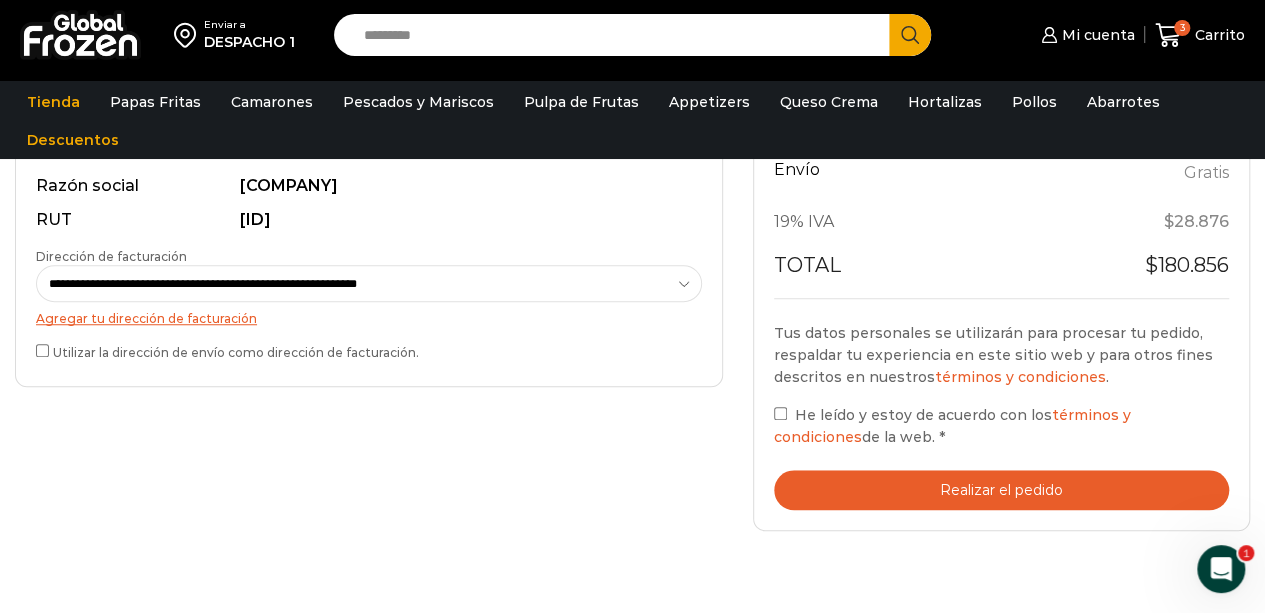 click on "Tu pedido
Product
[PRODUCT]
[PRODUCT] cantidad
*
×  $[PRICE] × 10kg
Subtotal:  $[PRICE]
Eliminar
* $[PRICE]" at bounding box center [1001, 108] 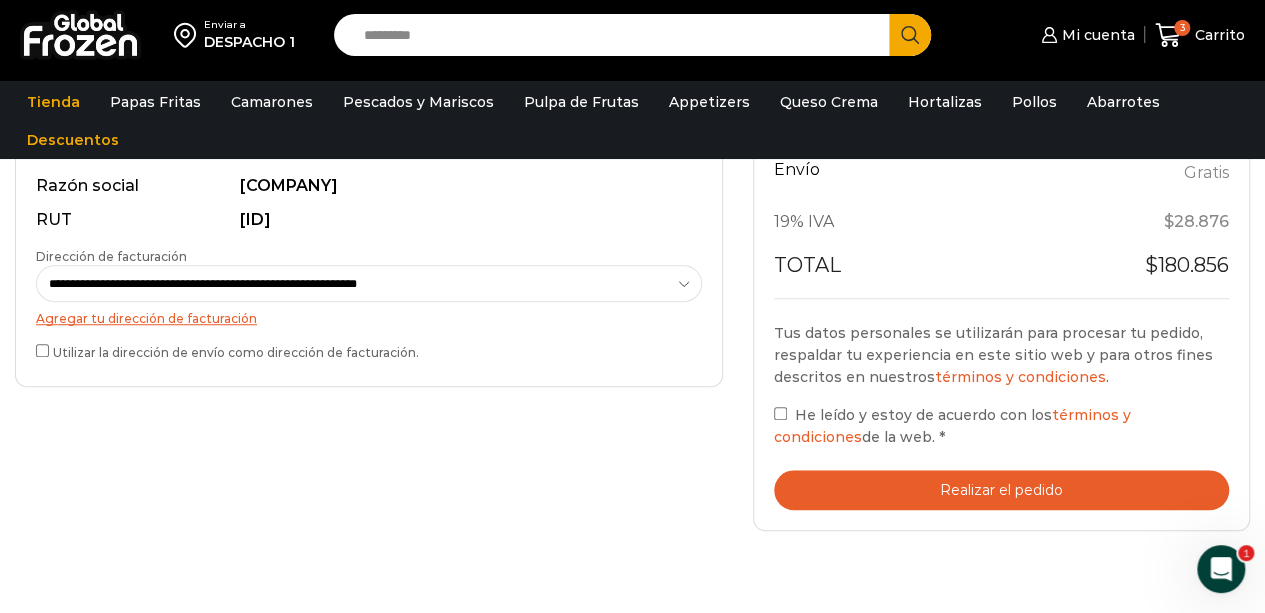 click on "Realizar el pedido" at bounding box center (1001, 490) 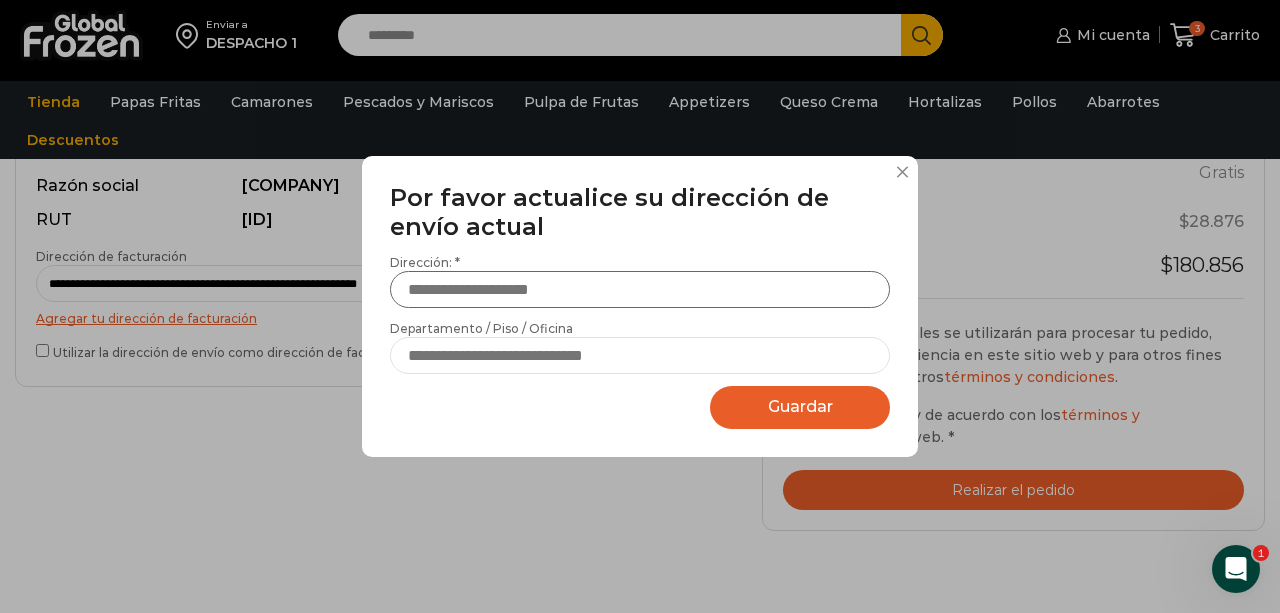 click on "Dirección: *" at bounding box center (640, 289) 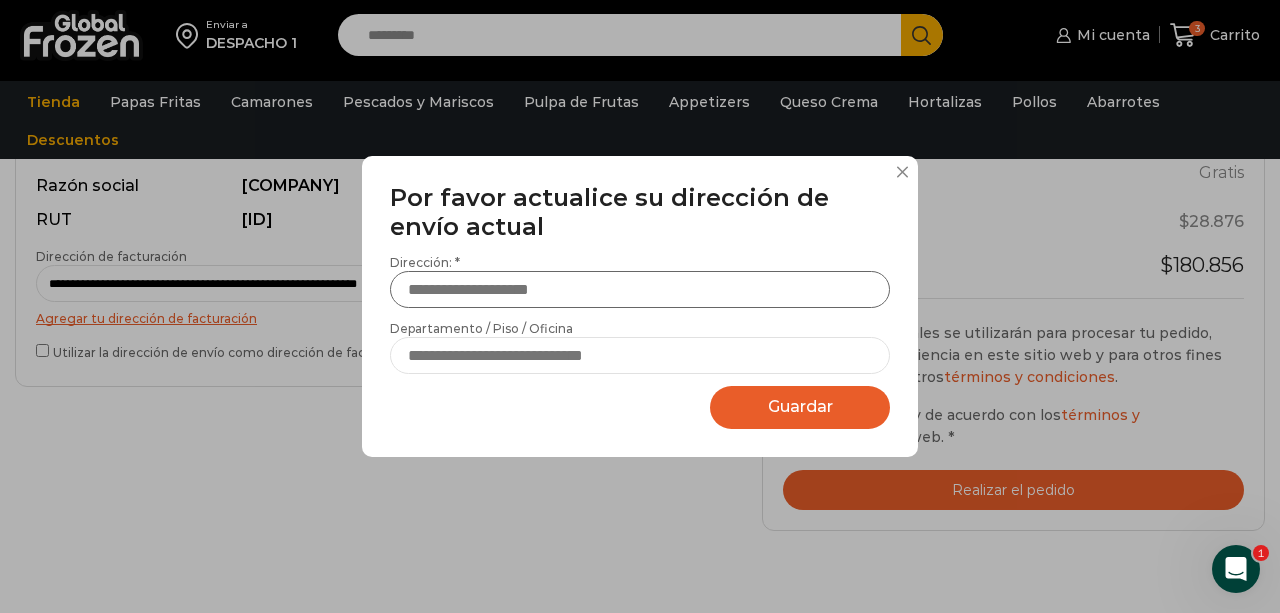 click on "Dirección: *" at bounding box center [640, 289] 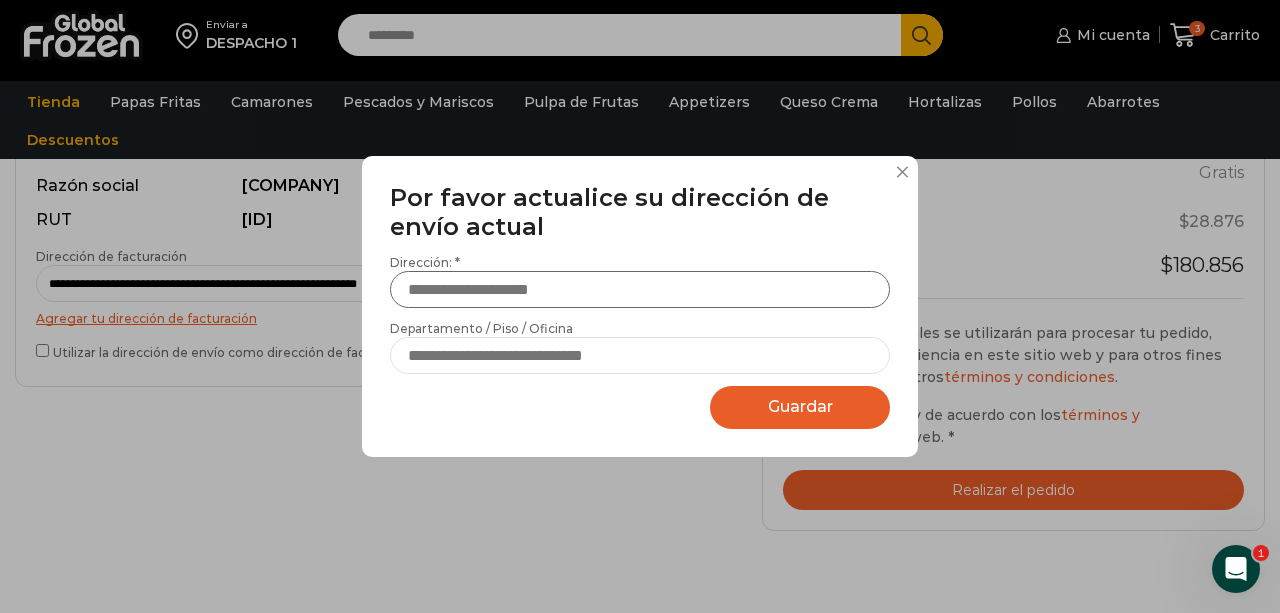 click on "Dirección: *" at bounding box center [640, 289] 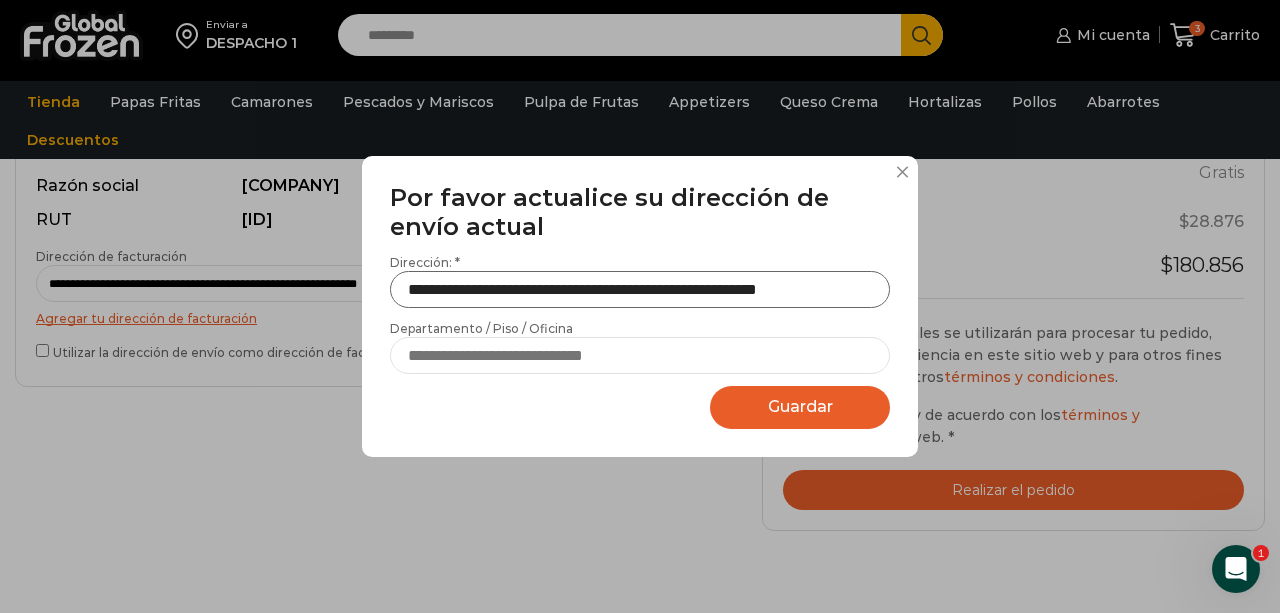 scroll, scrollTop: 0, scrollLeft: 109, axis: horizontal 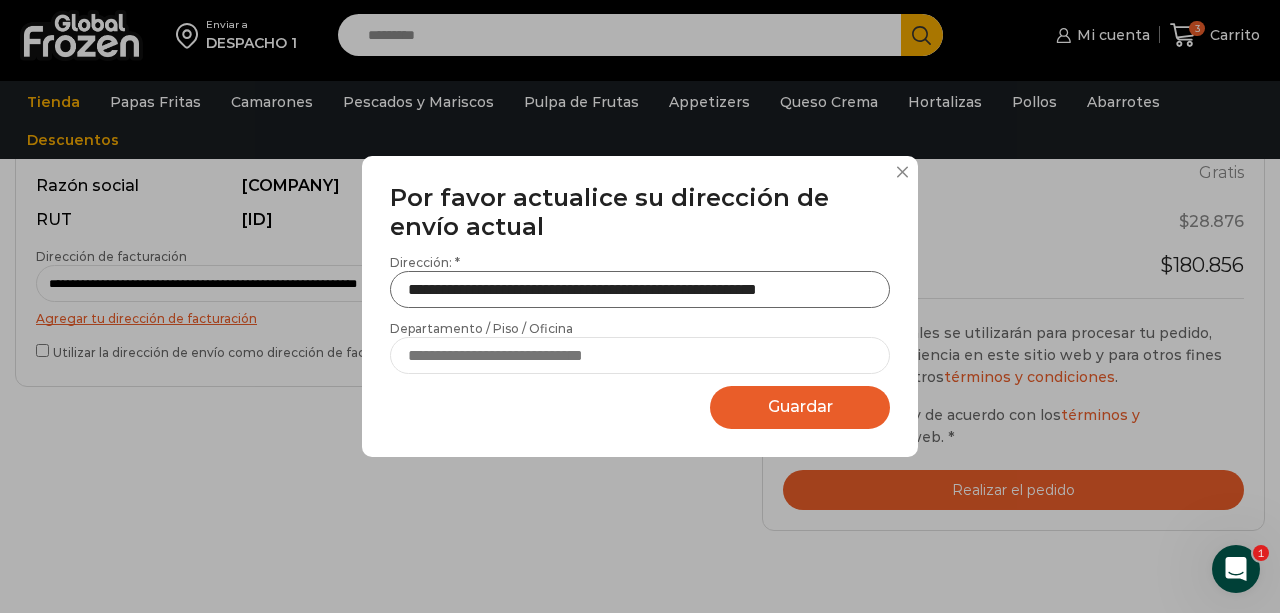 type on "**********" 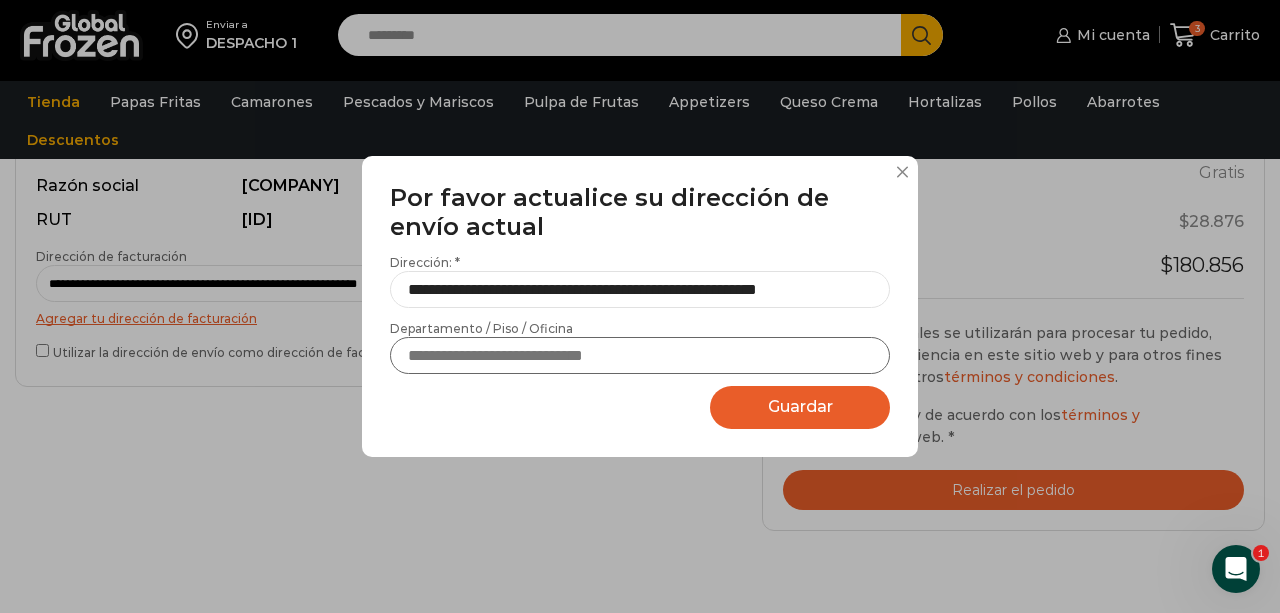 scroll, scrollTop: 0, scrollLeft: 0, axis: both 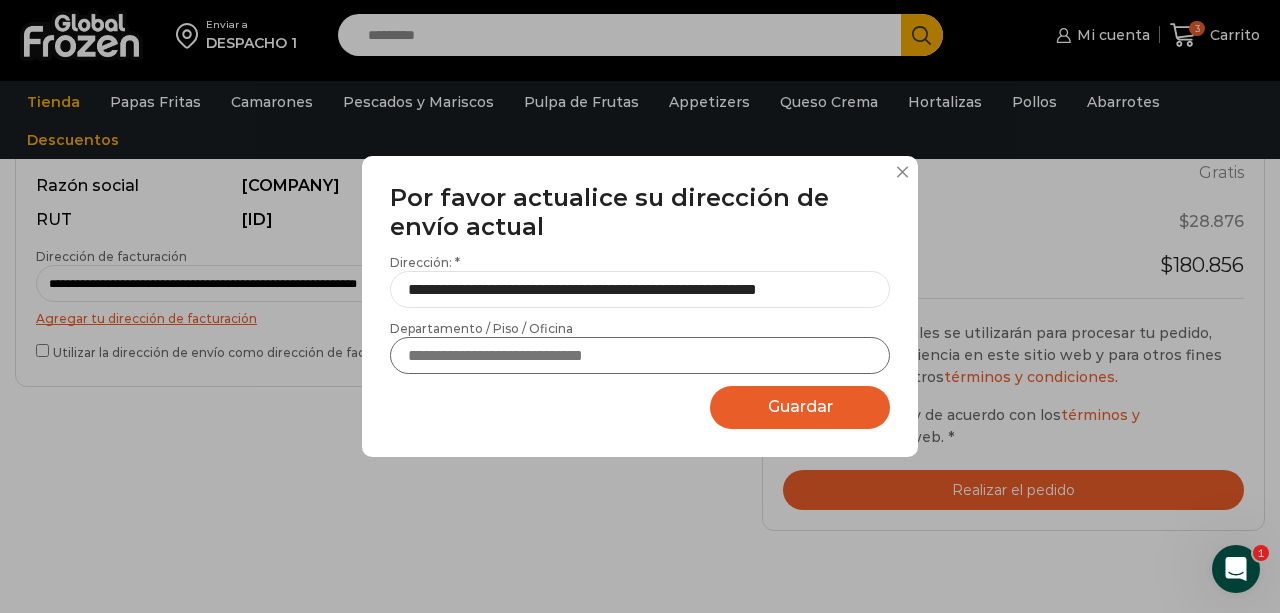 type on "**" 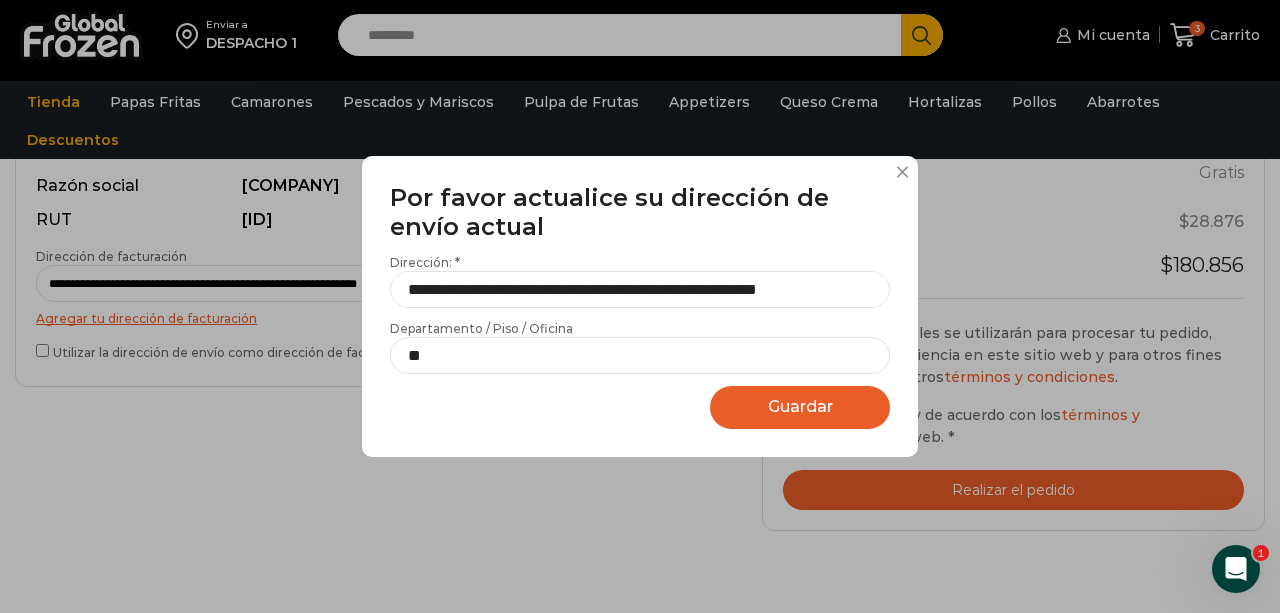 click on "Guardar Guardando..." at bounding box center (800, 407) 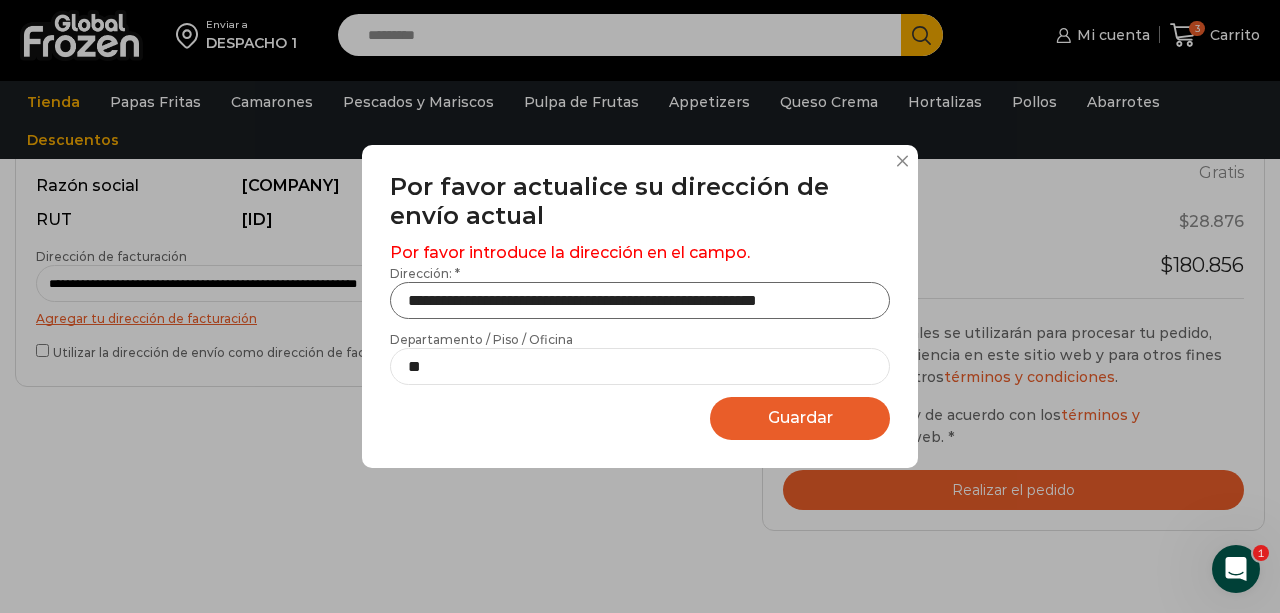 click on "**********" at bounding box center (640, 300) 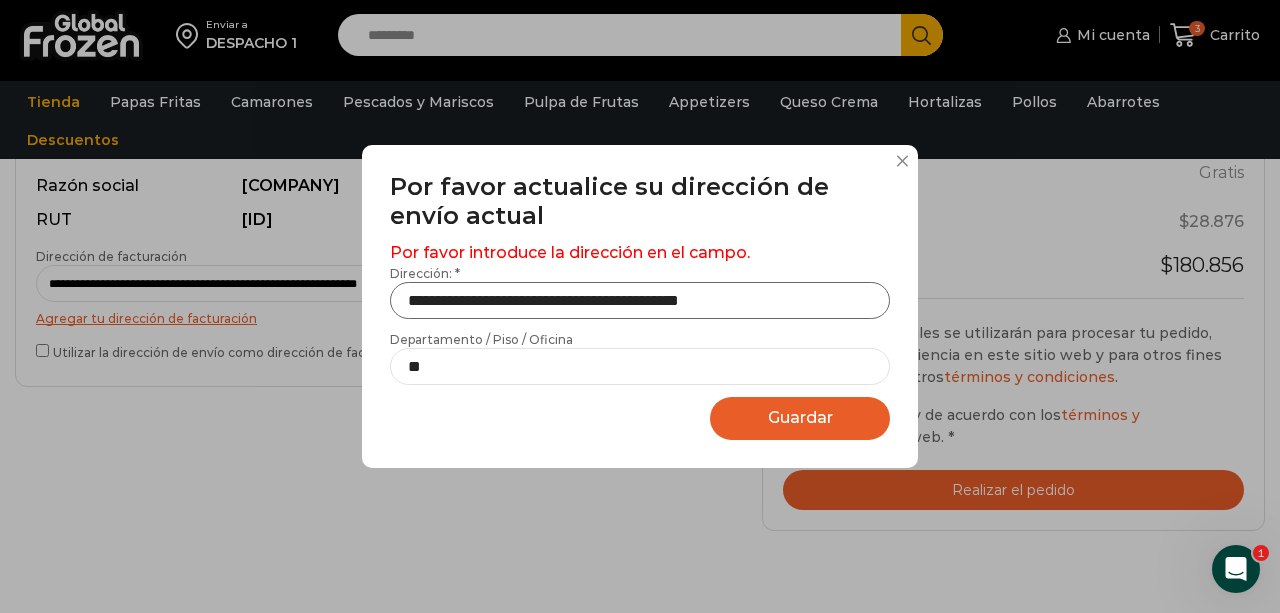 scroll, scrollTop: 0, scrollLeft: 0, axis: both 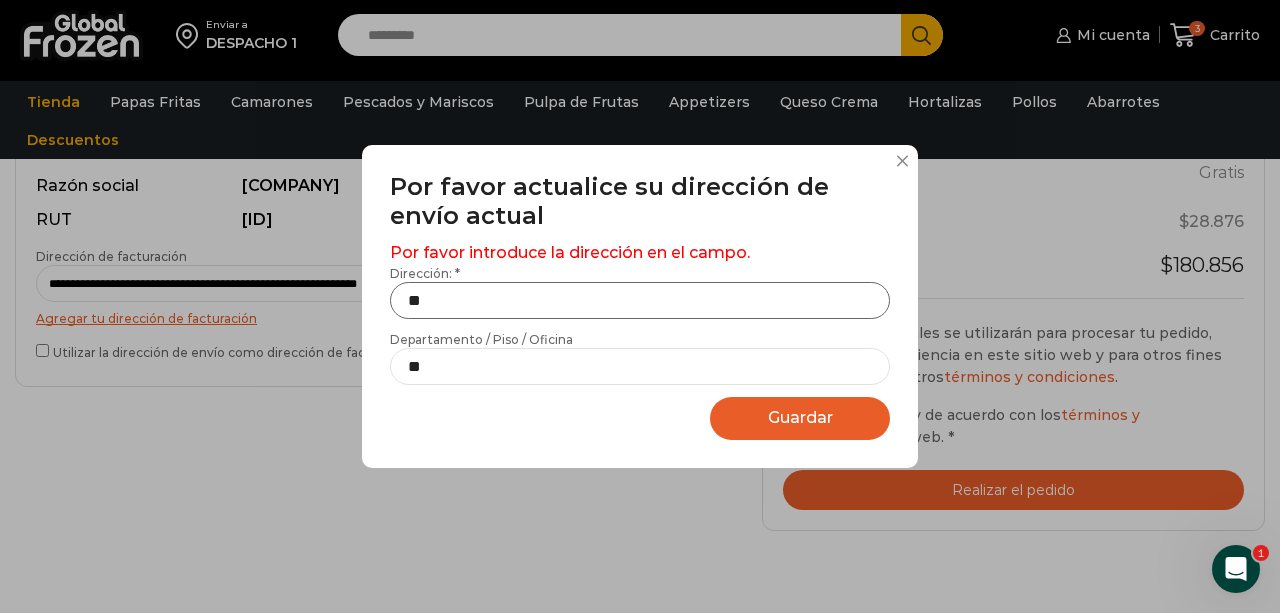 type on "*" 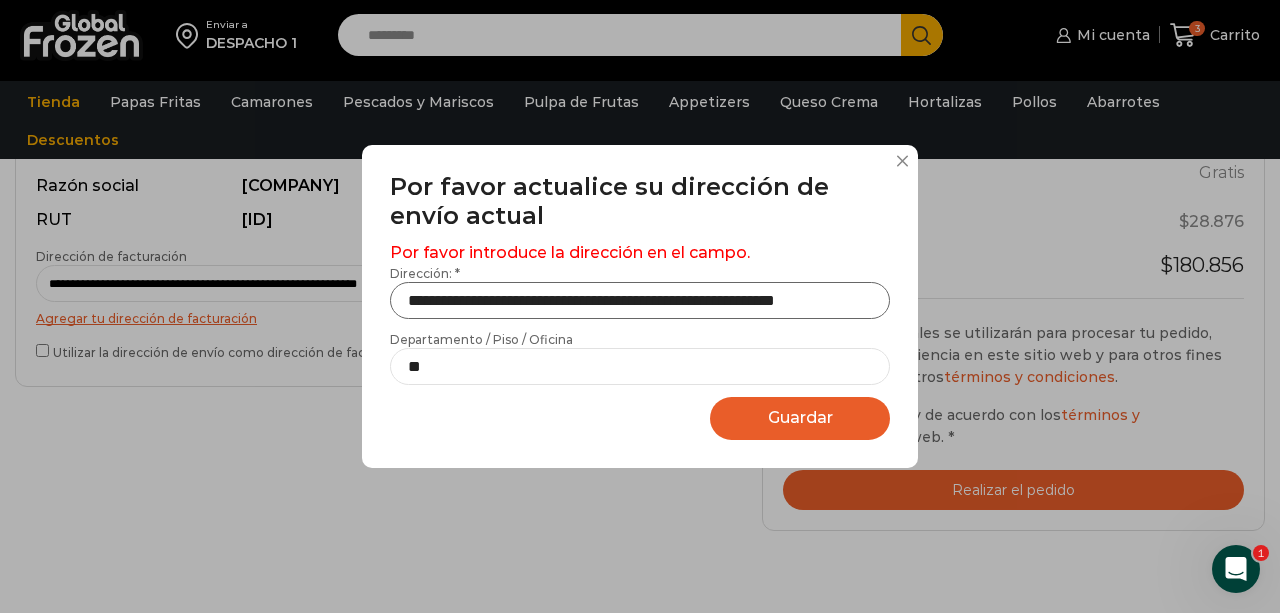 scroll, scrollTop: 0, scrollLeft: 12, axis: horizontal 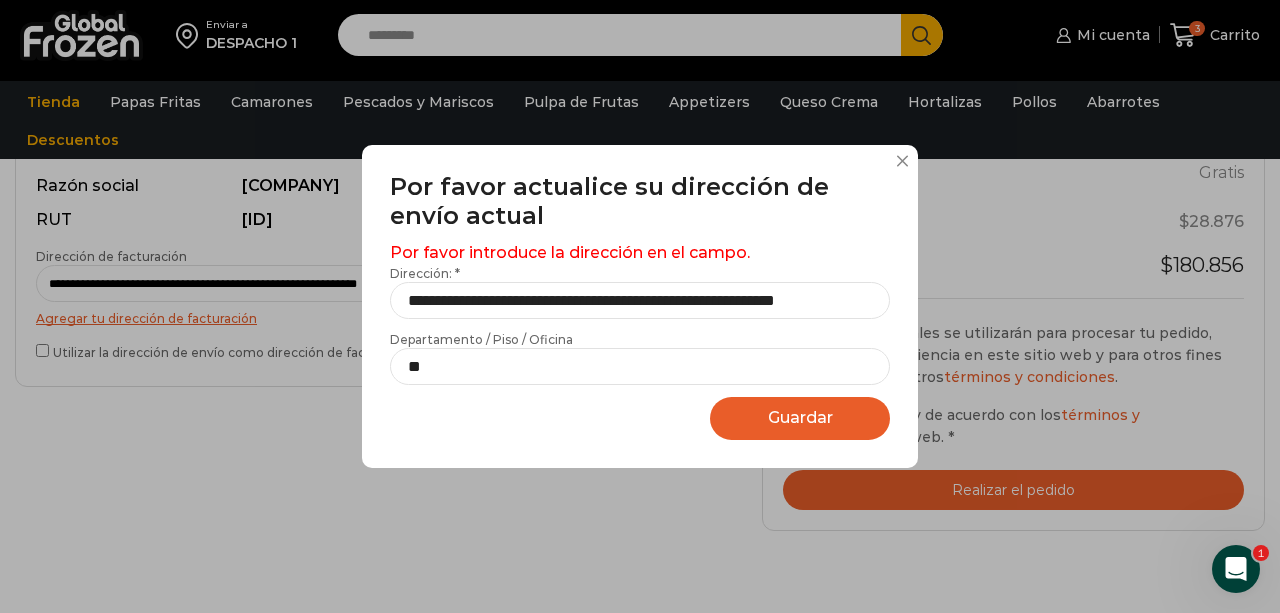 click on "Guardar Guardando..." at bounding box center (800, 418) 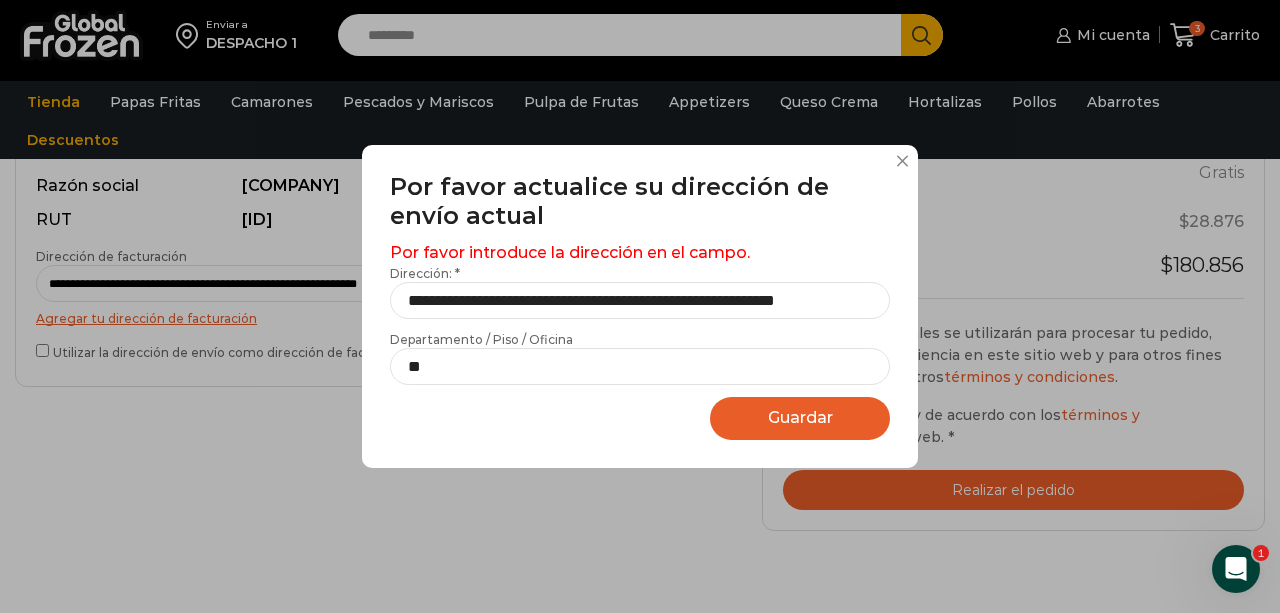 click on "Guardar Guardando..." at bounding box center (800, 418) 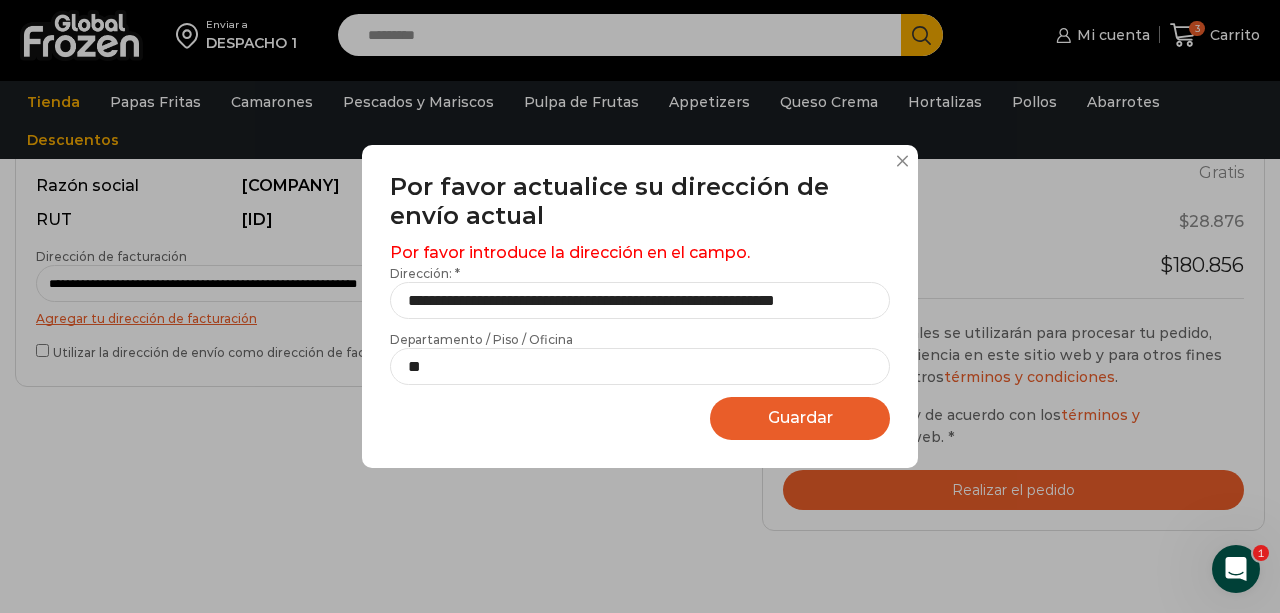 click on "Guardar Guardando..." at bounding box center (800, 418) 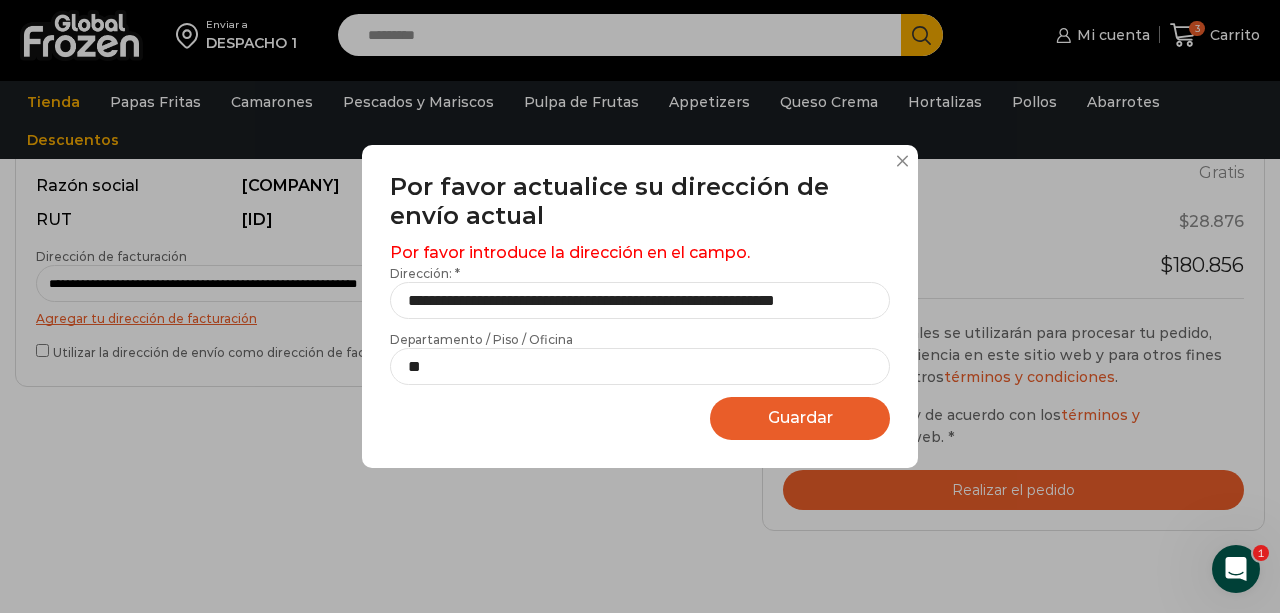 click on "Guardar Guardando..." at bounding box center [800, 418] 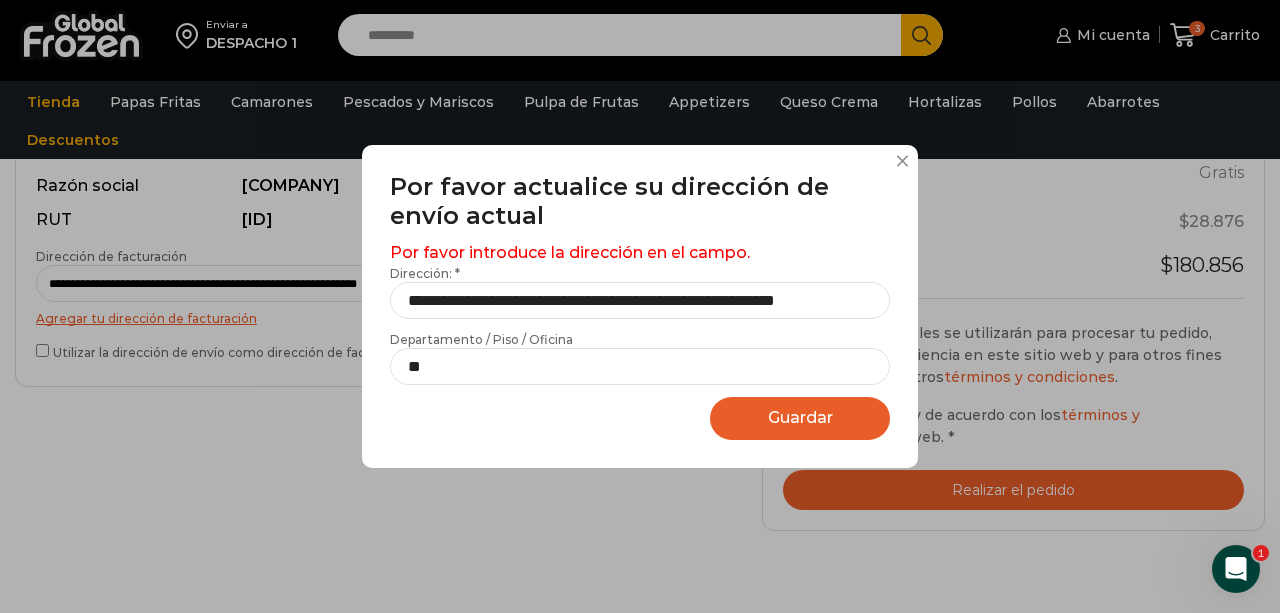 click on "Guardar Guardando..." at bounding box center [800, 418] 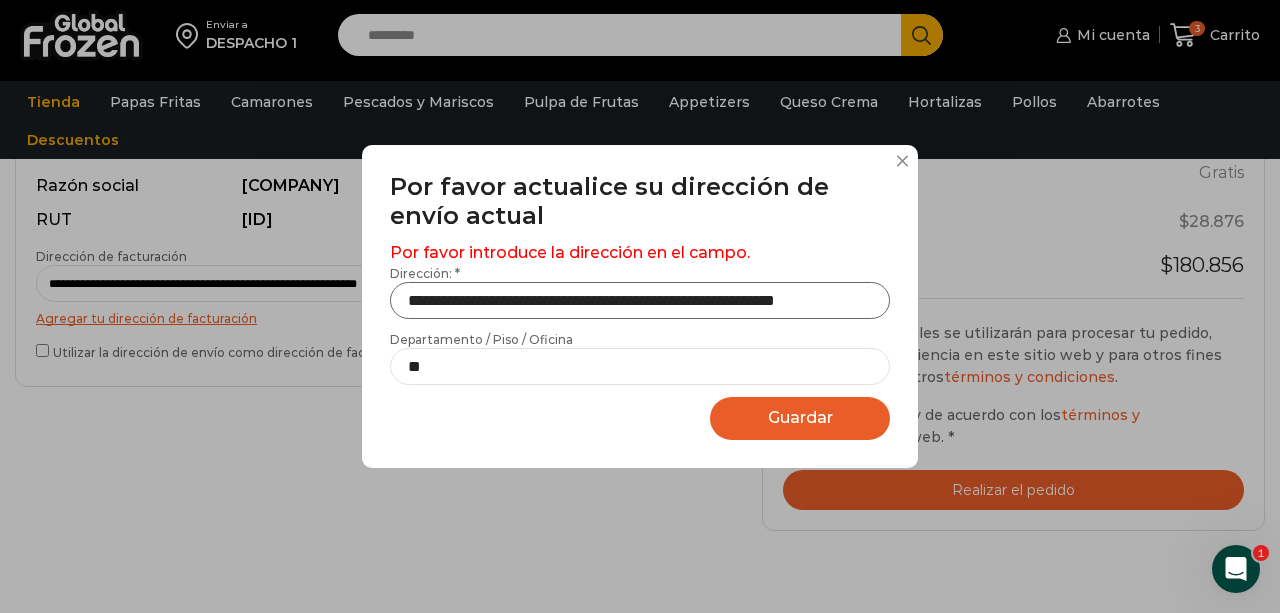 click on "**********" at bounding box center (640, 300) 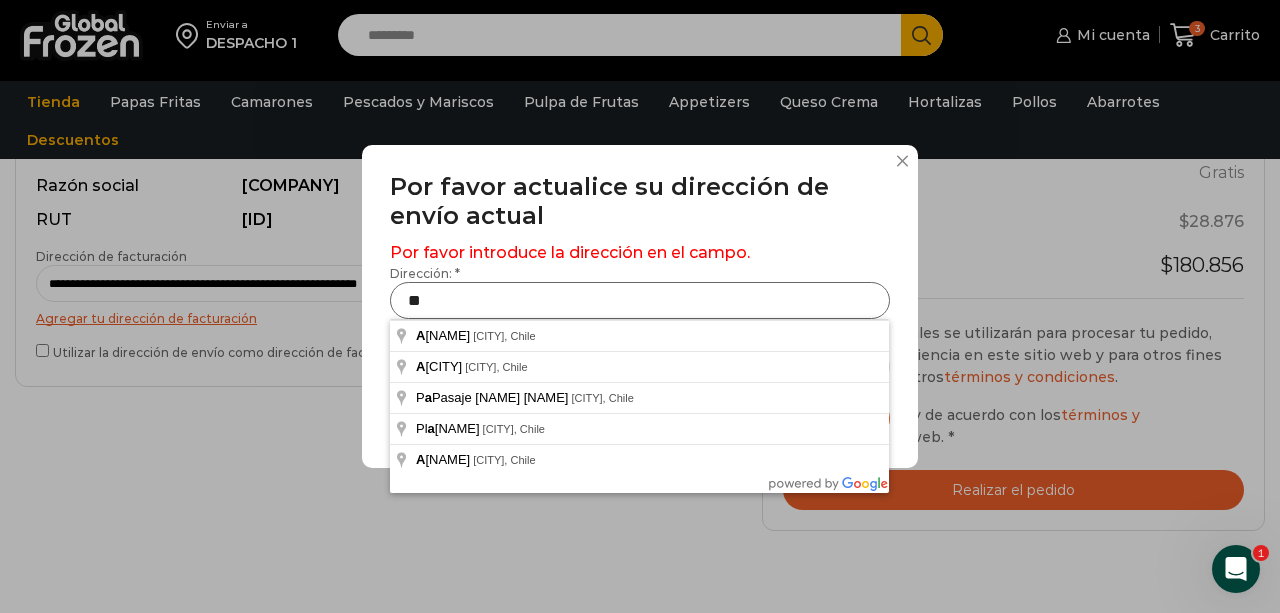 type on "*" 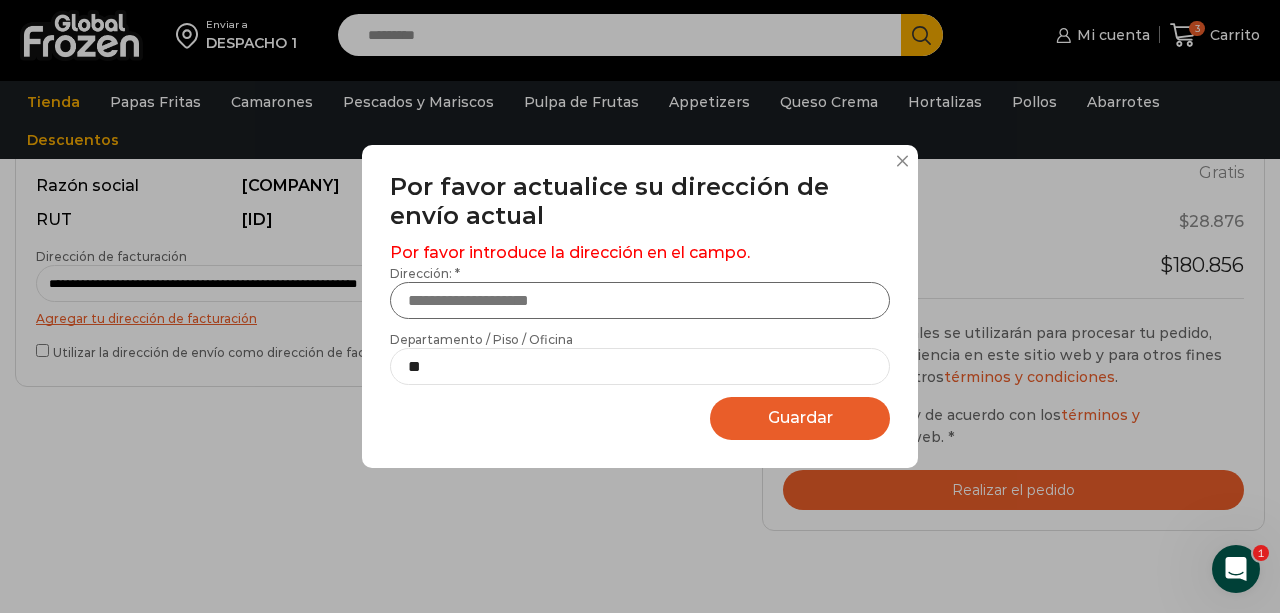 type 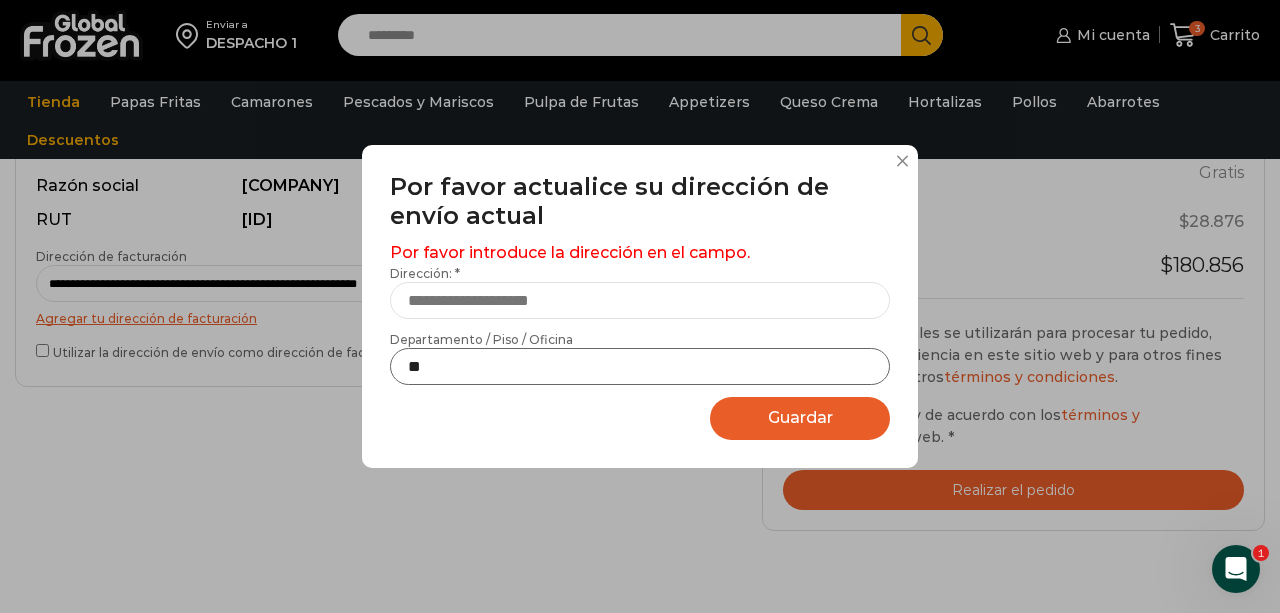 click on "**" at bounding box center [640, 366] 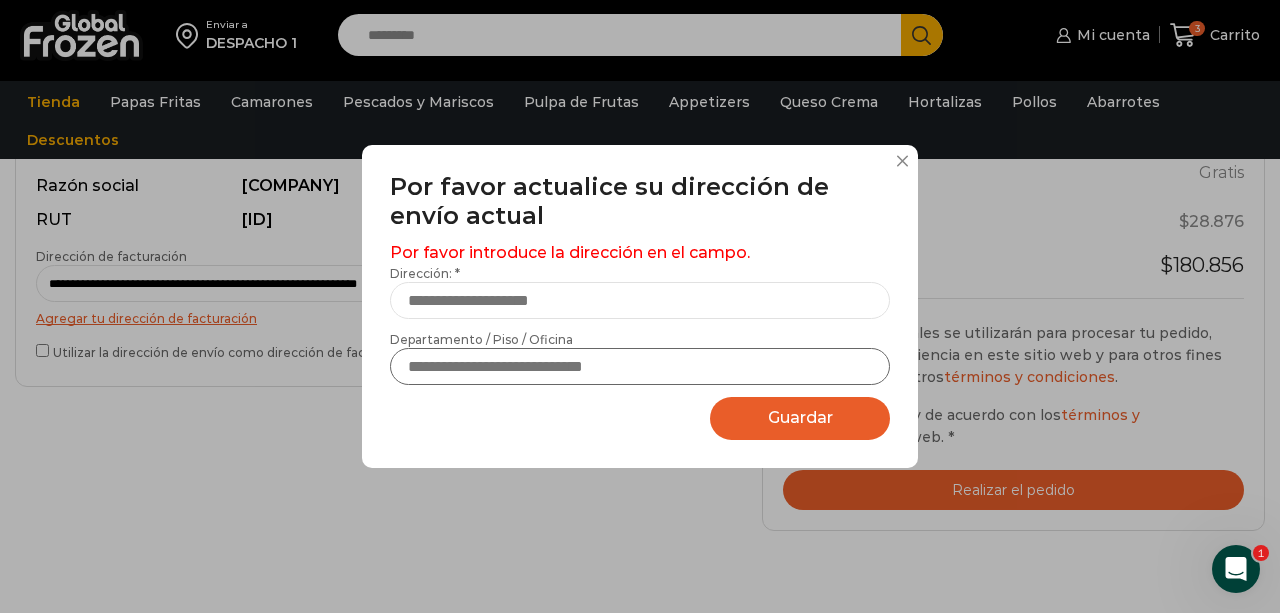 type 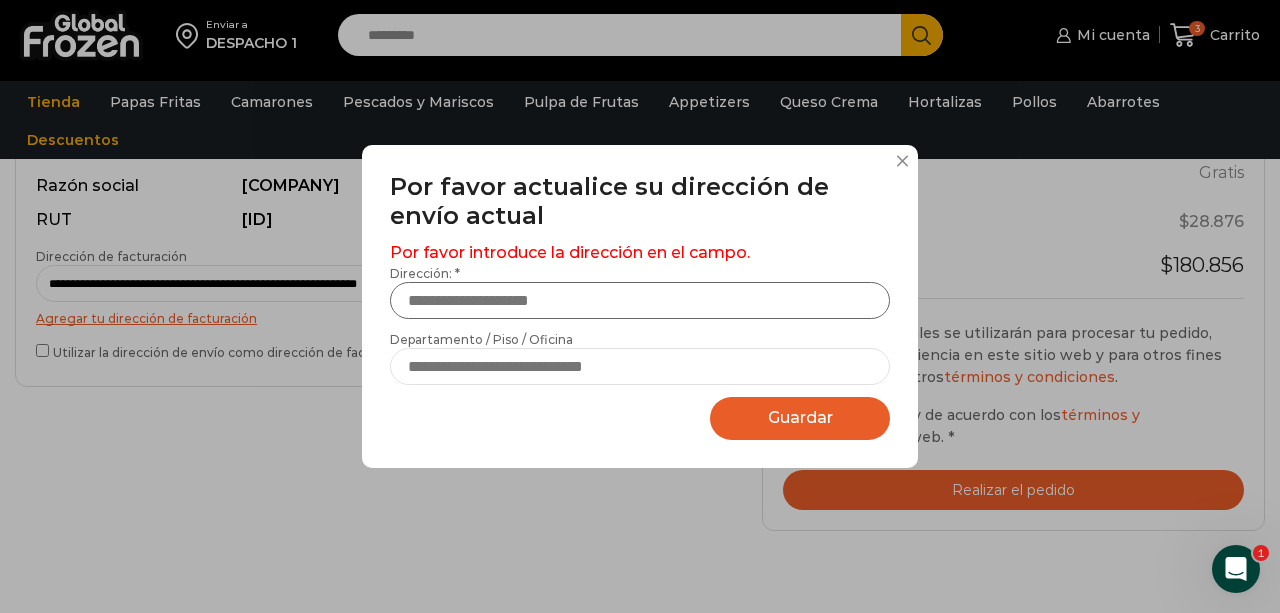 click on "Dirección: *" at bounding box center [640, 300] 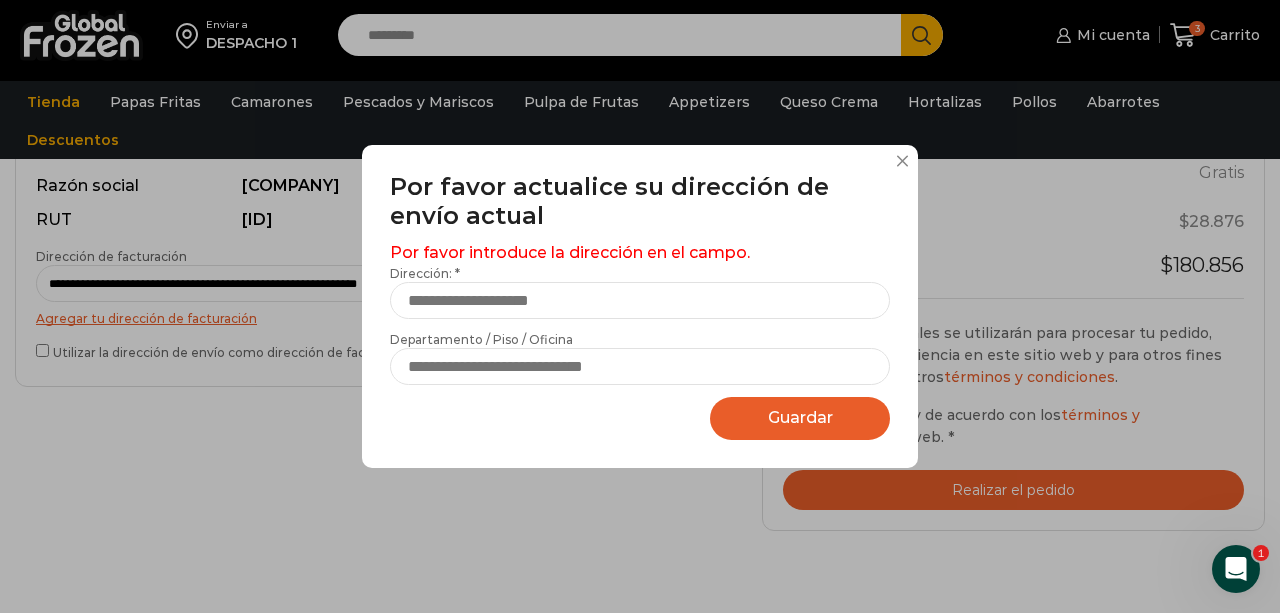 click on "Guardar" at bounding box center [800, 417] 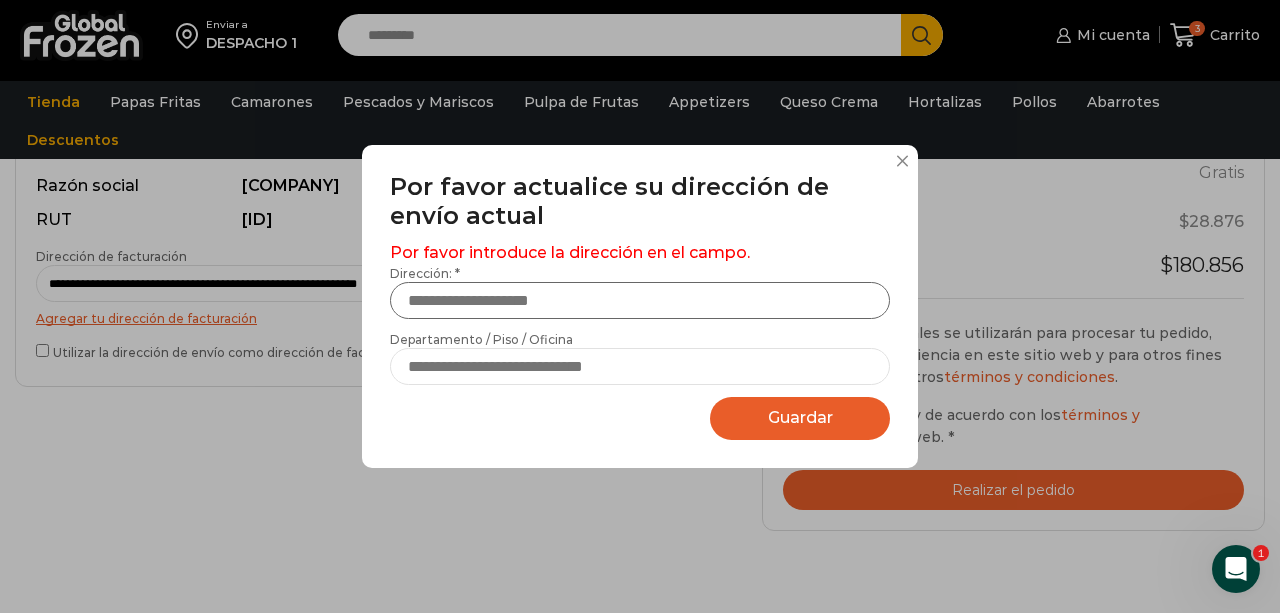click on "Dirección: *" at bounding box center [640, 300] 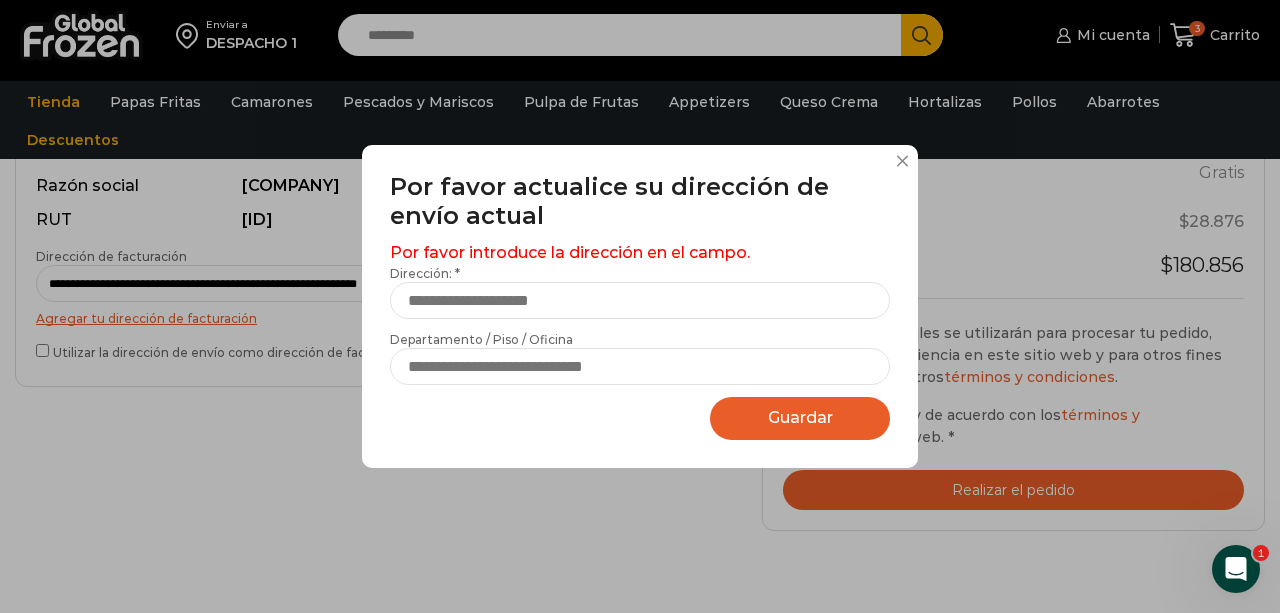 click at bounding box center [902, 161] 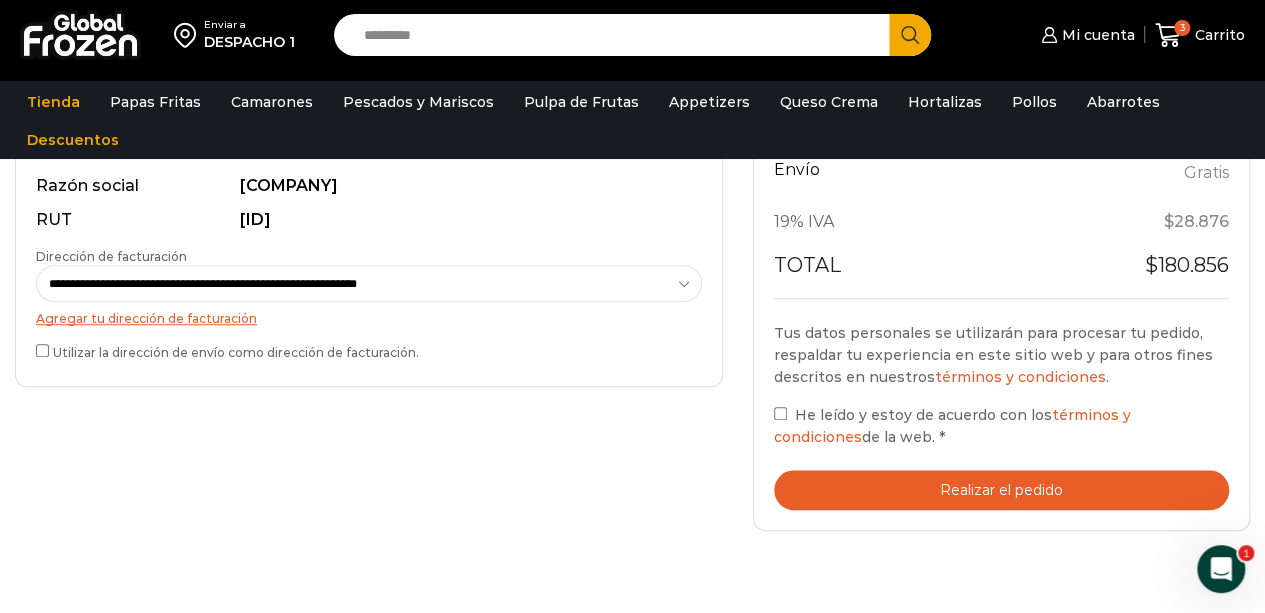 click on "Realizar el pedido" at bounding box center [1001, 490] 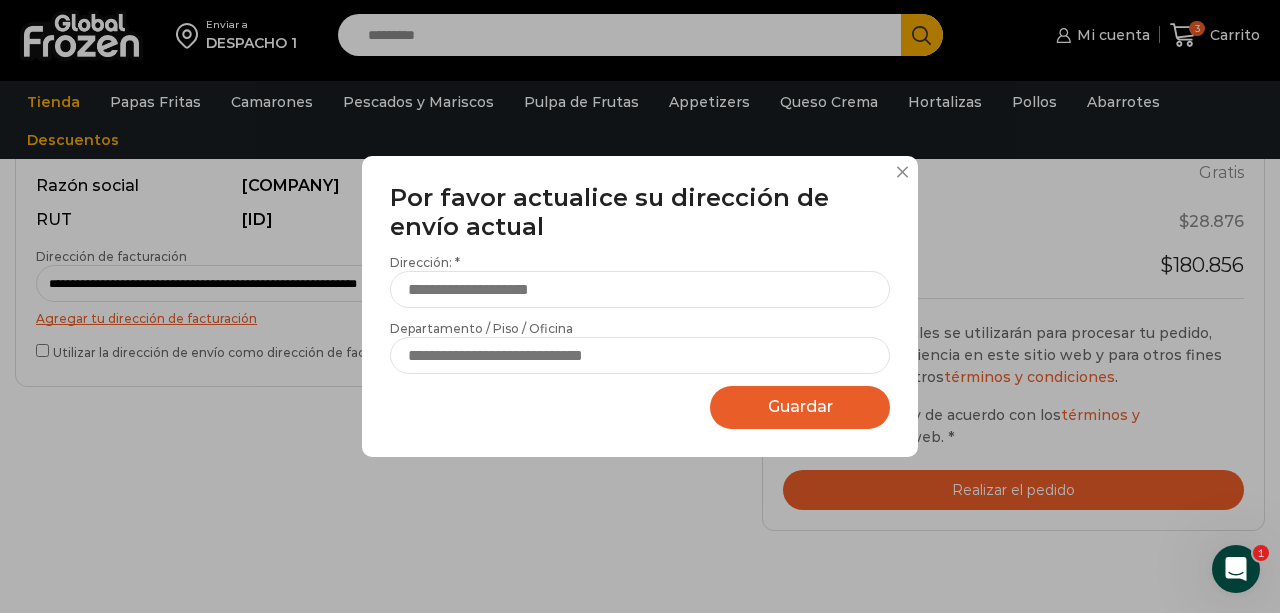 click on "Guardar" at bounding box center [800, 406] 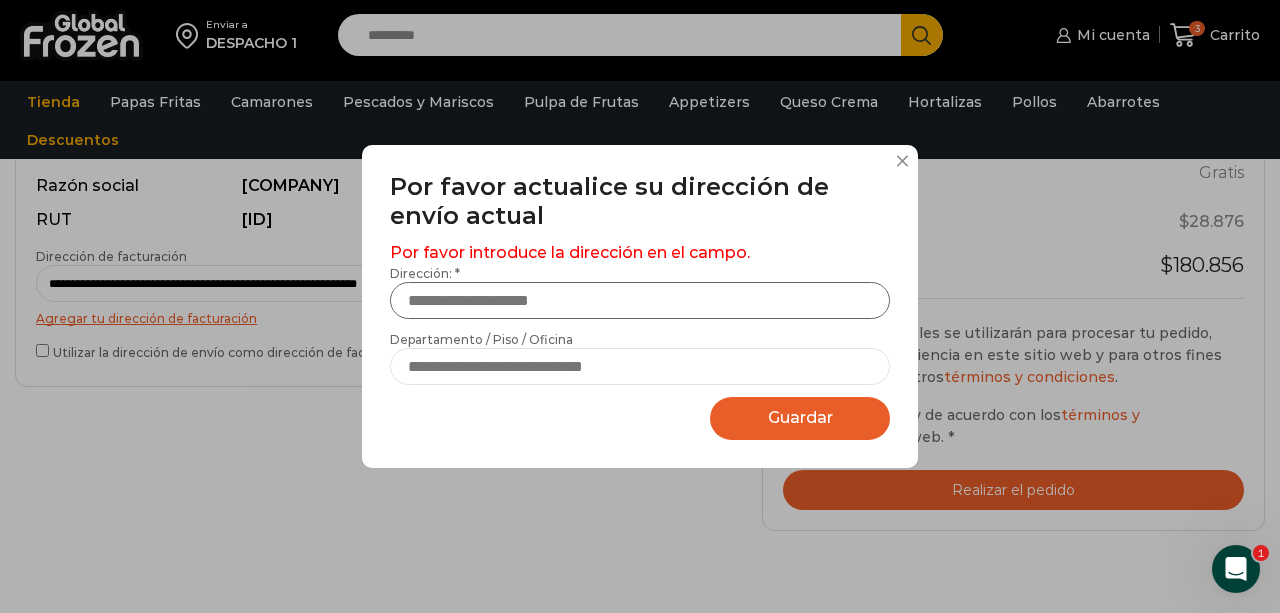 click on "Dirección: *" at bounding box center (640, 300) 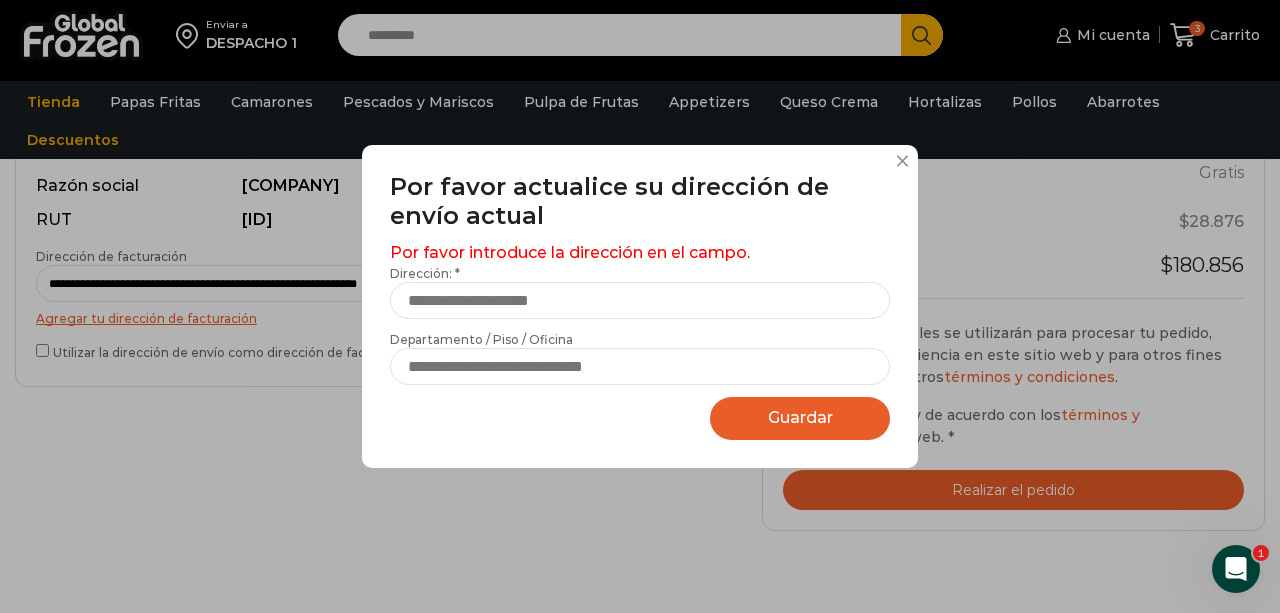 click on "**********" at bounding box center [640, 307] 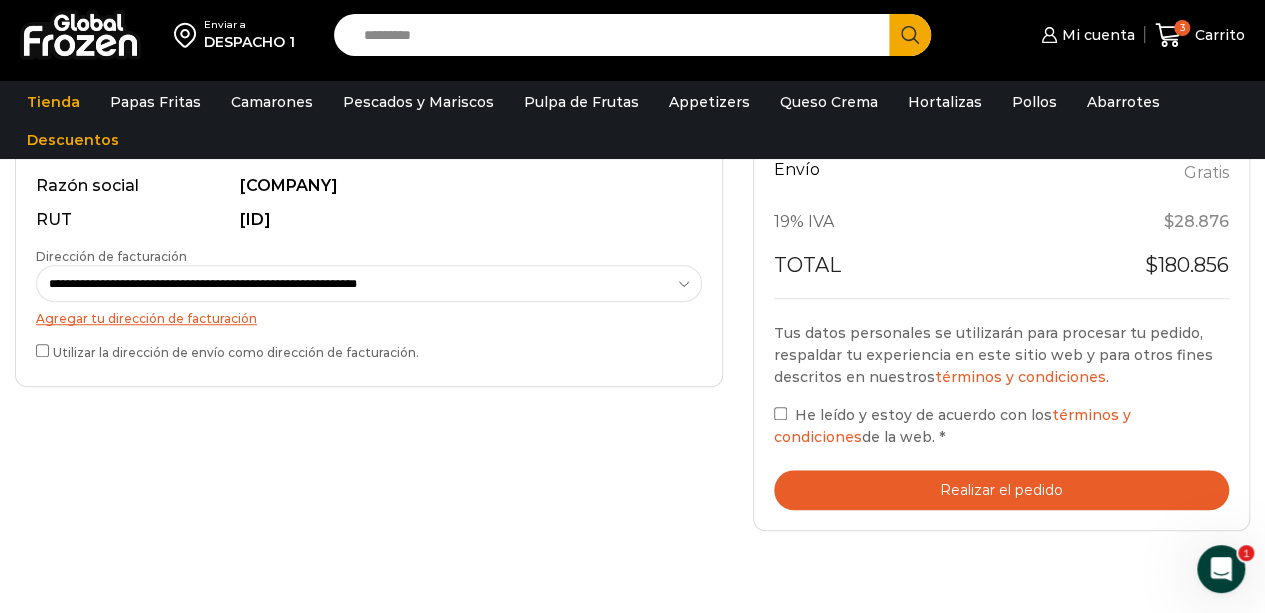 click on "Utilizar la dirección de envío como dirección de facturación." at bounding box center [369, 350] 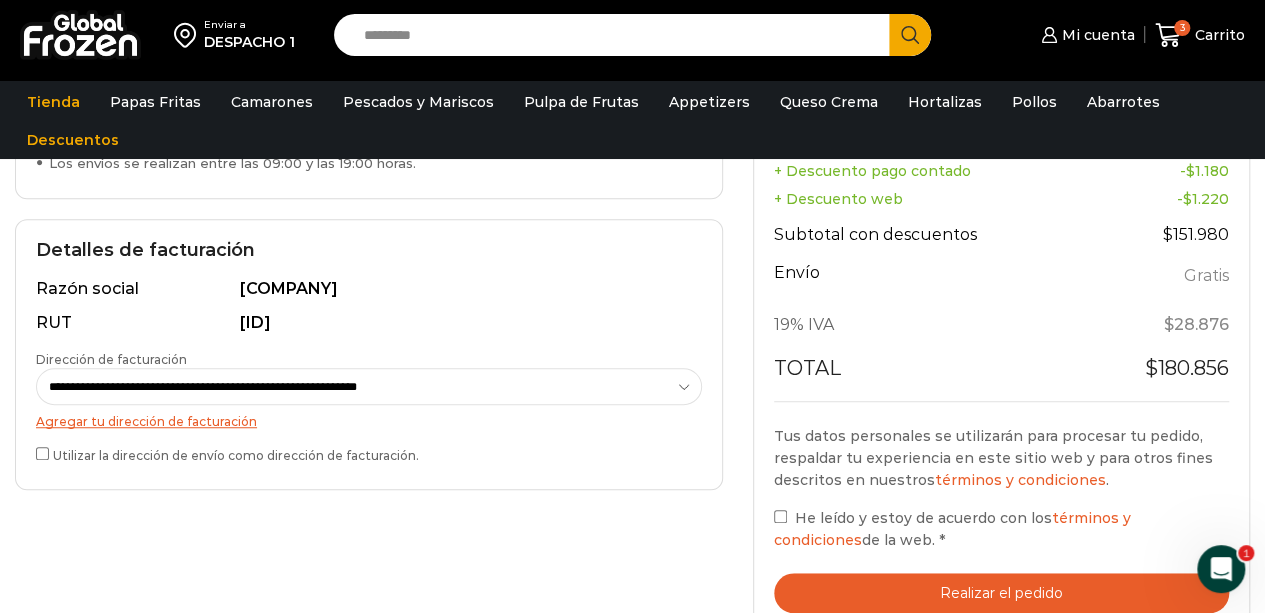 scroll, scrollTop: 512, scrollLeft: 0, axis: vertical 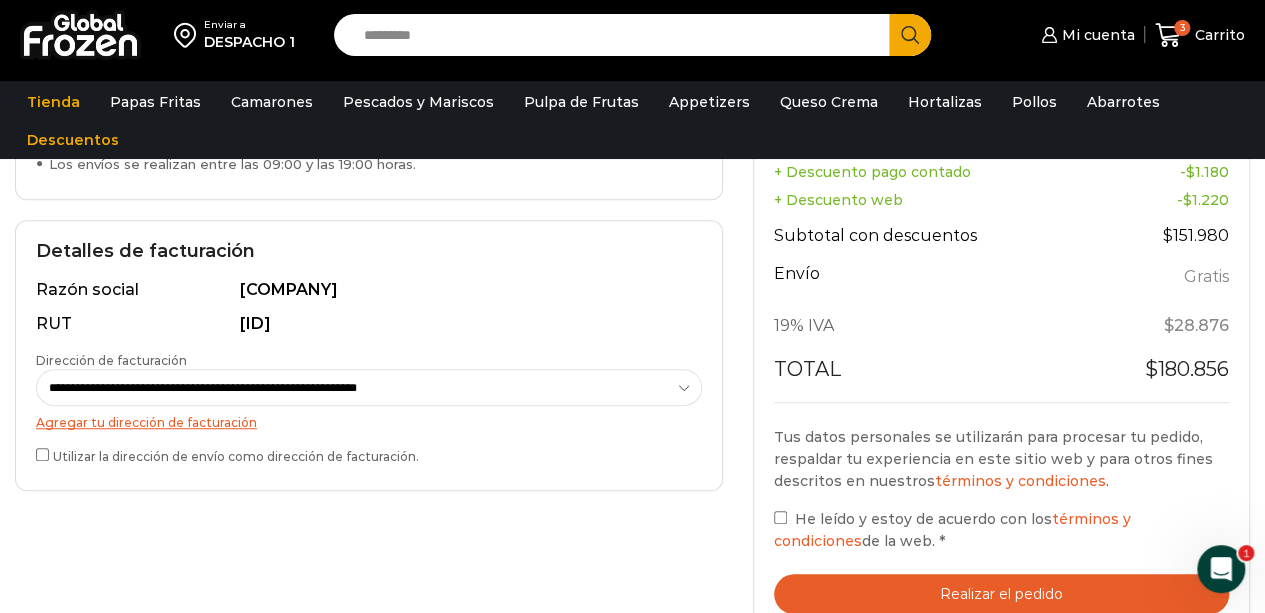 click on "**********" at bounding box center [369, 387] 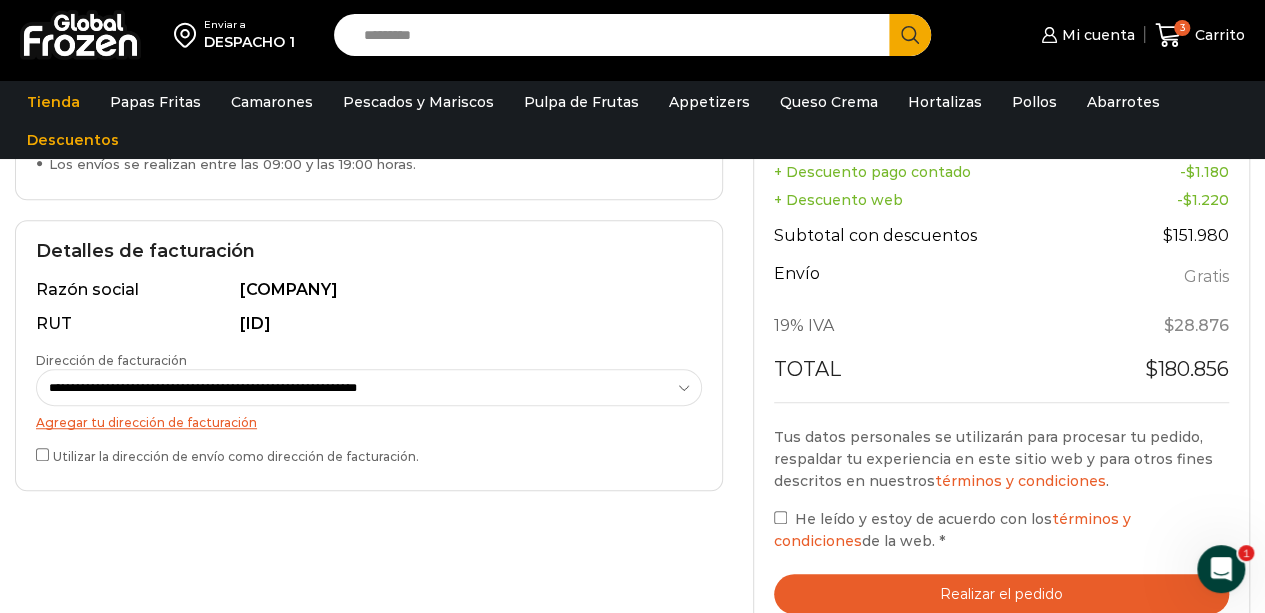 click on "**********" at bounding box center [369, 387] 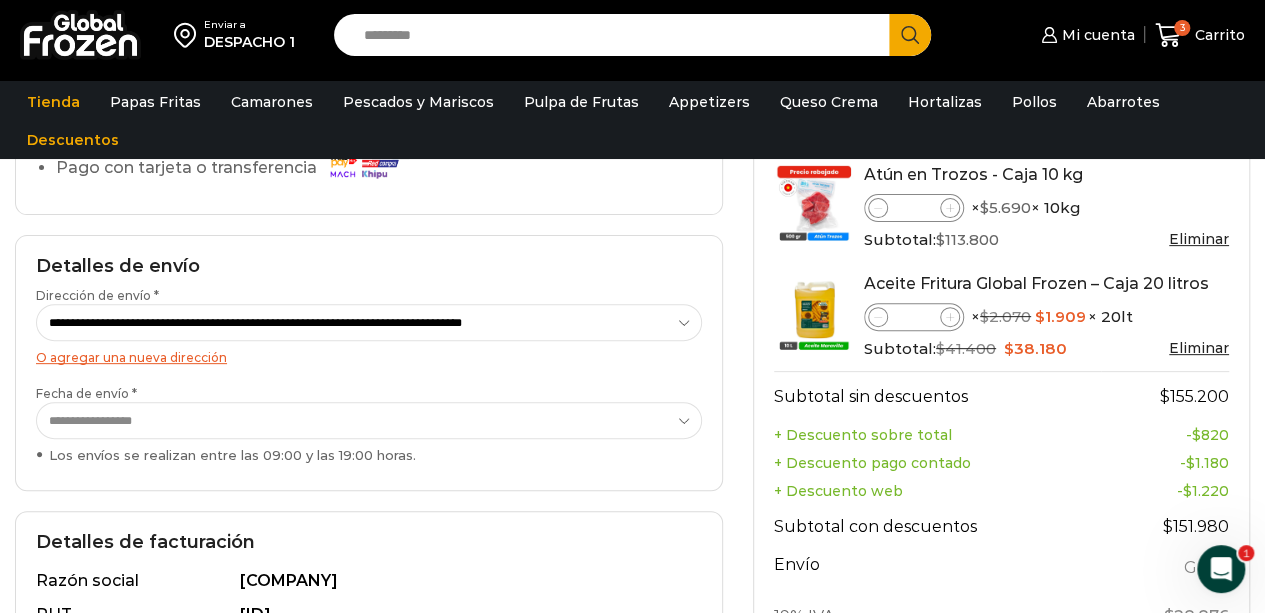 scroll, scrollTop: 220, scrollLeft: 0, axis: vertical 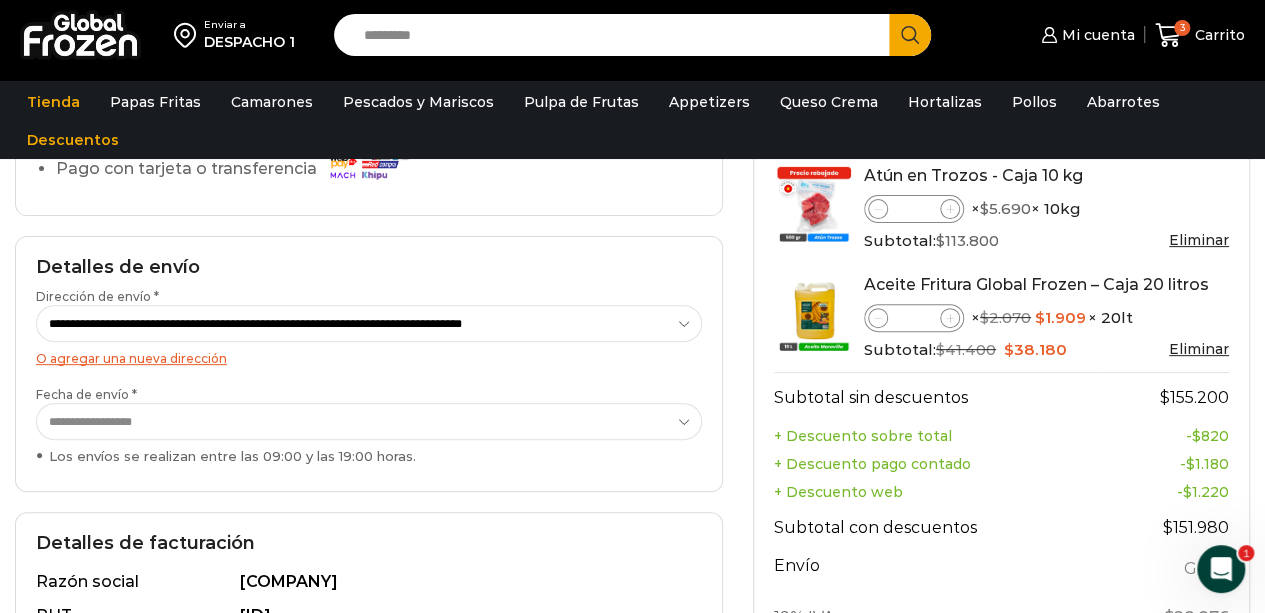 click on "**********" at bounding box center (369, 421) 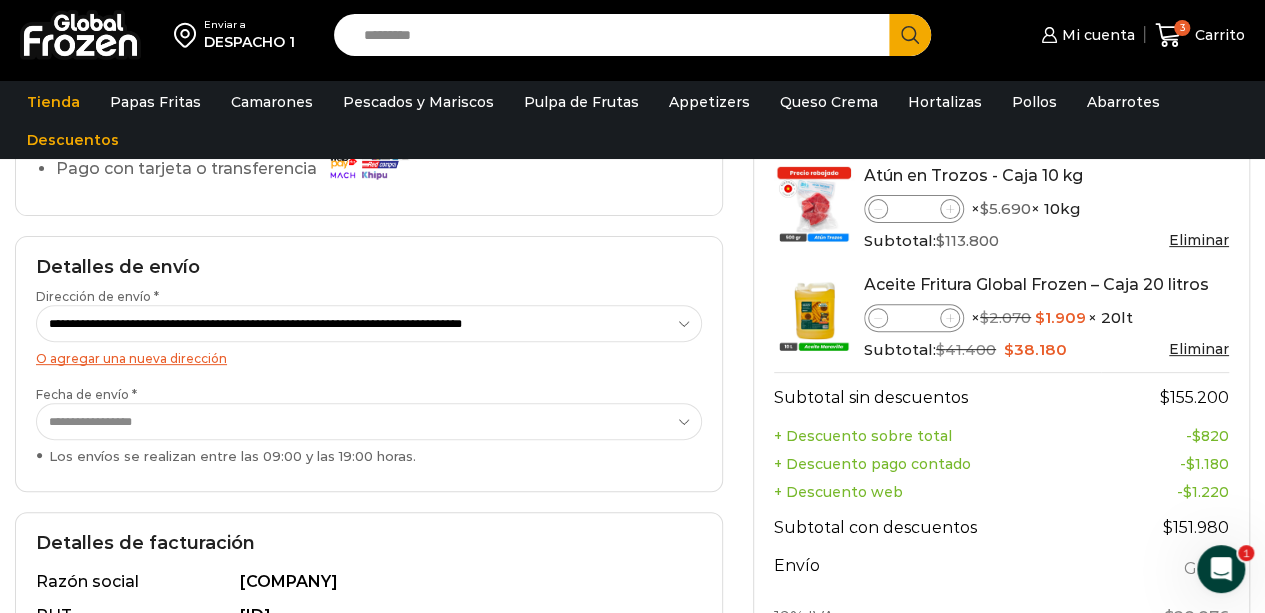 click on "**********" at bounding box center [369, 421] 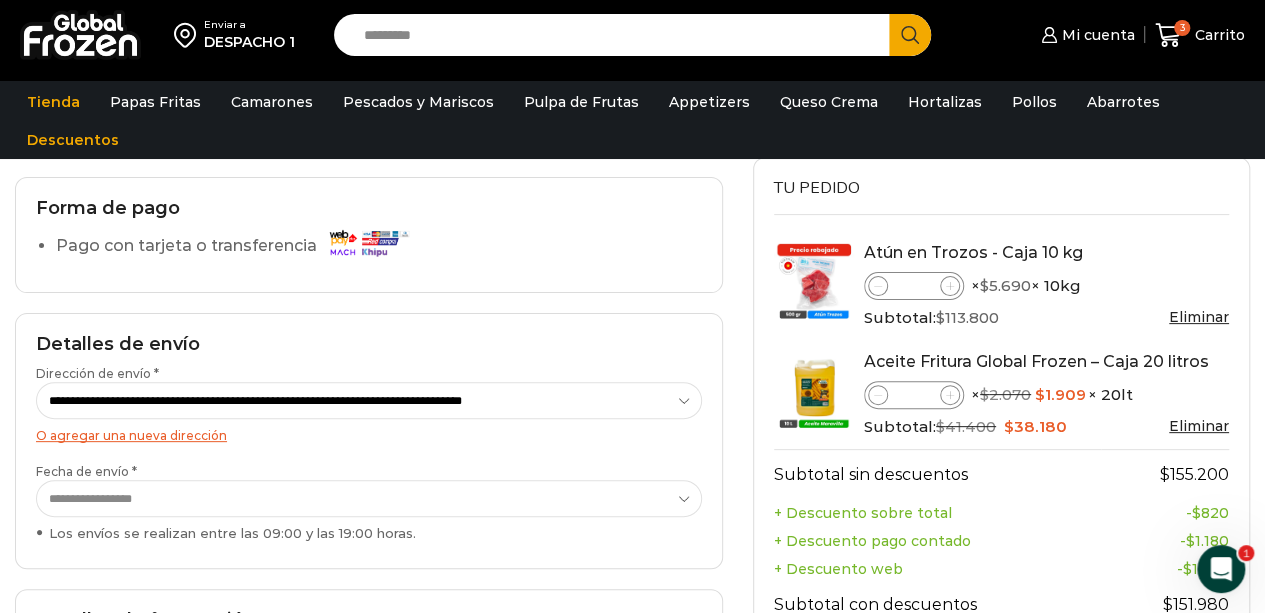 scroll, scrollTop: 142, scrollLeft: 0, axis: vertical 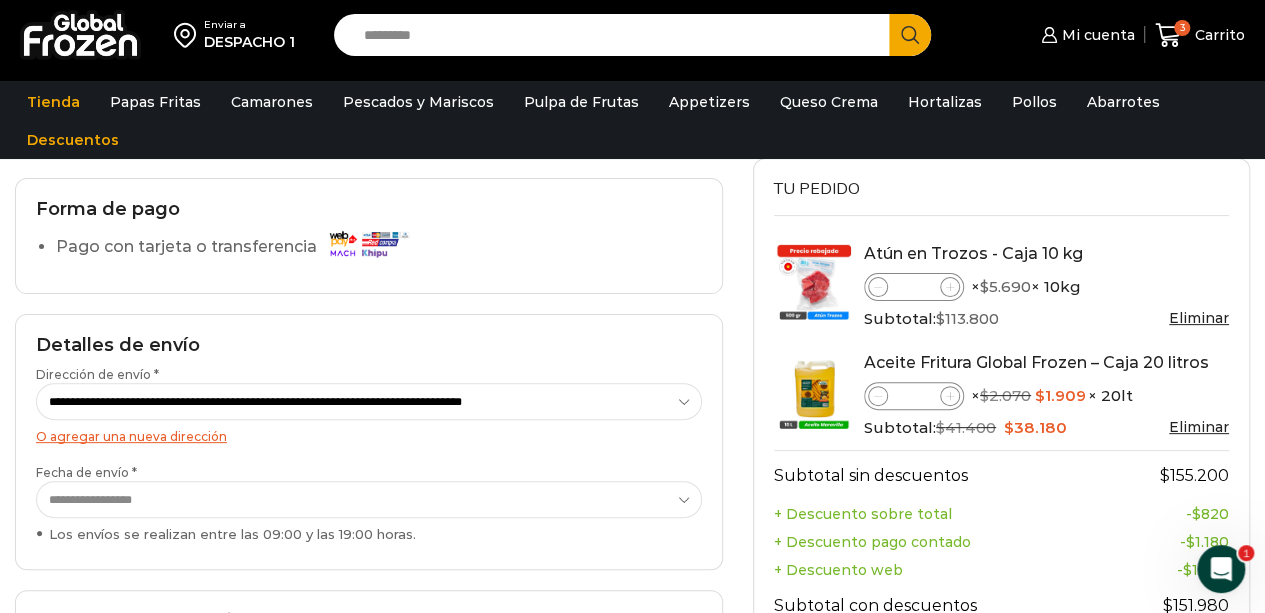click on "**********" at bounding box center [369, 401] 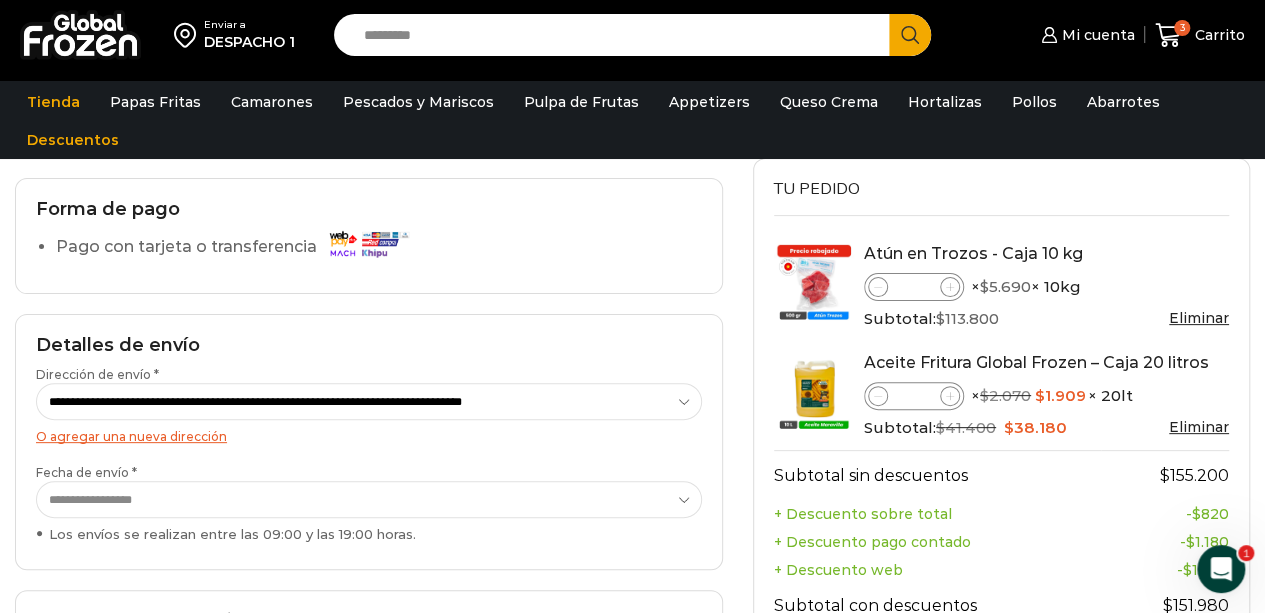 click on "**********" at bounding box center [369, 401] 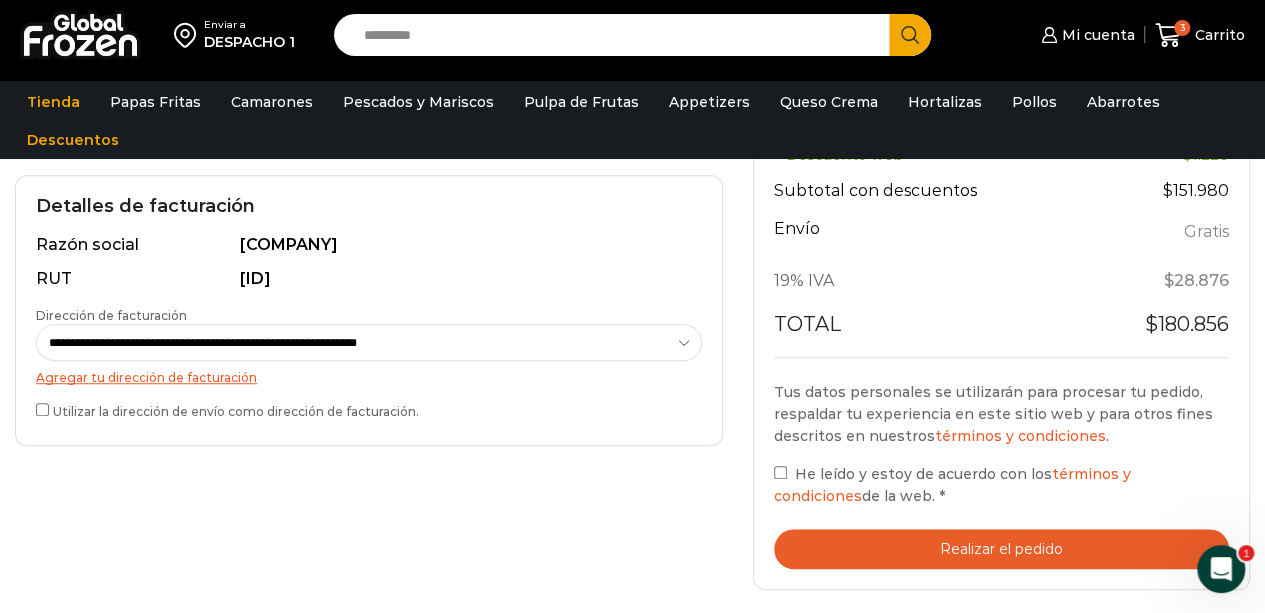 scroll, scrollTop: 558, scrollLeft: 0, axis: vertical 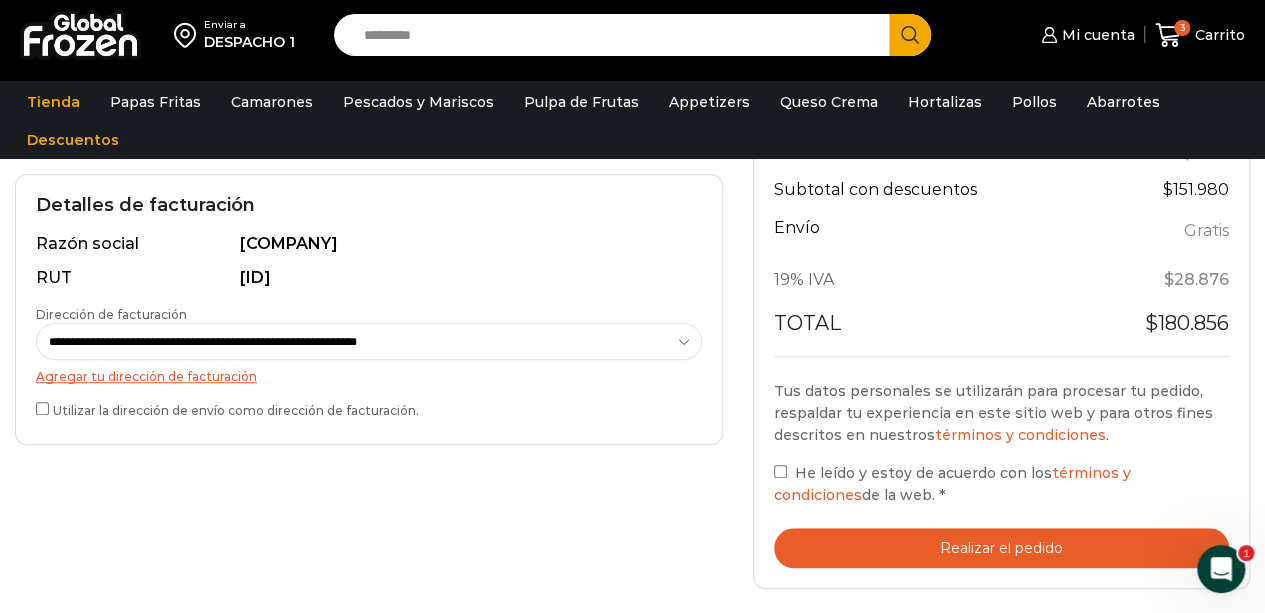 click on "Realizar el pedido" at bounding box center [1001, 548] 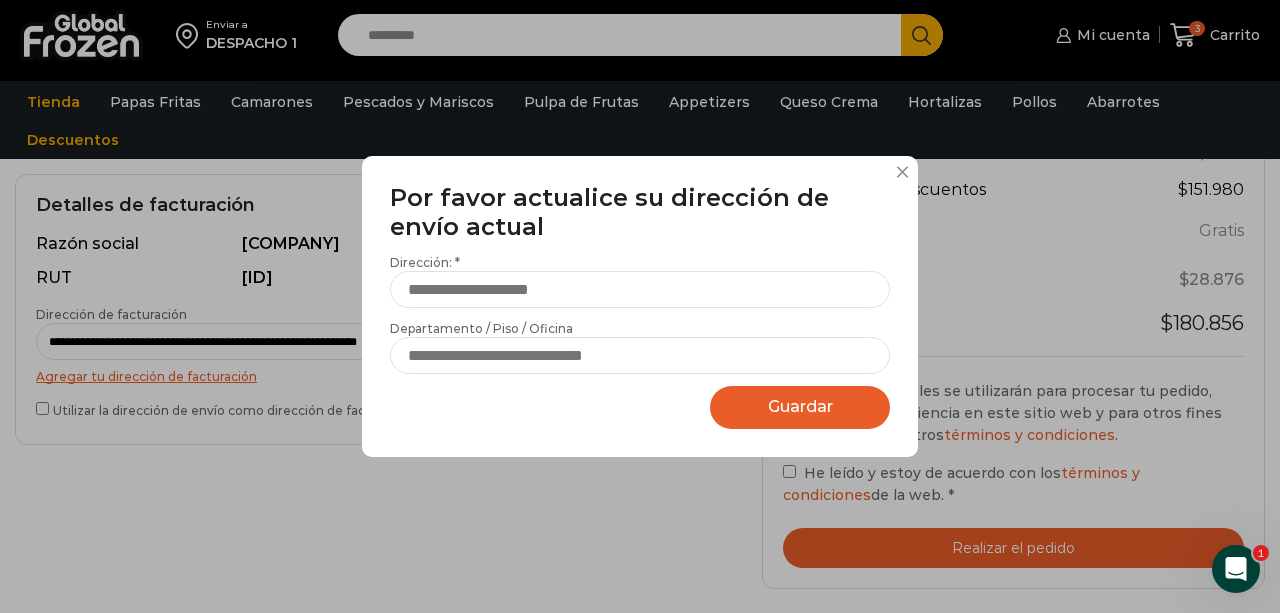 click on "Guardar" at bounding box center (800, 406) 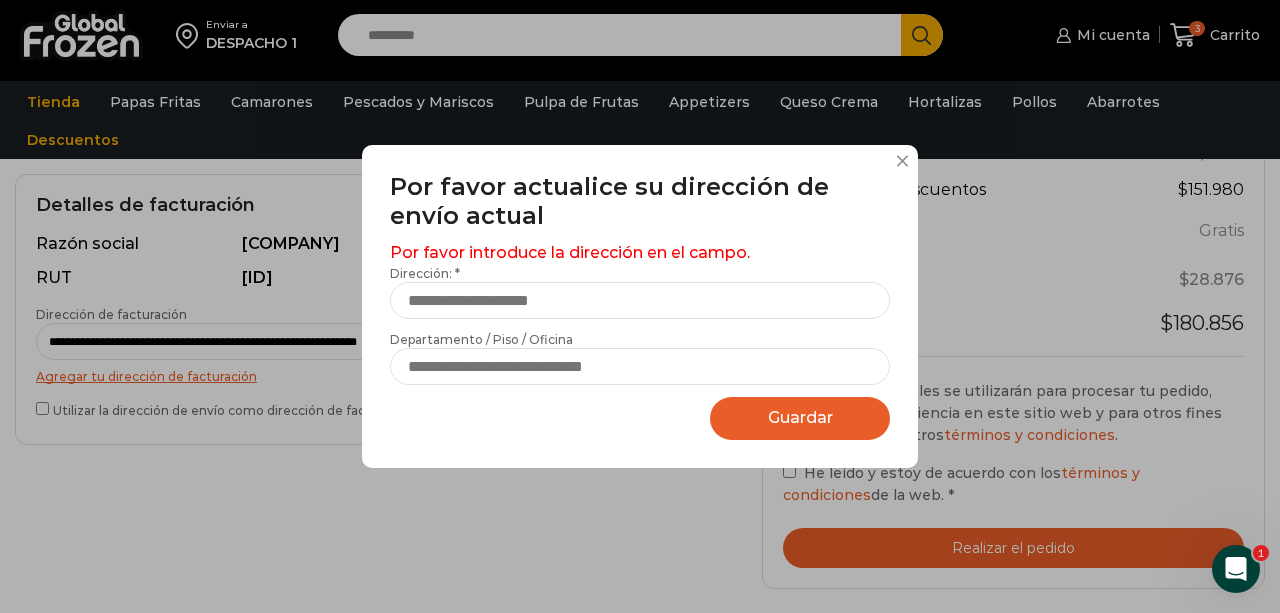 click at bounding box center [902, 161] 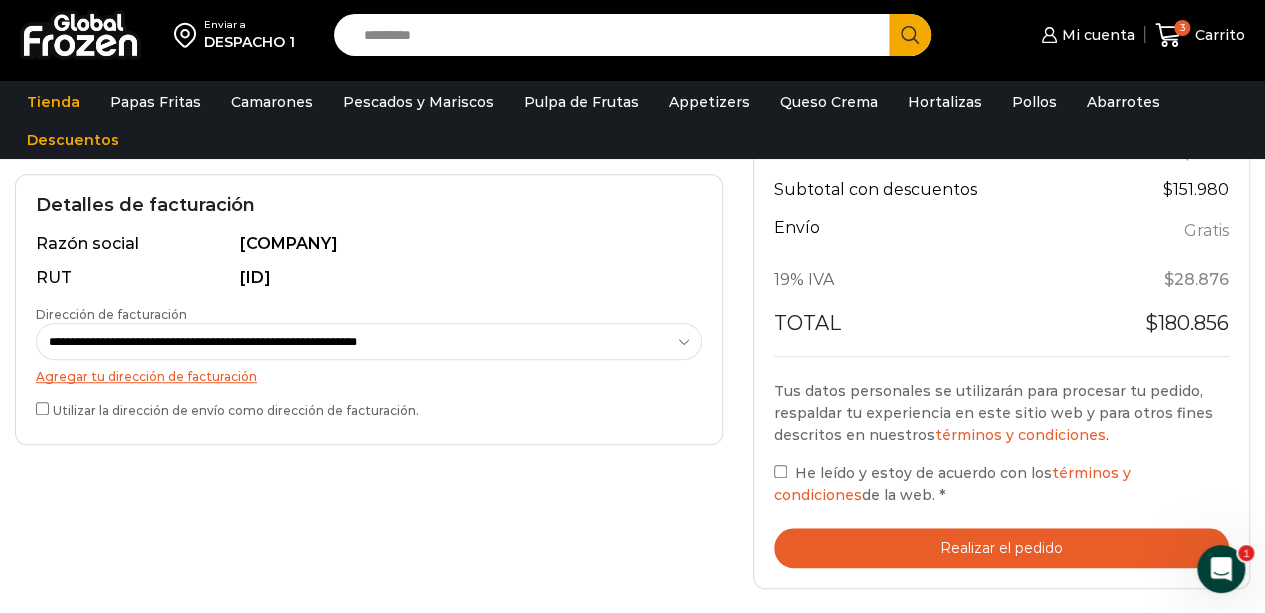 click on "Realizar el pedido" at bounding box center (1001, 548) 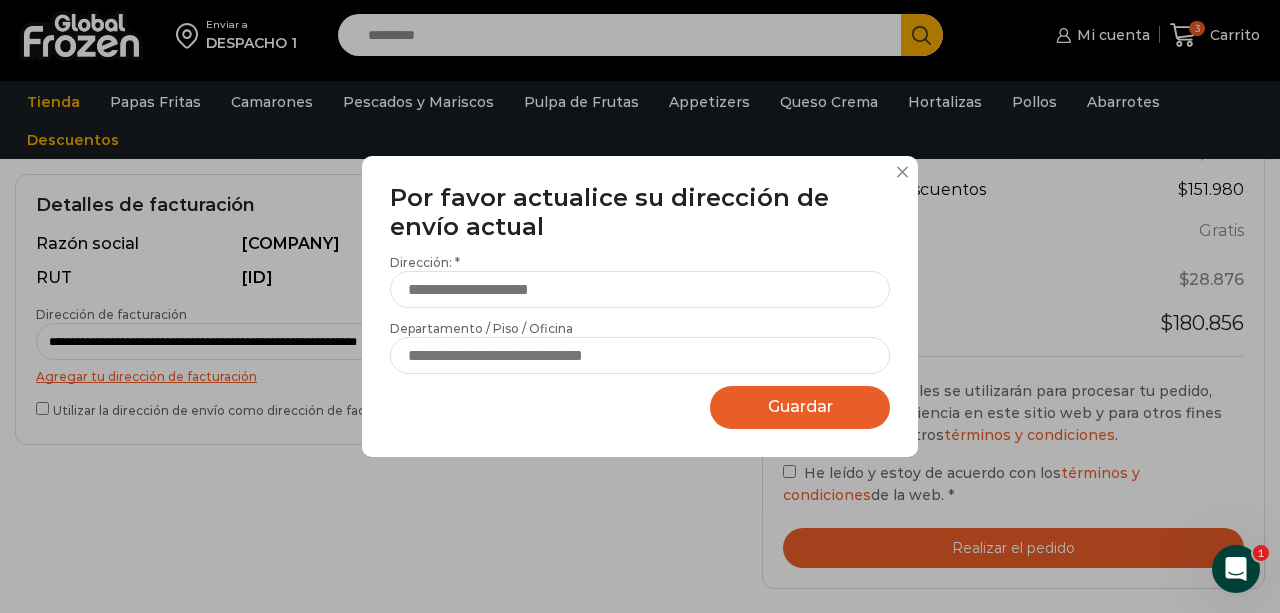 click on "**********" at bounding box center [640, 306] 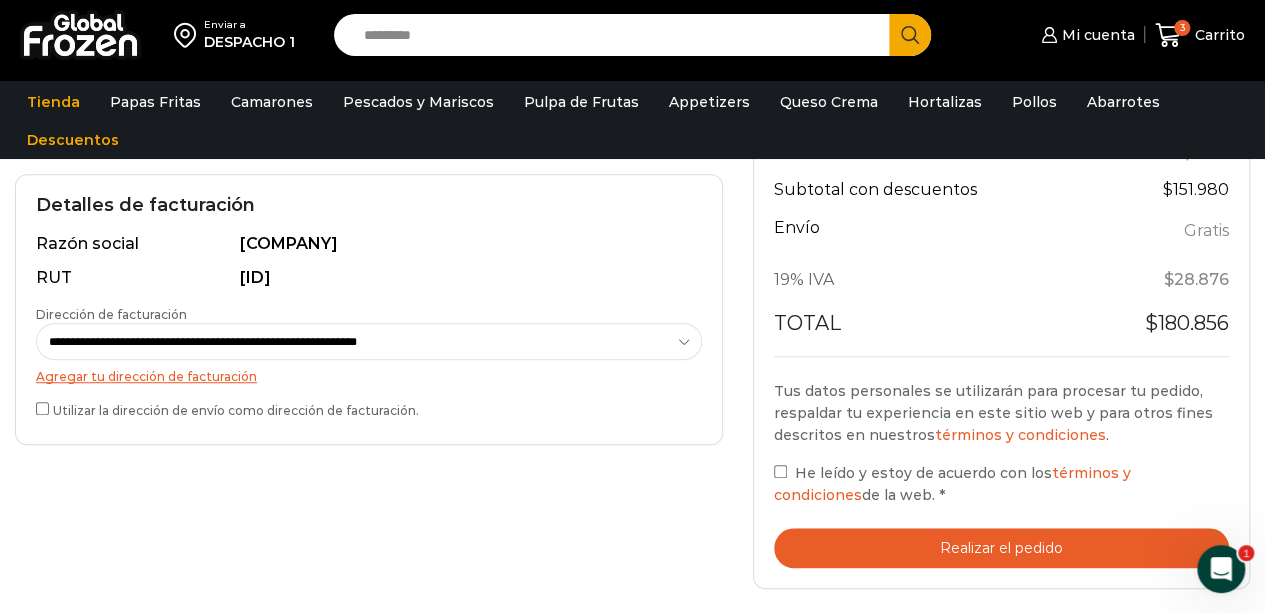 click on "DESPACHO 1" at bounding box center (249, 42) 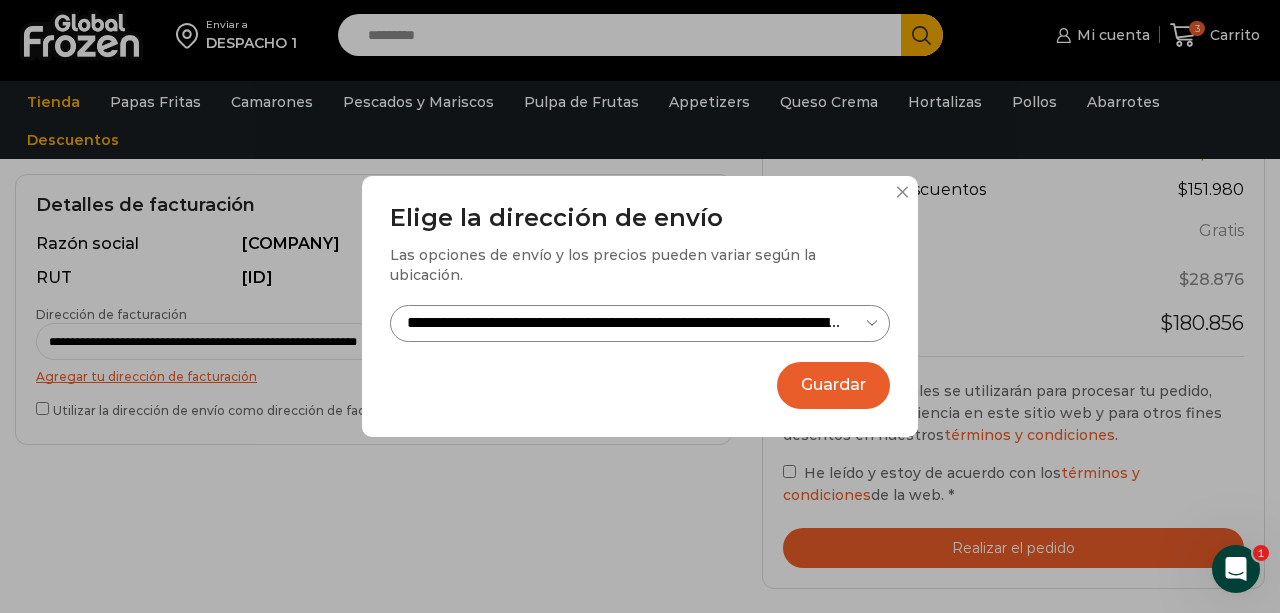 click on "**********" at bounding box center (640, 323) 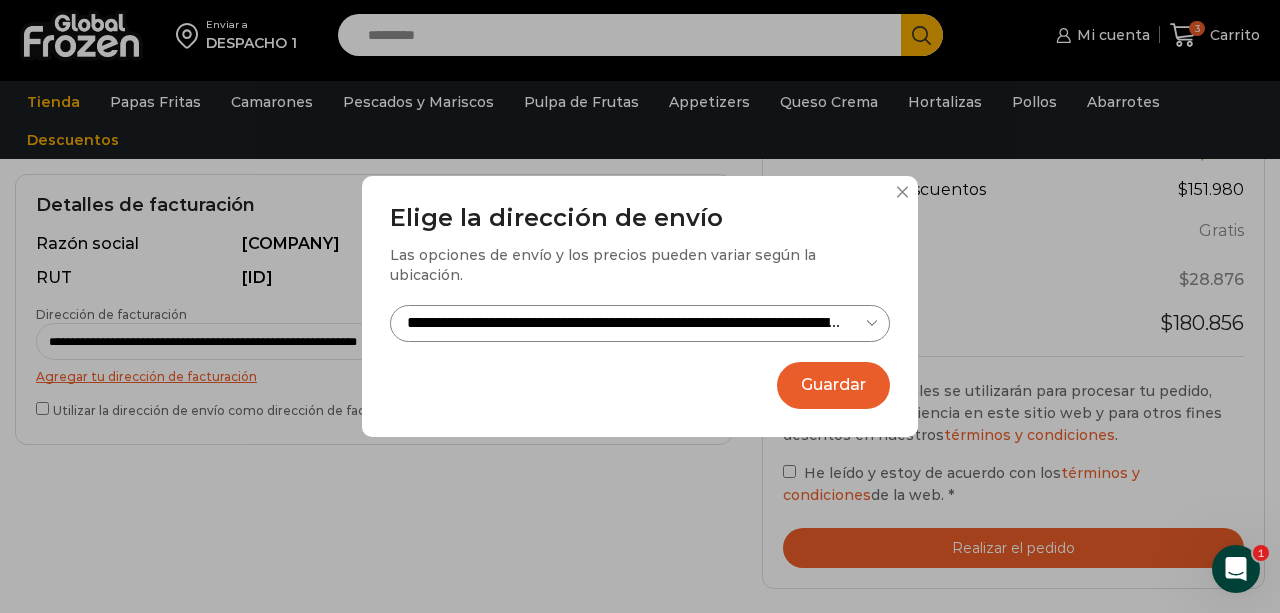 click on "**********" at bounding box center [640, 323] 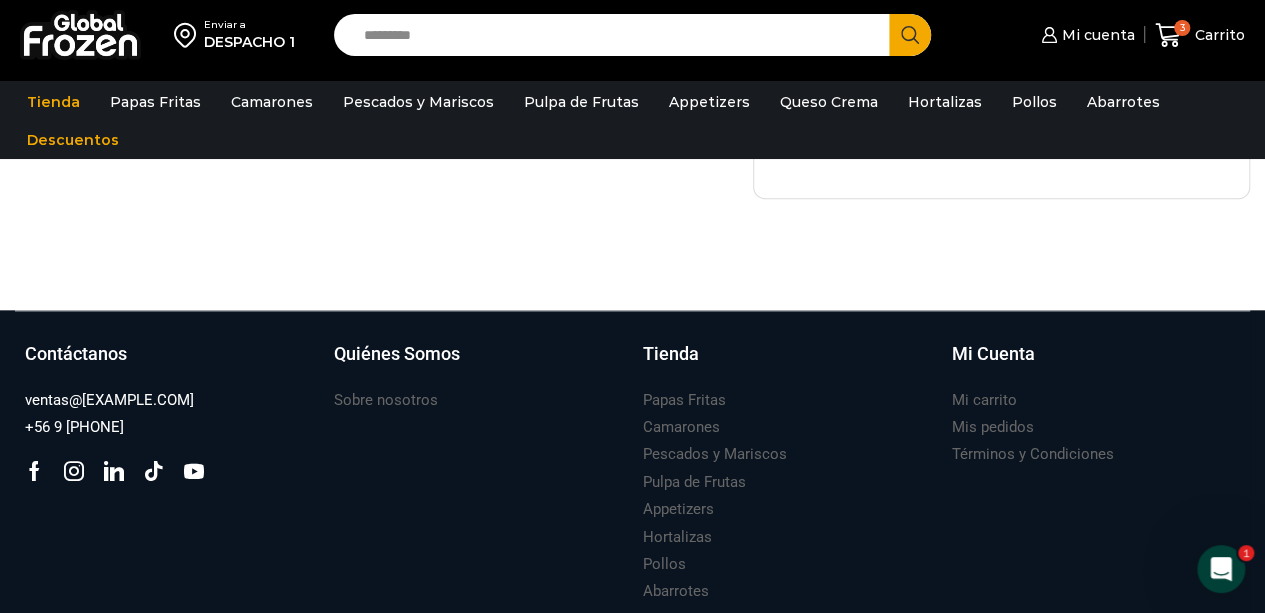 scroll, scrollTop: 779, scrollLeft: 0, axis: vertical 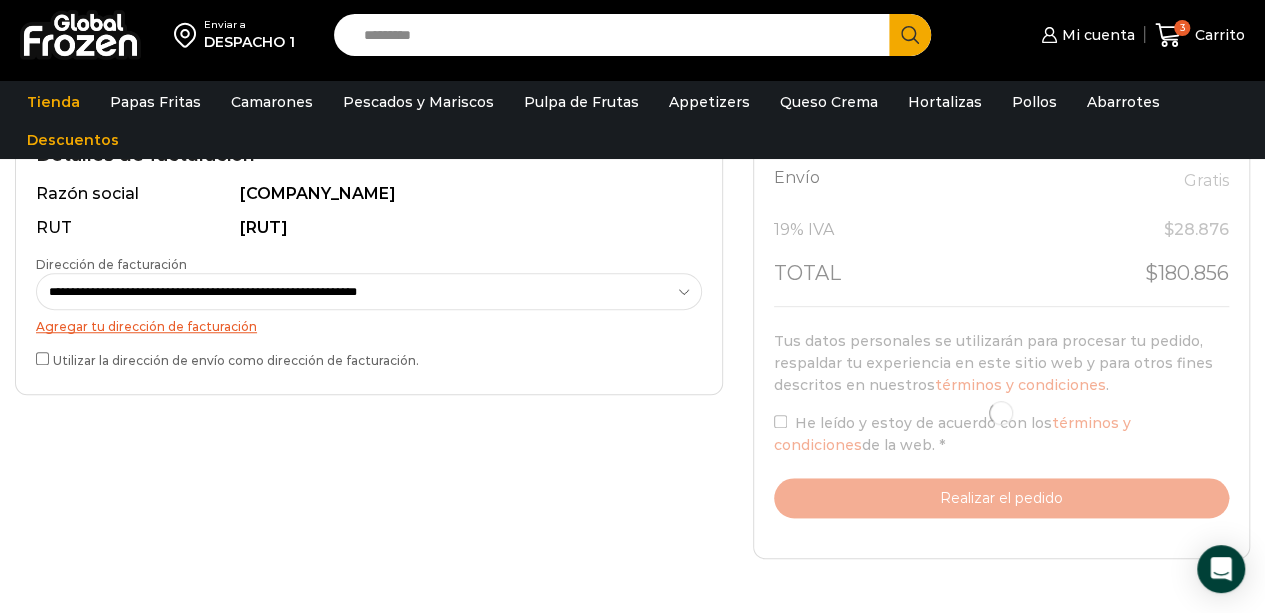 click at bounding box center [1001, 413] 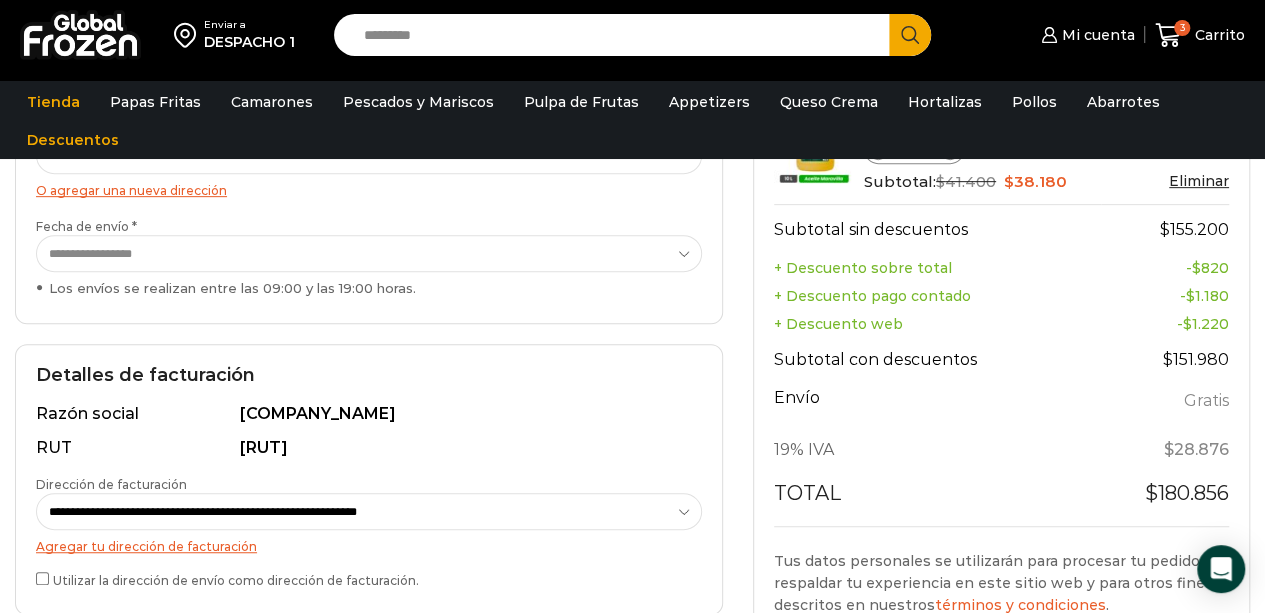 scroll, scrollTop: 370, scrollLeft: 0, axis: vertical 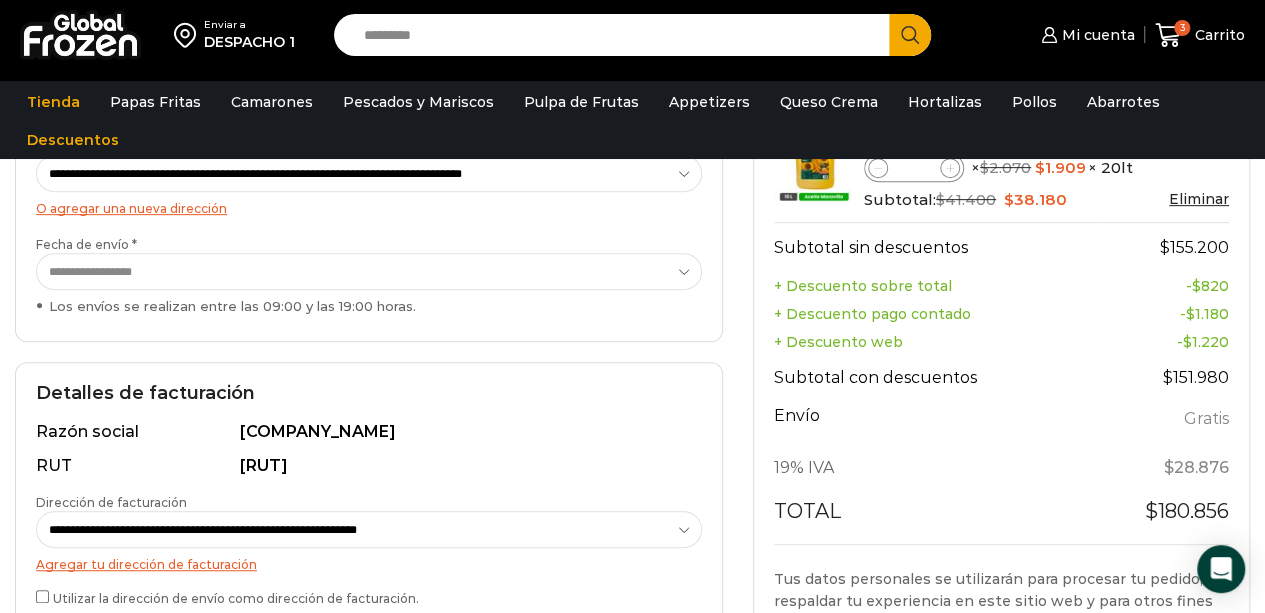 click on "**********" at bounding box center [369, 271] 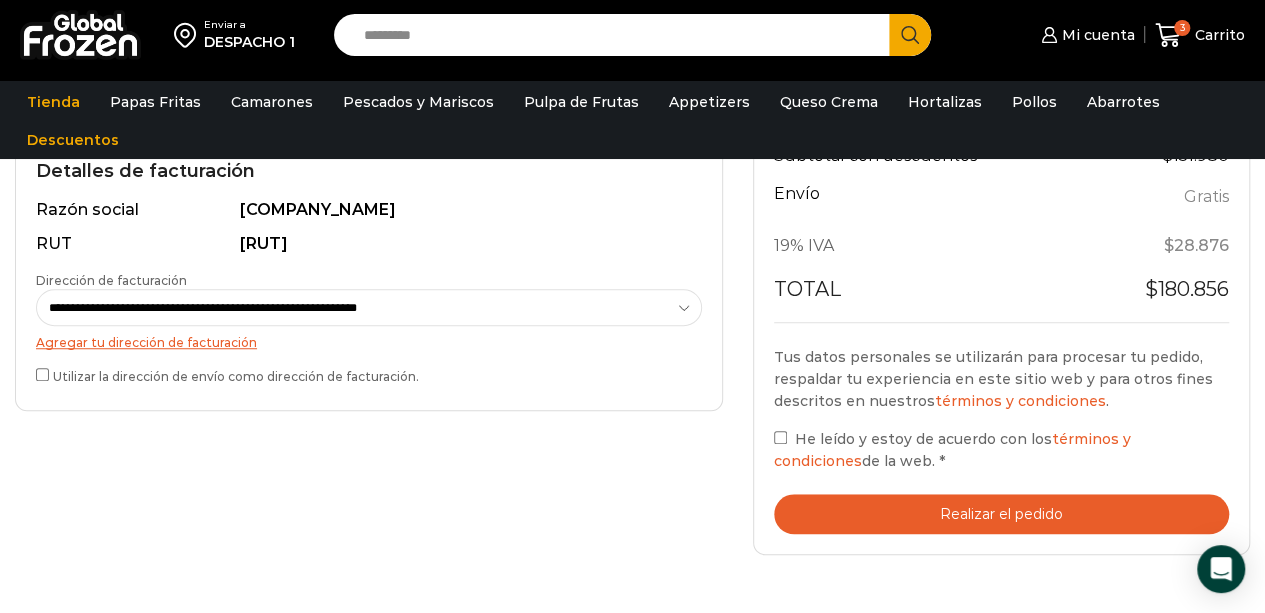 scroll, scrollTop: 592, scrollLeft: 0, axis: vertical 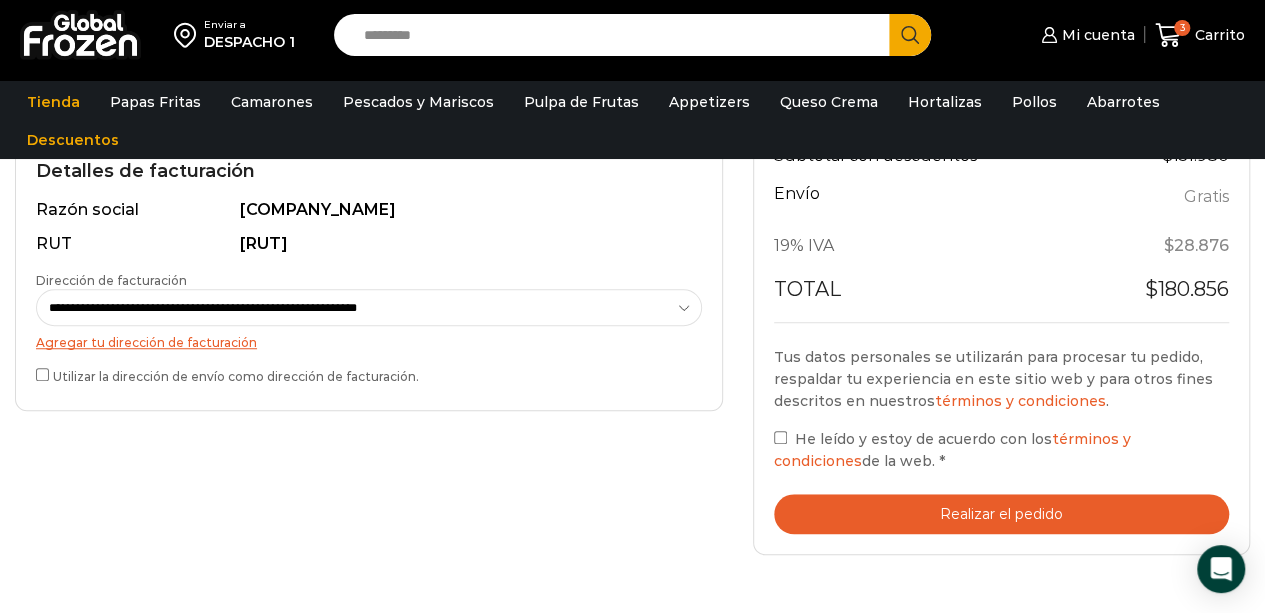 click on "Realizar el pedido" at bounding box center [1001, 514] 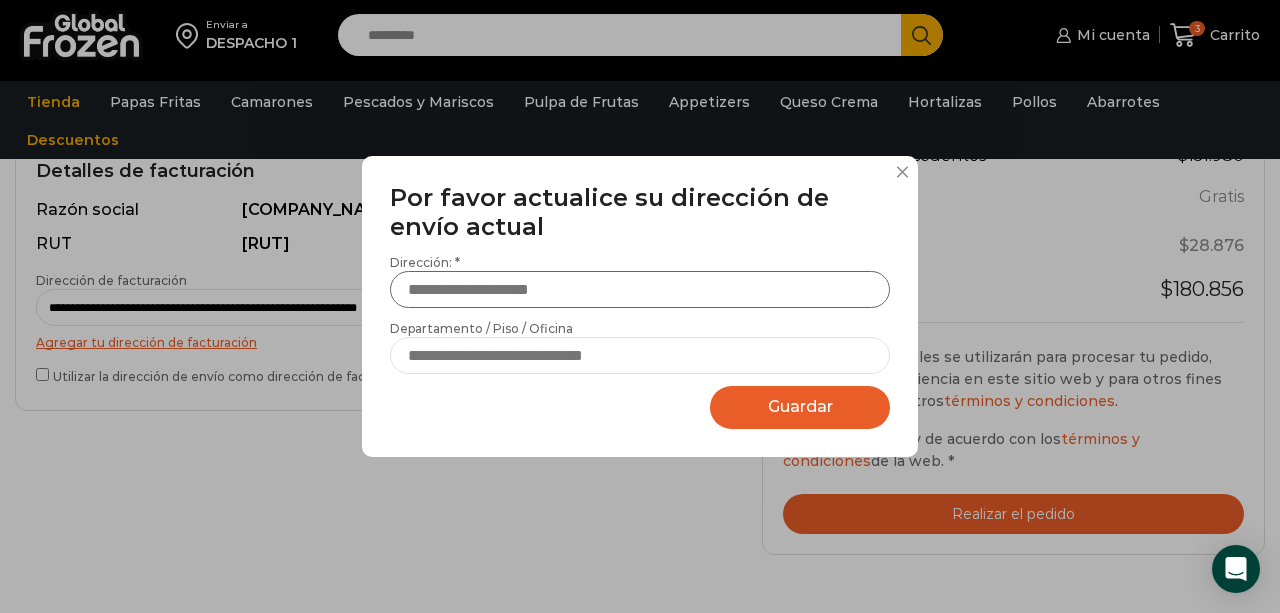 click on "Dirección: *" at bounding box center [640, 289] 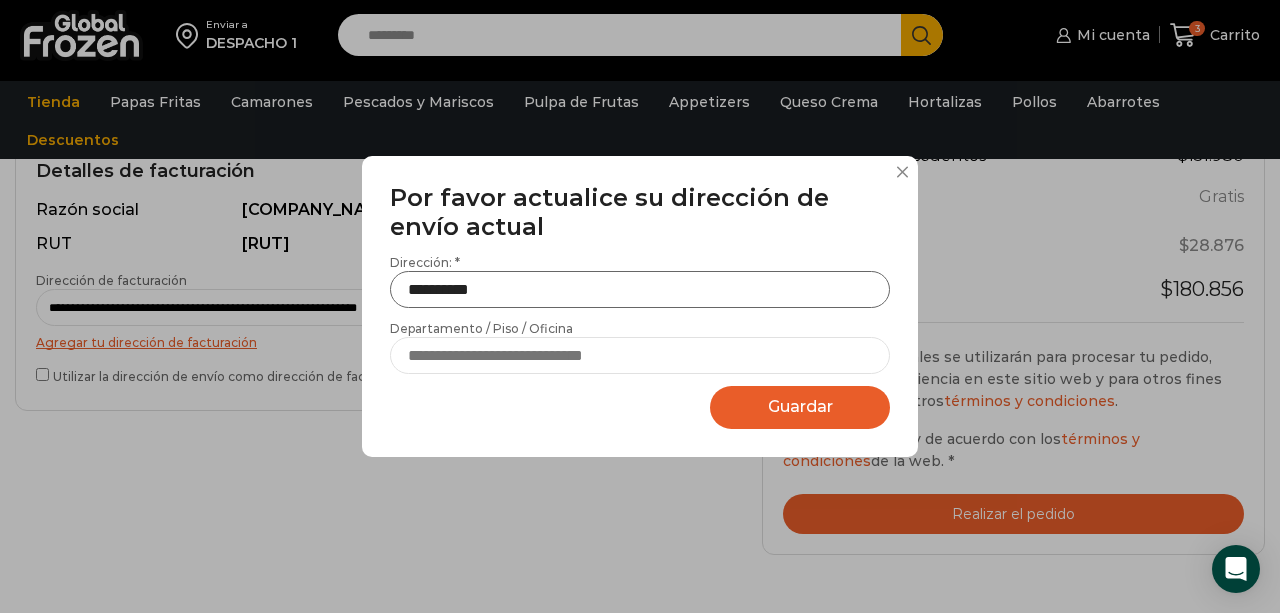 type on "**********" 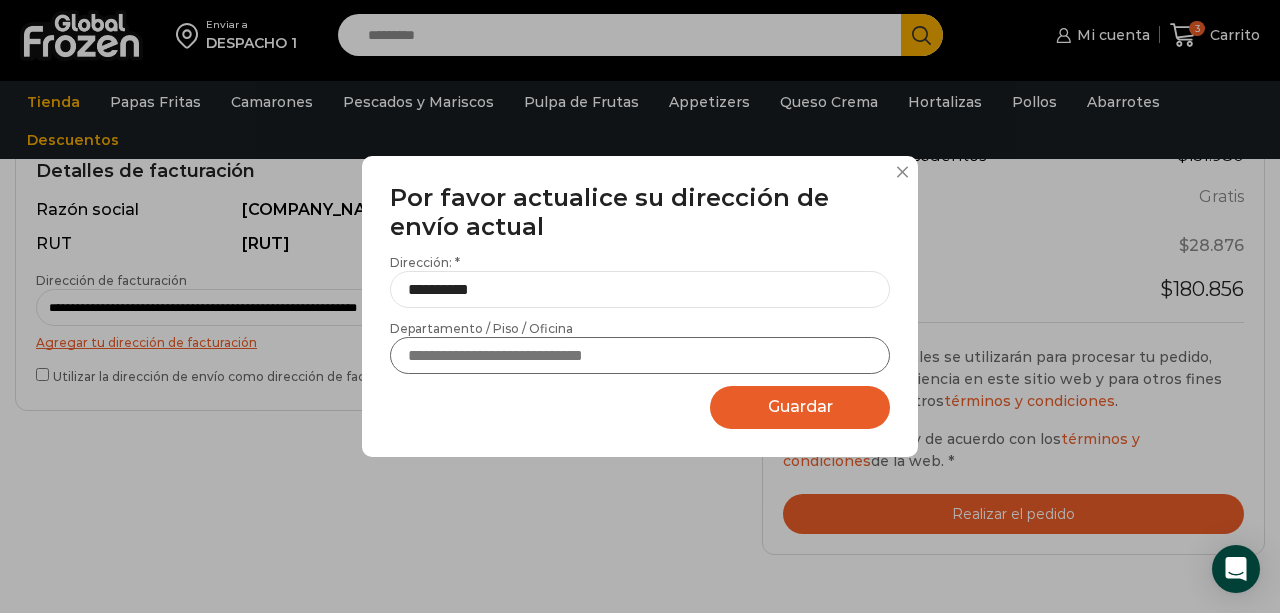 click on "Departamento / Piso / Oficina" at bounding box center (640, 355) 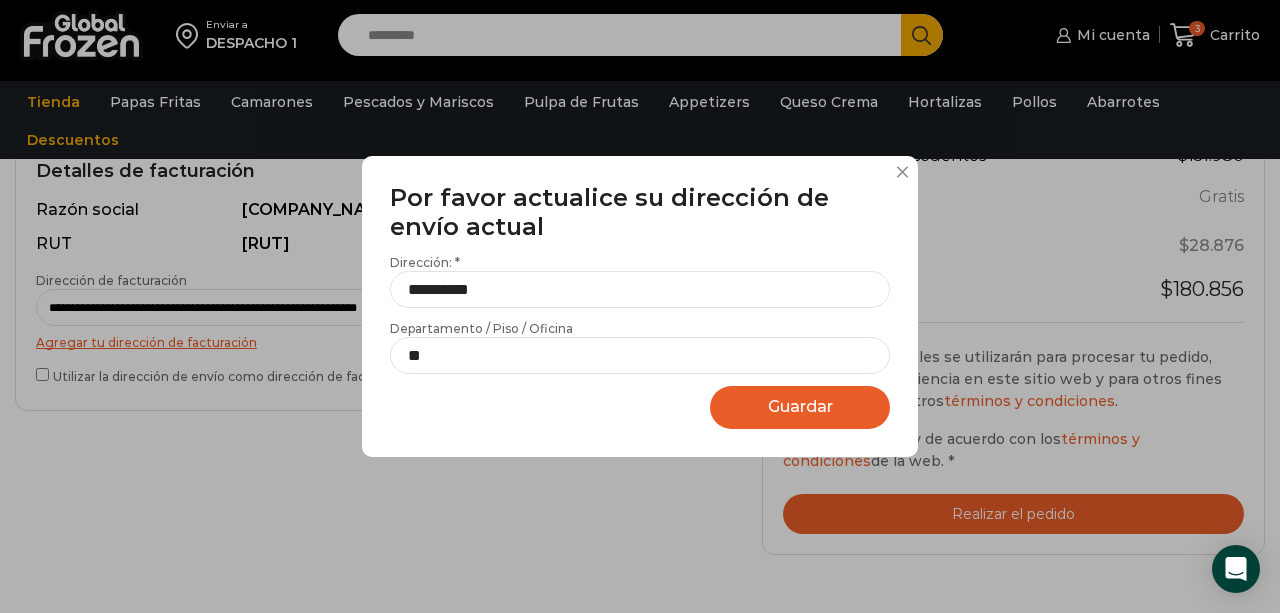click on "Guardar" at bounding box center [800, 406] 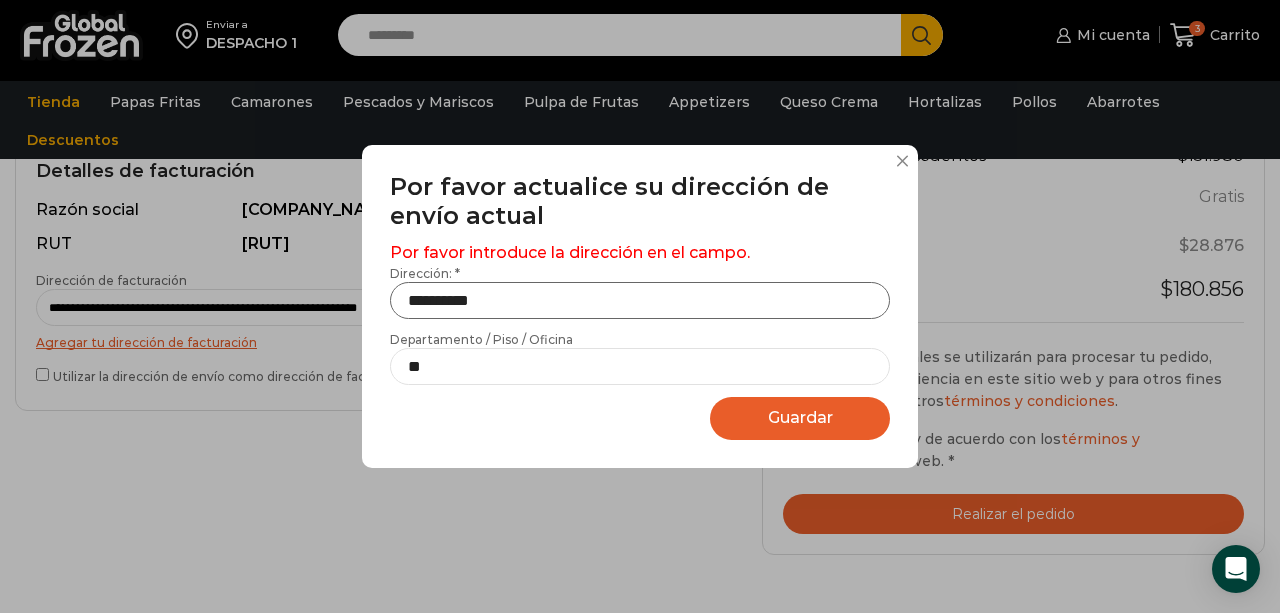 click on "**********" at bounding box center [640, 300] 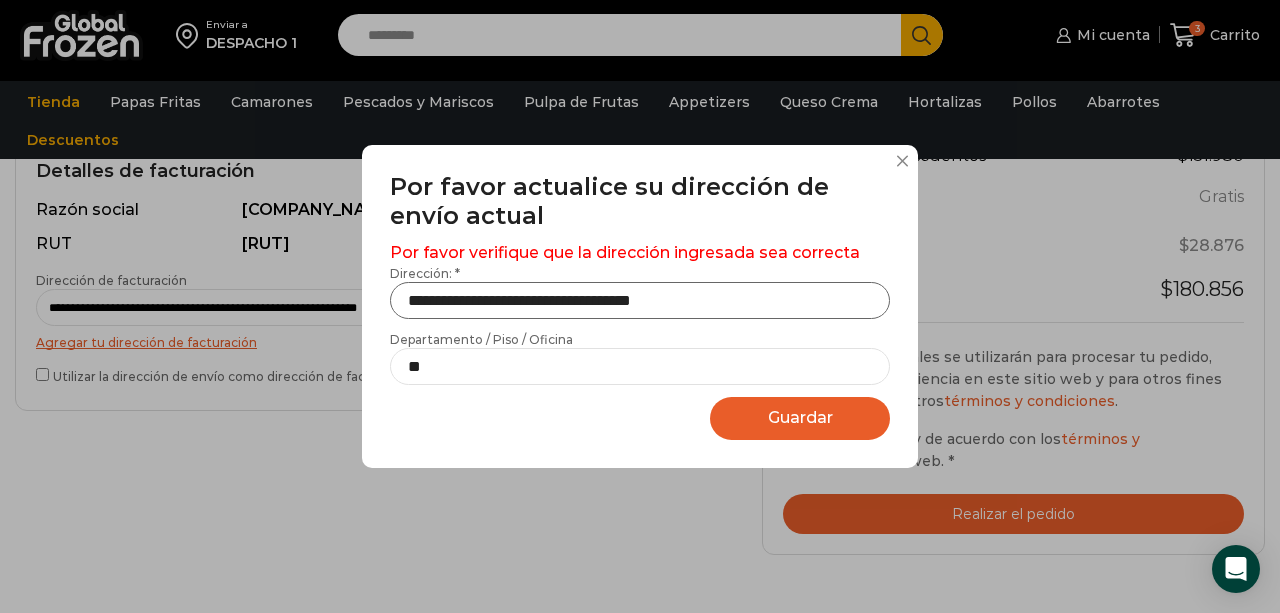 click on "**********" at bounding box center [640, 300] 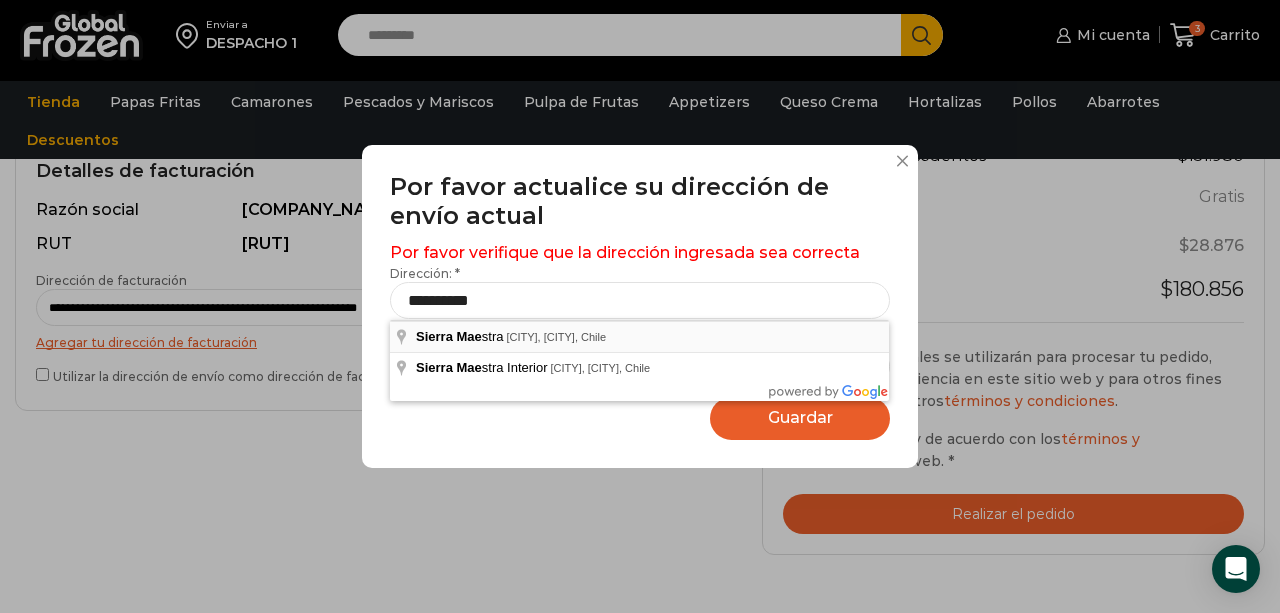 type on "**********" 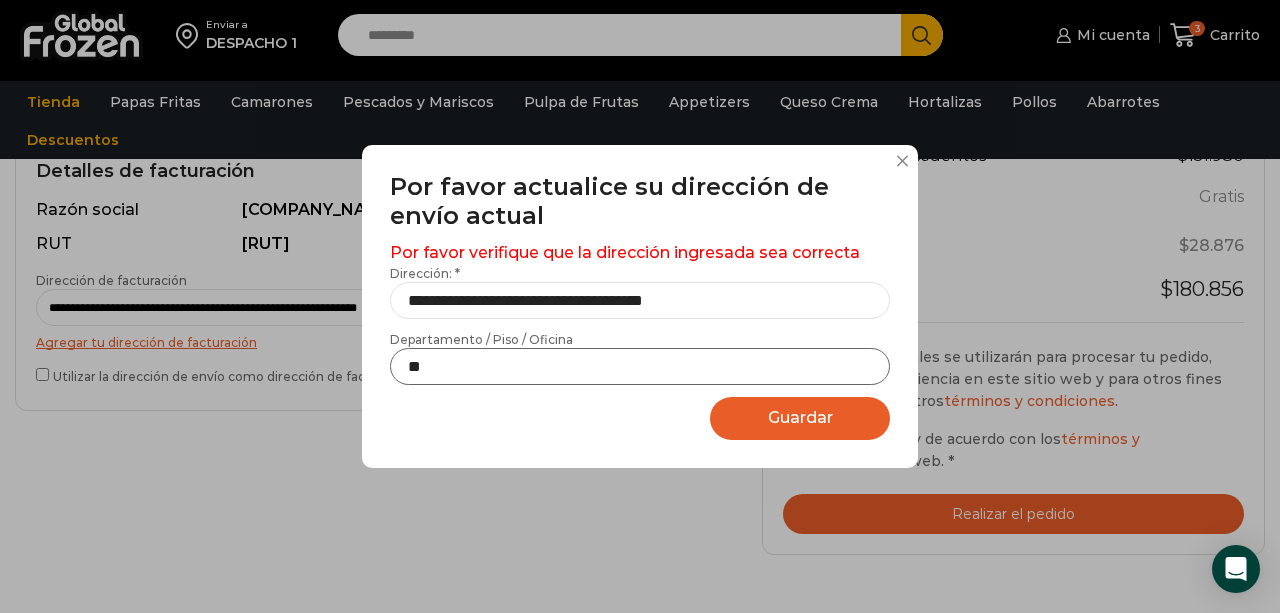 click on "**" at bounding box center (640, 366) 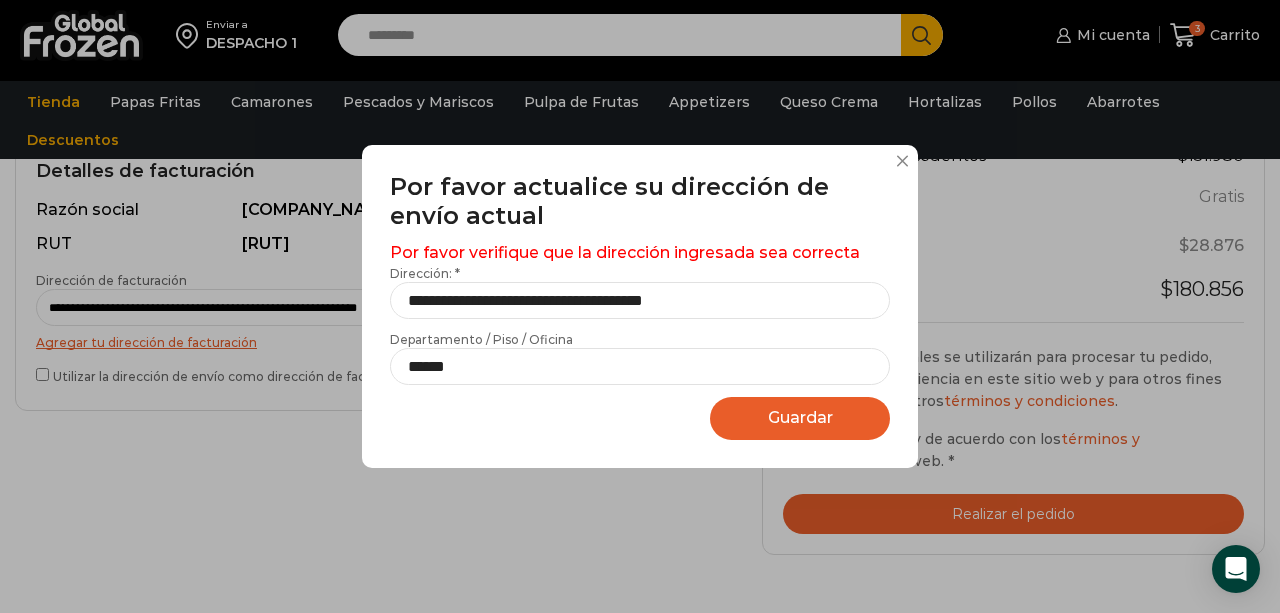 click on "**********" at bounding box center [640, 307] 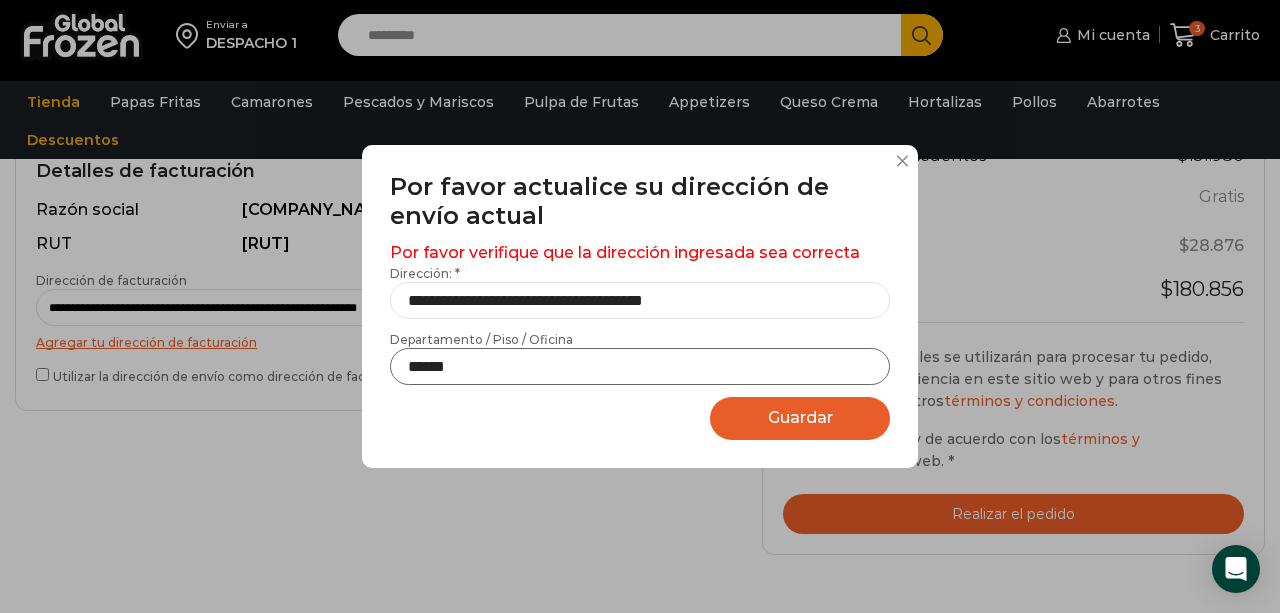 click on "******" at bounding box center [640, 366] 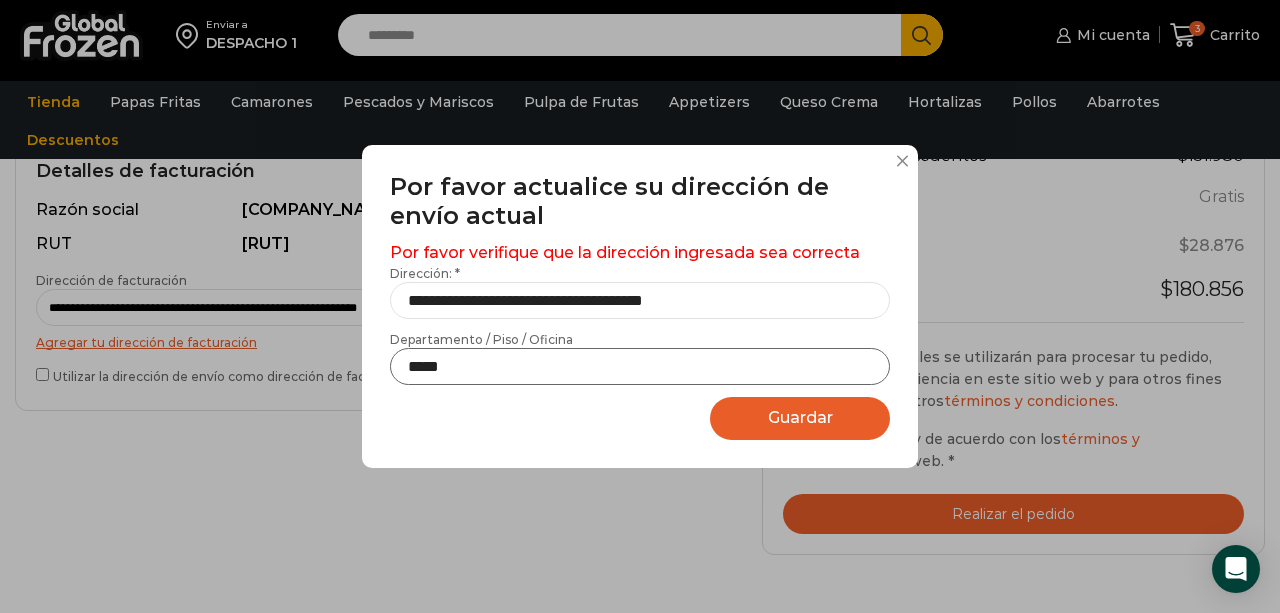 type on "*****" 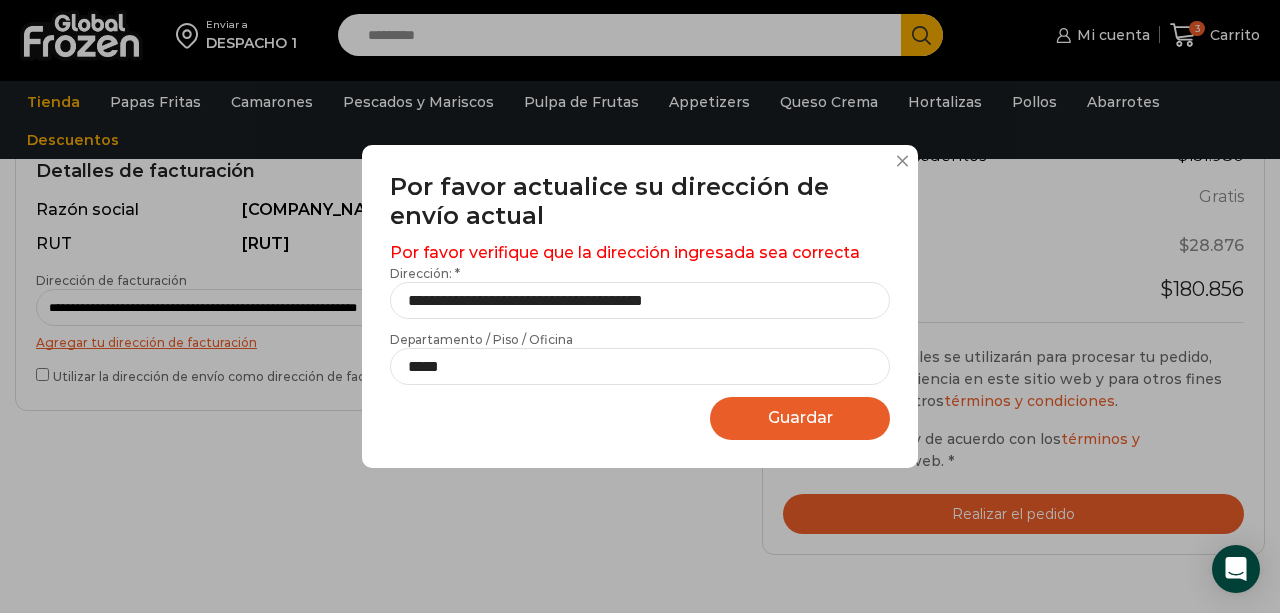 click on "Guardar Guardando..." at bounding box center (800, 418) 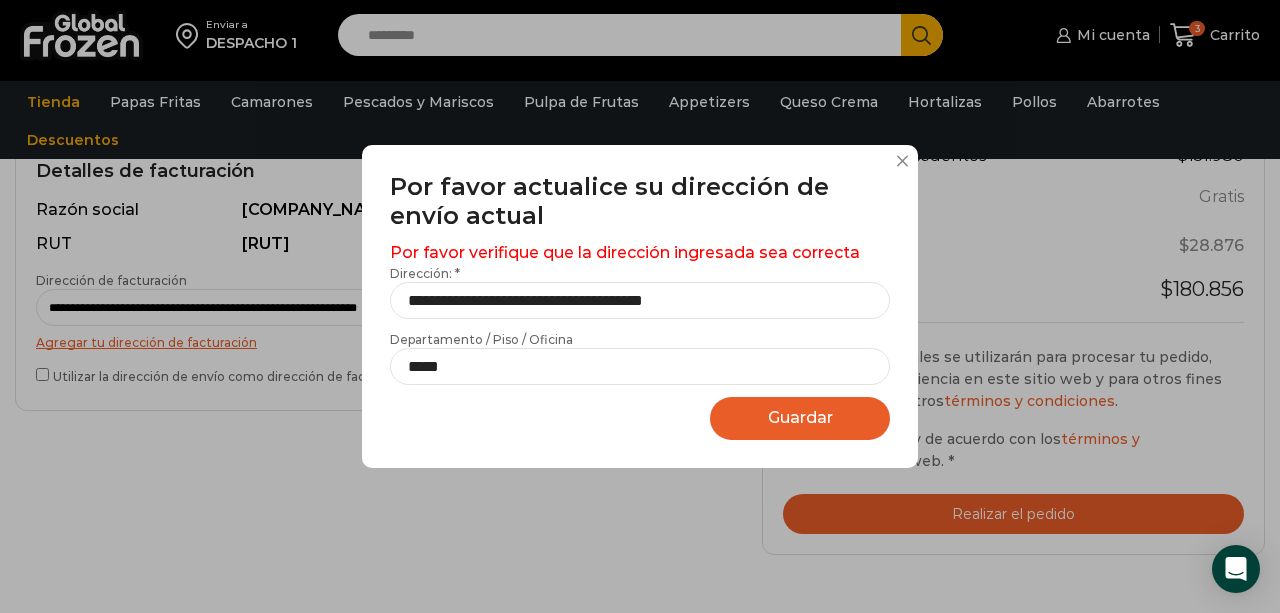 click at bounding box center (902, 161) 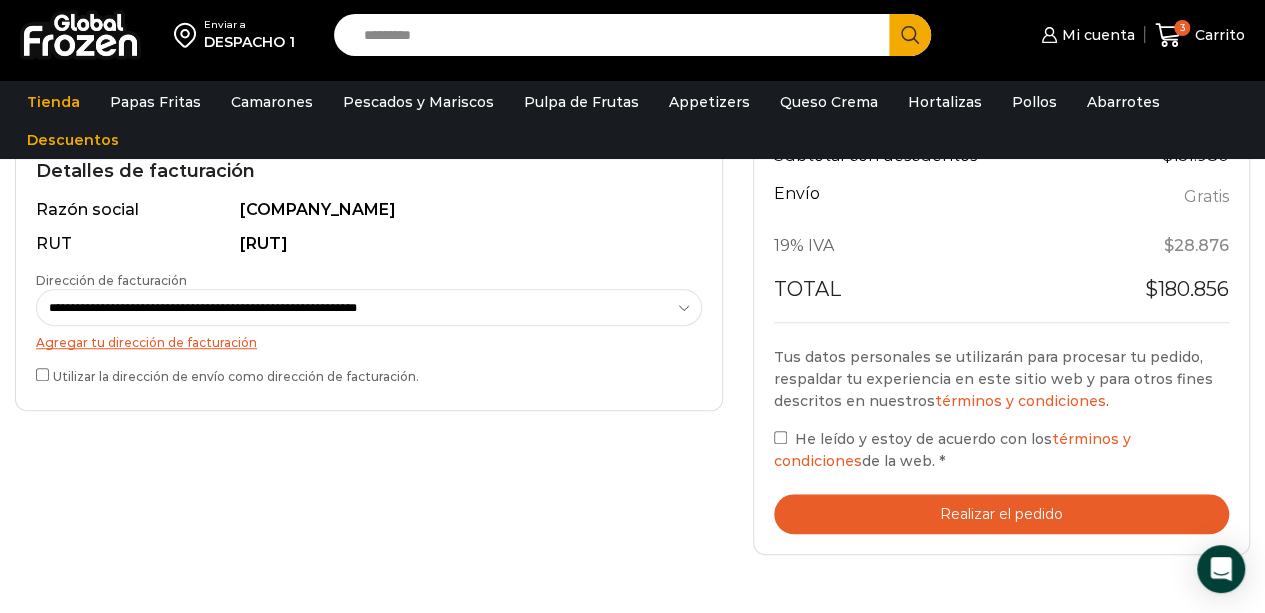 click on "Realizar el pedido" at bounding box center (1001, 514) 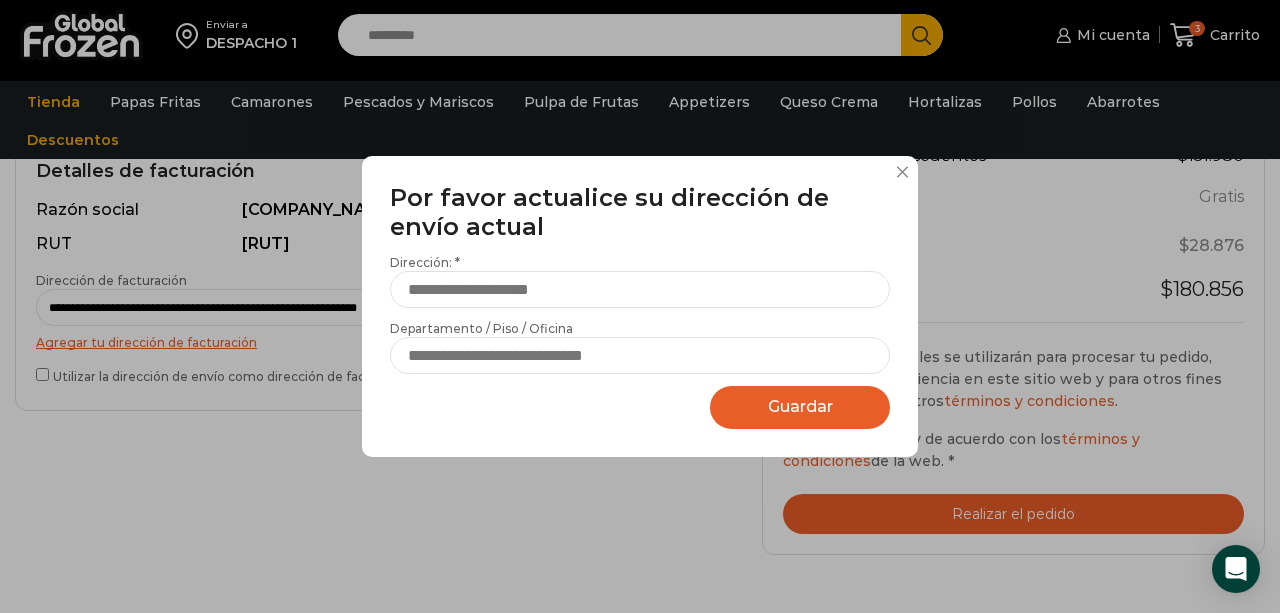 click at bounding box center [902, 172] 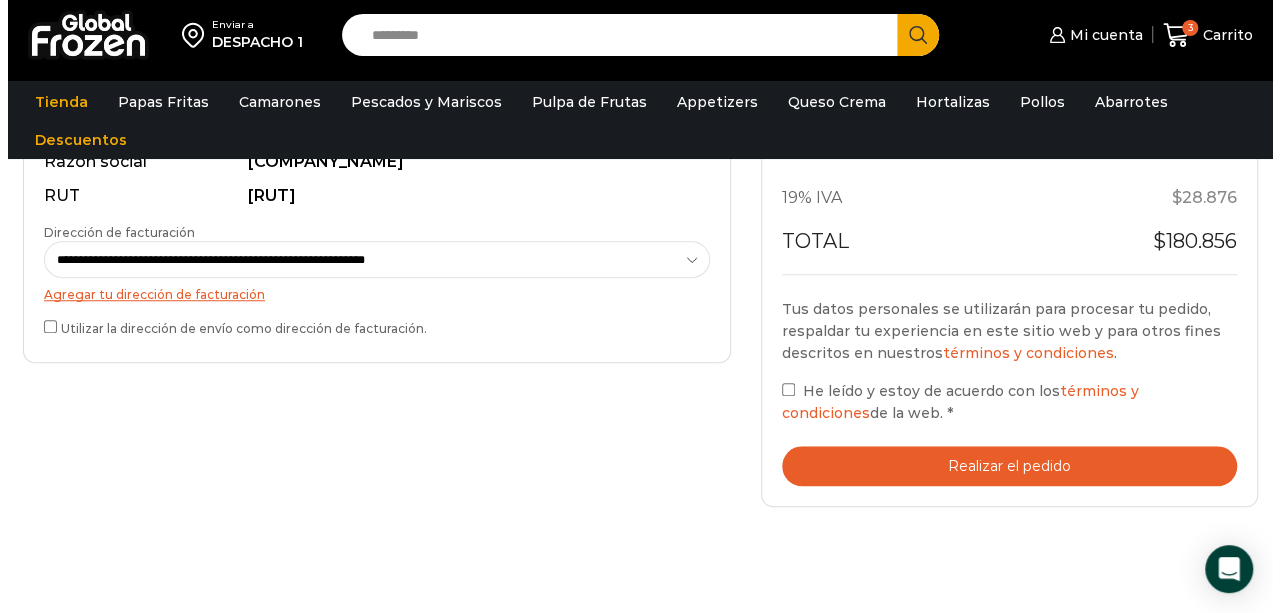 scroll, scrollTop: 640, scrollLeft: 0, axis: vertical 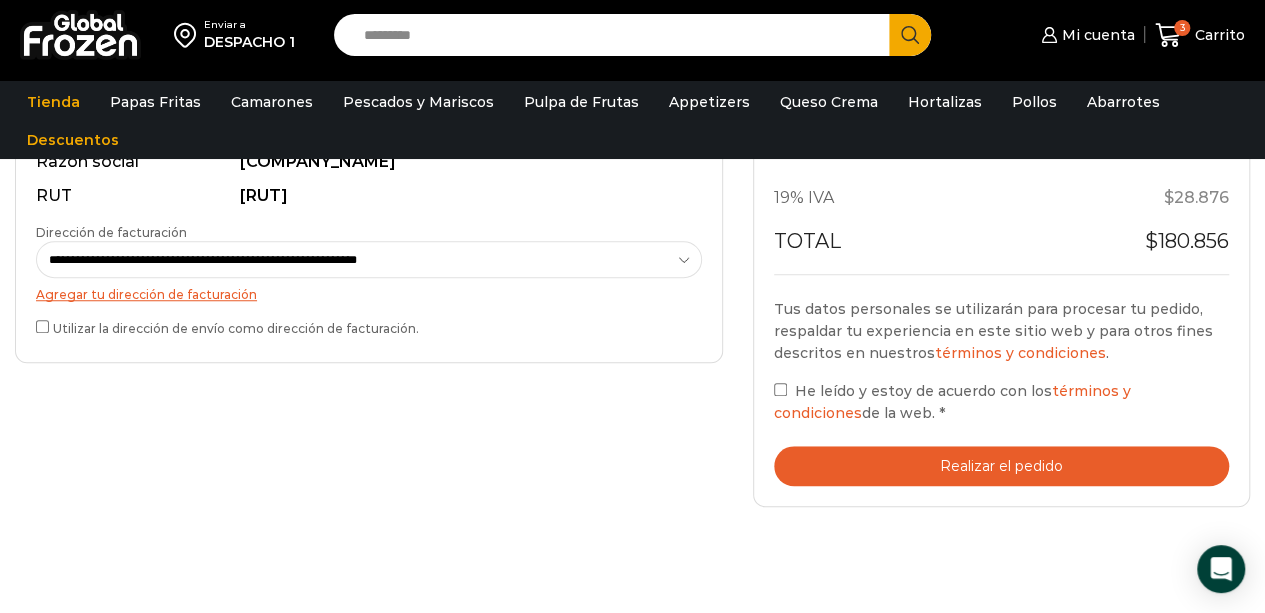click on "Realizar el pedido" at bounding box center (1001, 466) 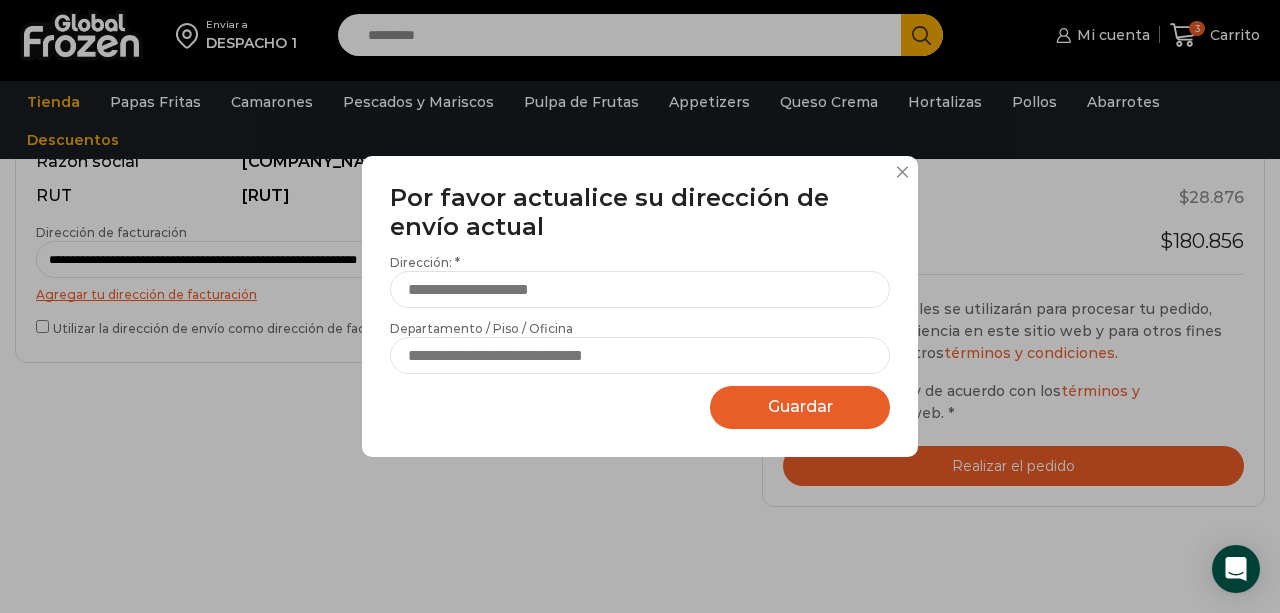 click on "**********" at bounding box center [640, 306] 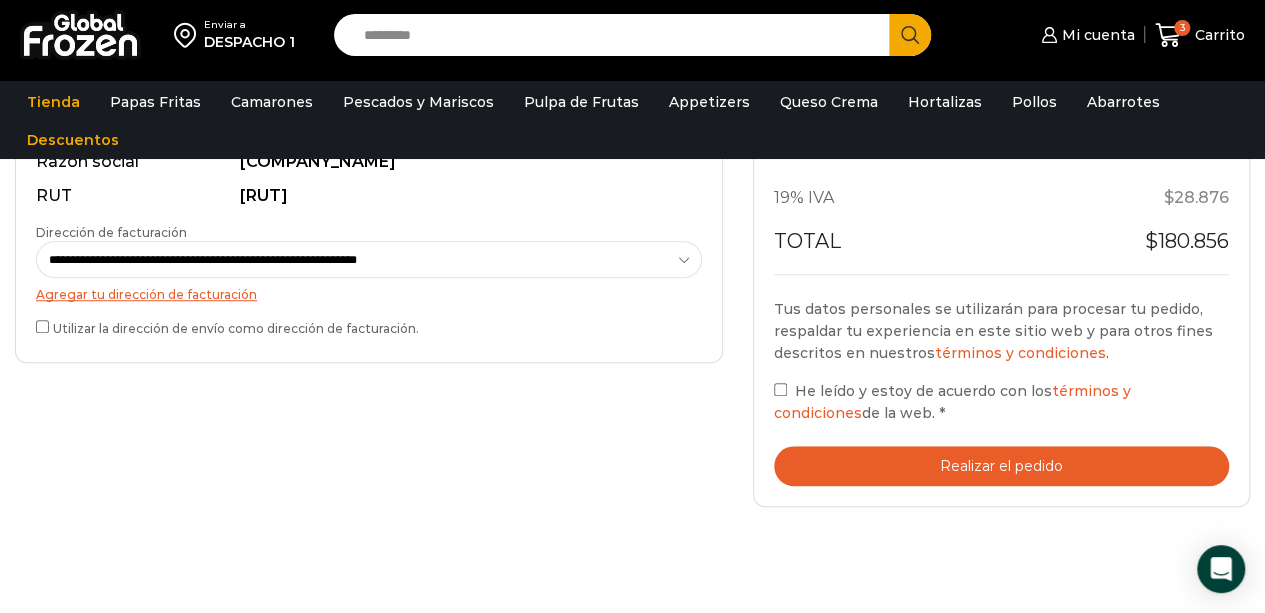 click on "Realizar el pedido" at bounding box center (1001, 466) 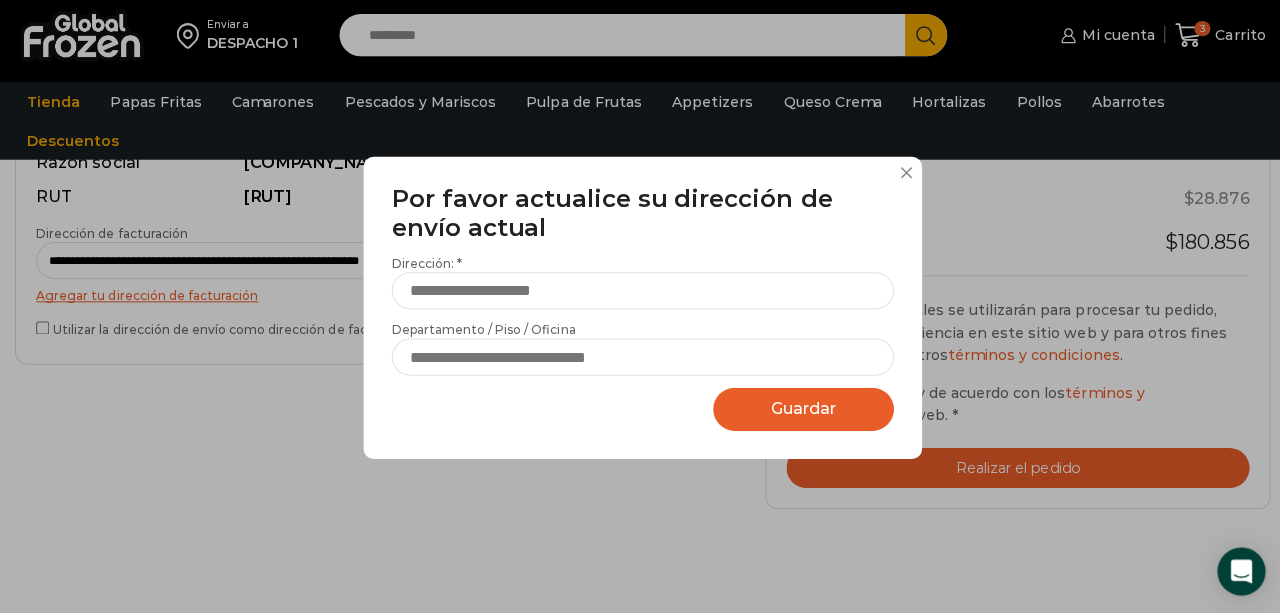 click on "**********" at bounding box center (640, 306) 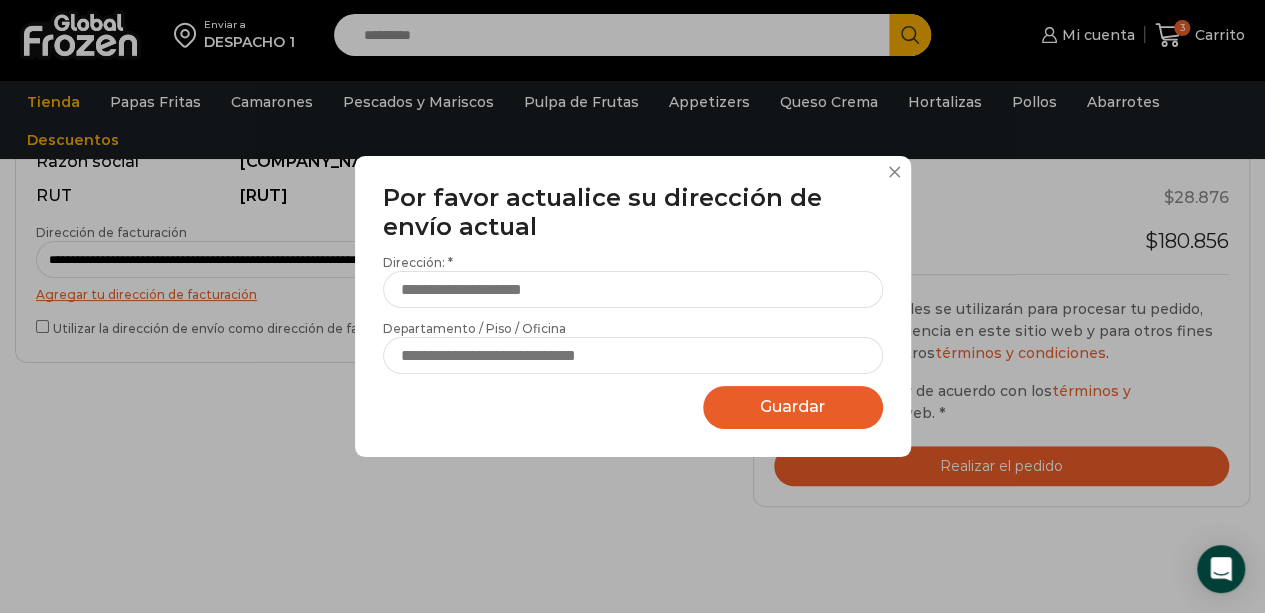 click on "Realizar el pedido" at bounding box center [1001, 466] 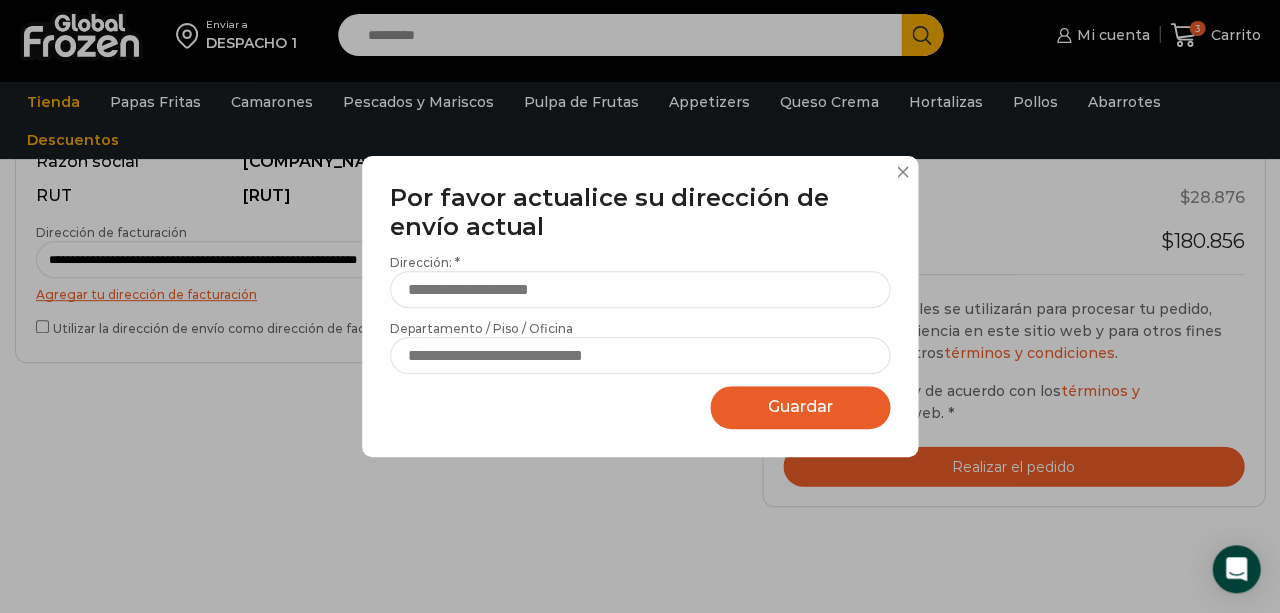 click on "**********" at bounding box center (640, 306) 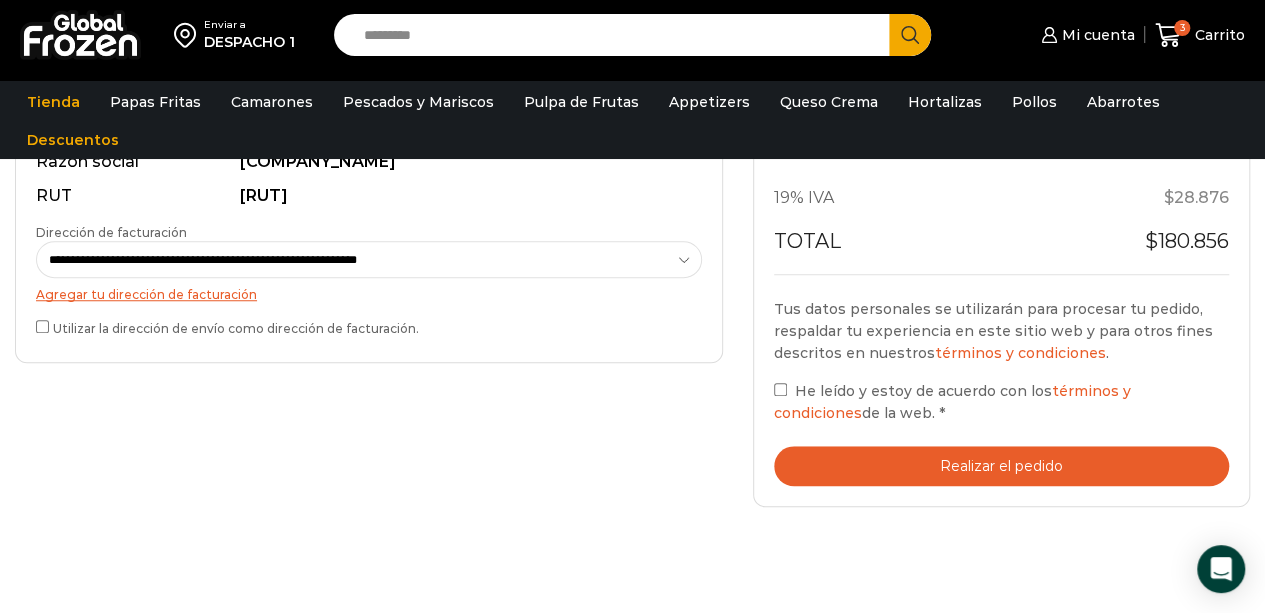 click on "Realizar el pedido" at bounding box center [1001, 466] 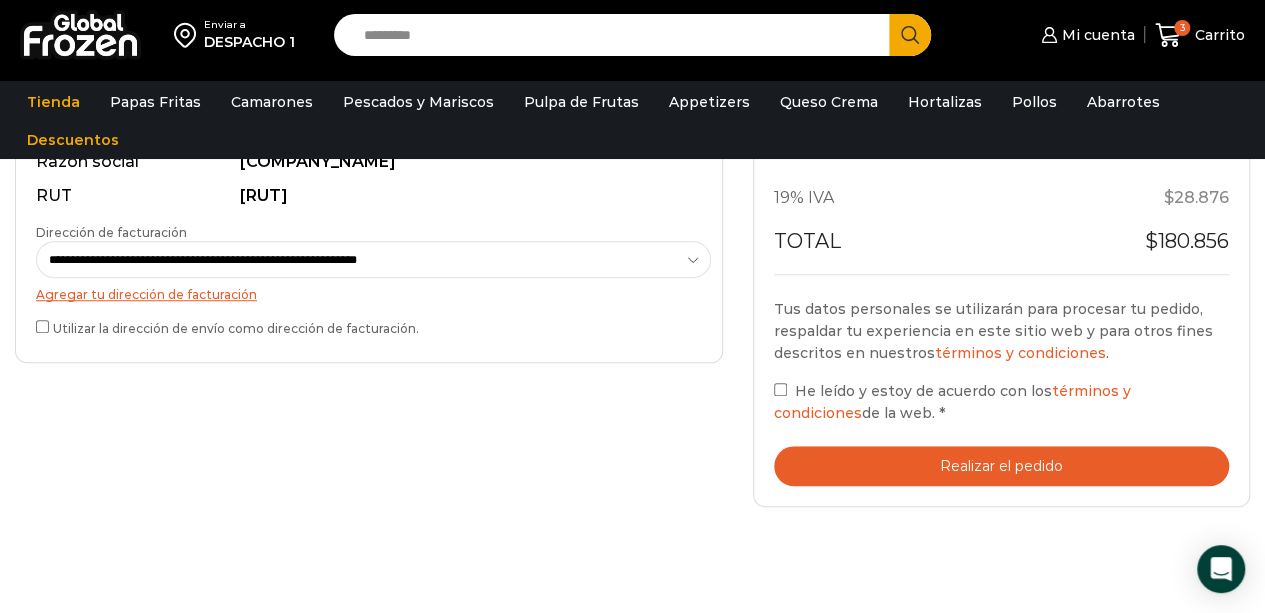 click on "Realizar el pedido" at bounding box center [1001, 466] 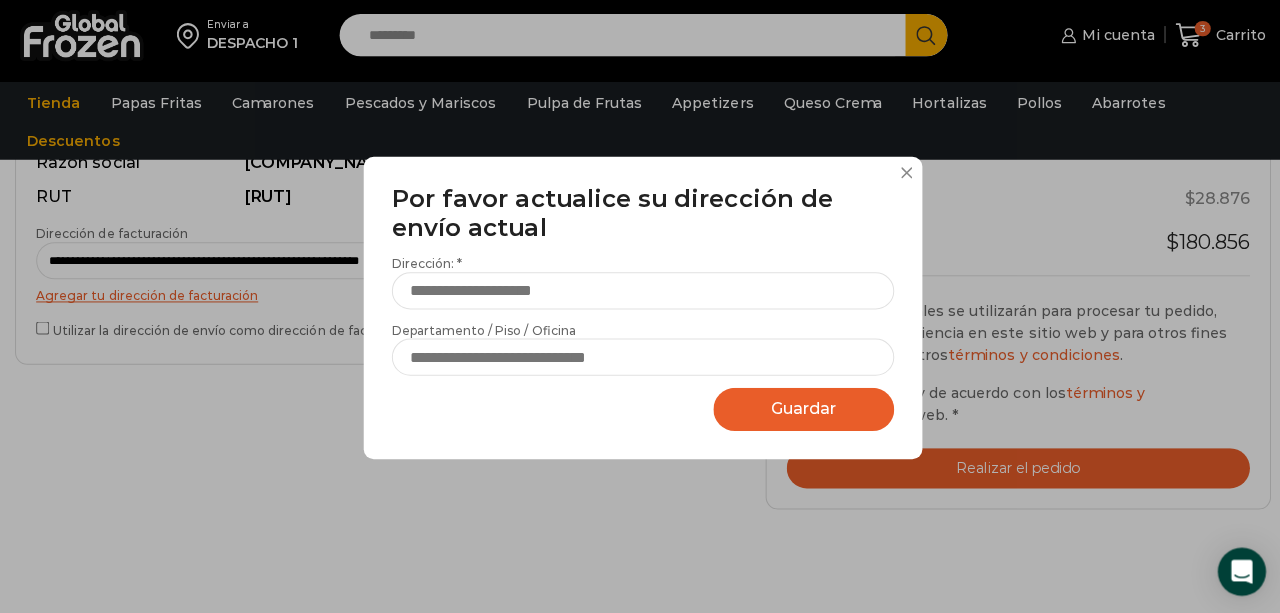 click on "**********" at bounding box center (640, 306) 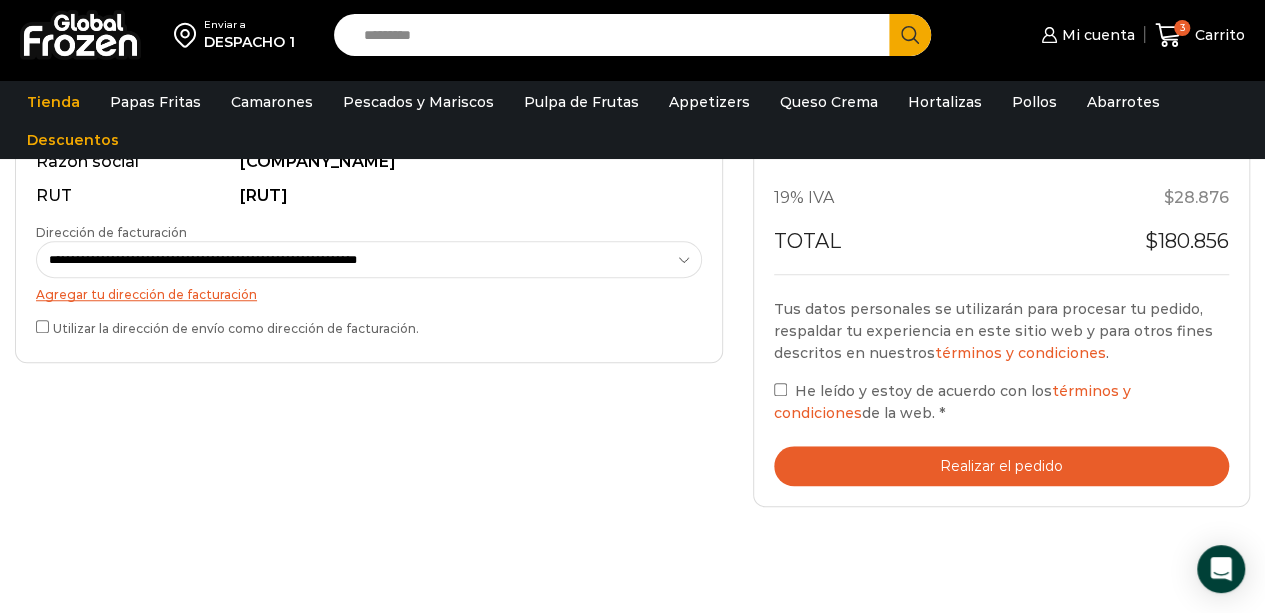 click on "Realizar el pedido" at bounding box center (1001, 466) 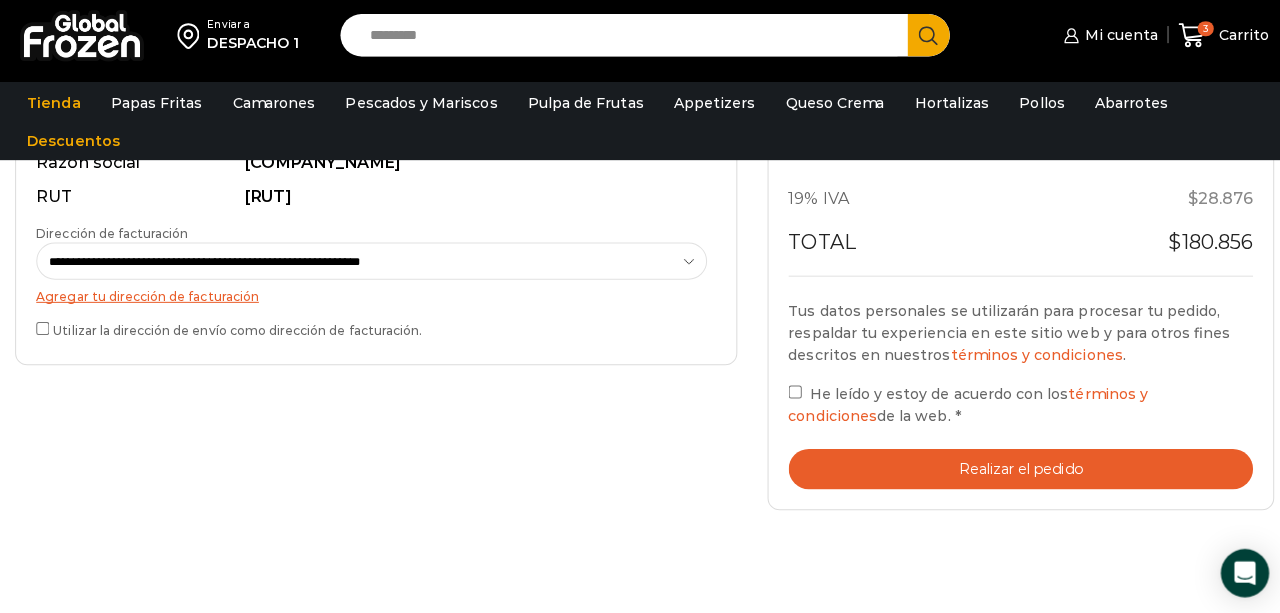 click on "**********" at bounding box center [0, 0] 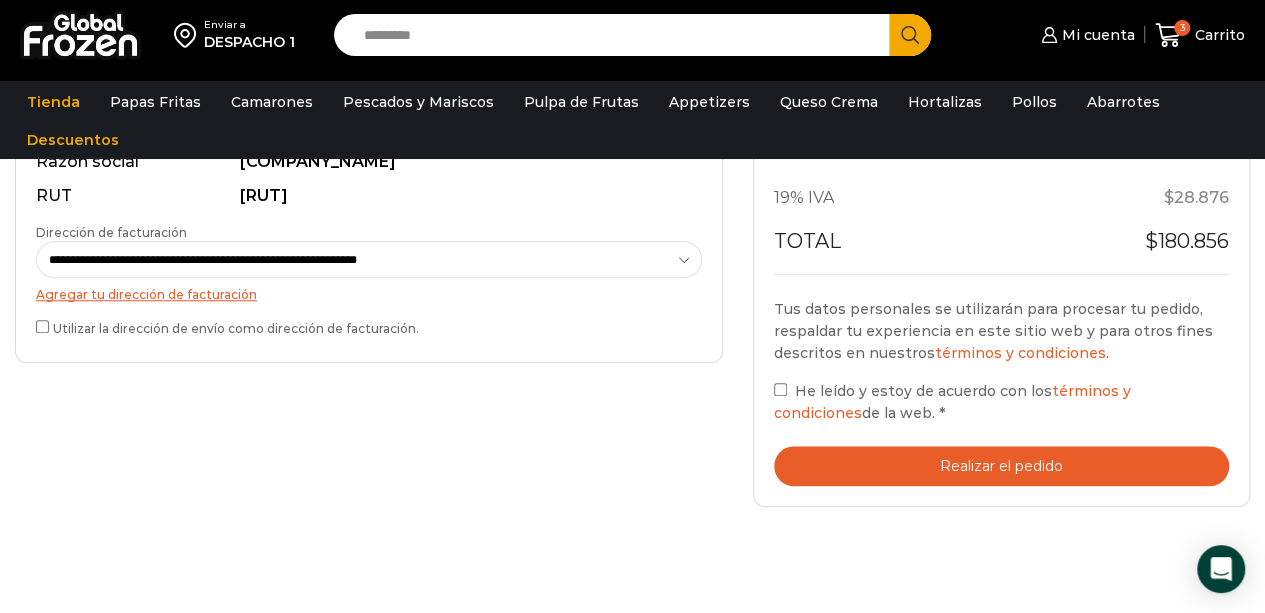 click on "Realizar el pedido" at bounding box center (1001, 466) 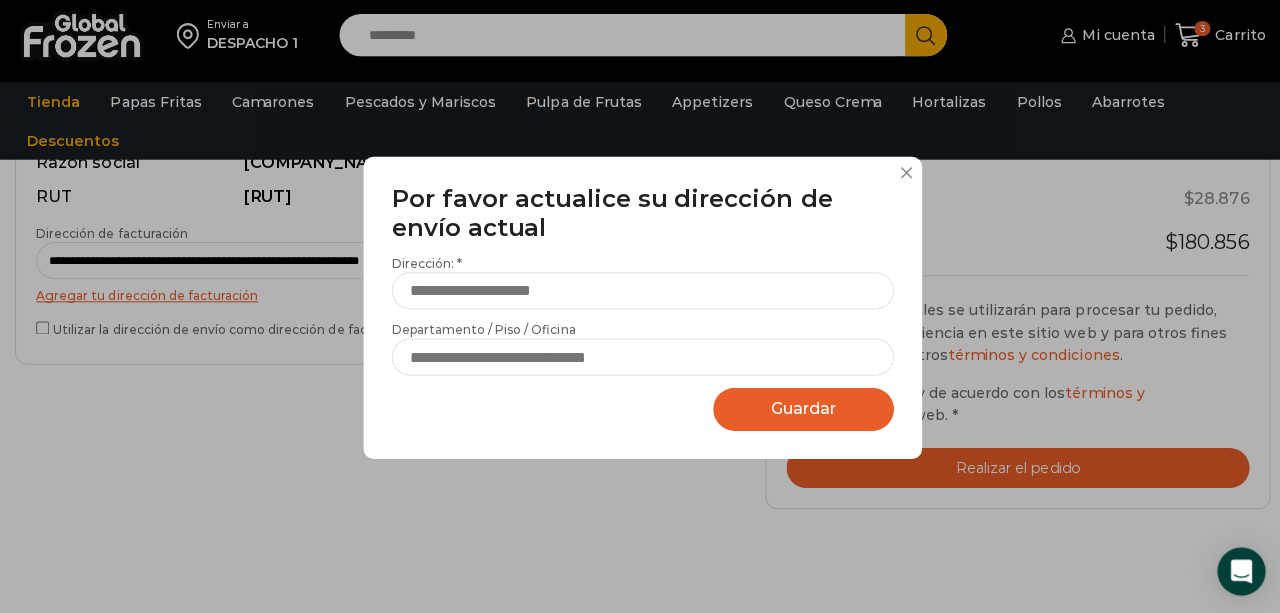 click on "**********" at bounding box center [640, 306] 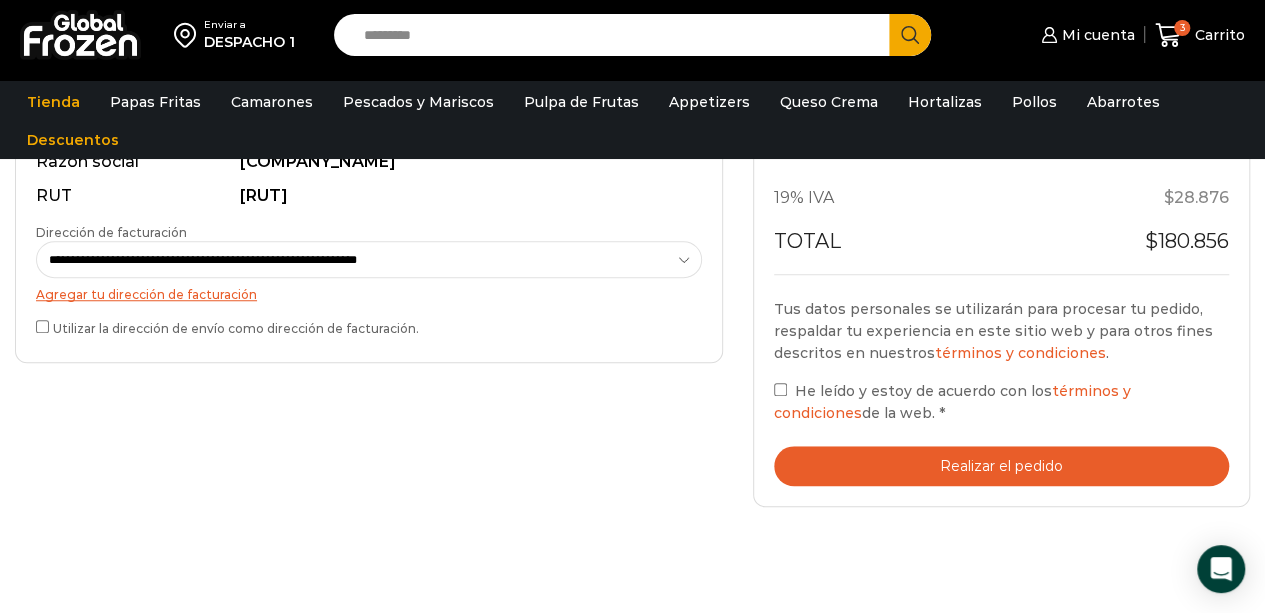 click on "Realizar el pedido" at bounding box center [1001, 466] 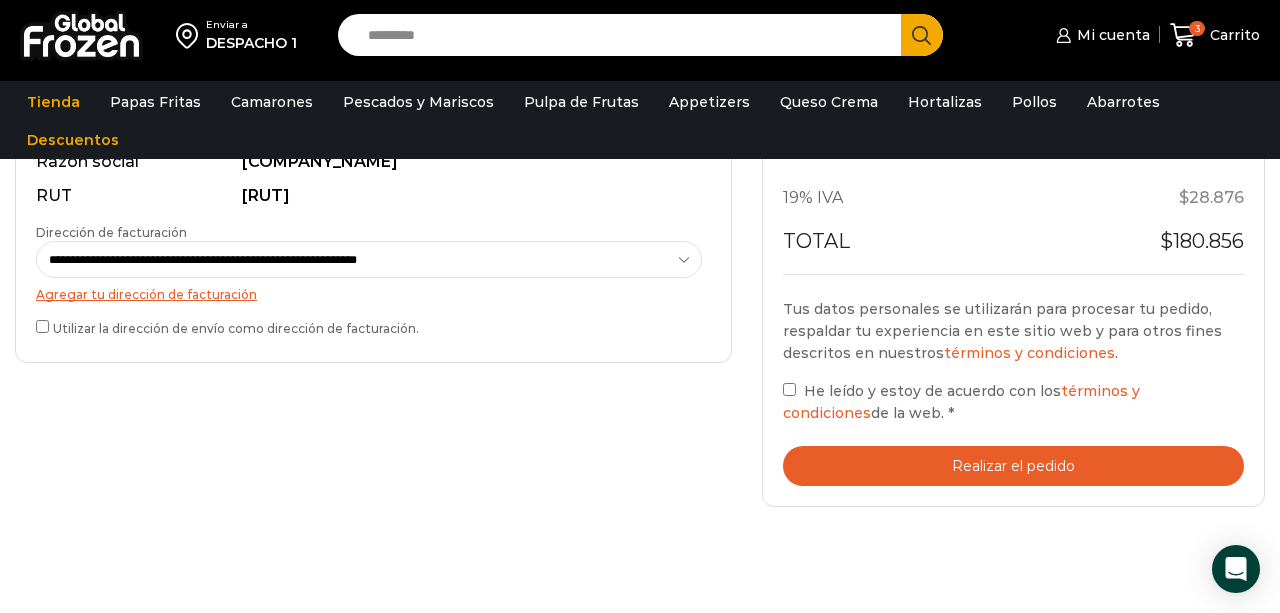 click on "**********" at bounding box center [0, 0] 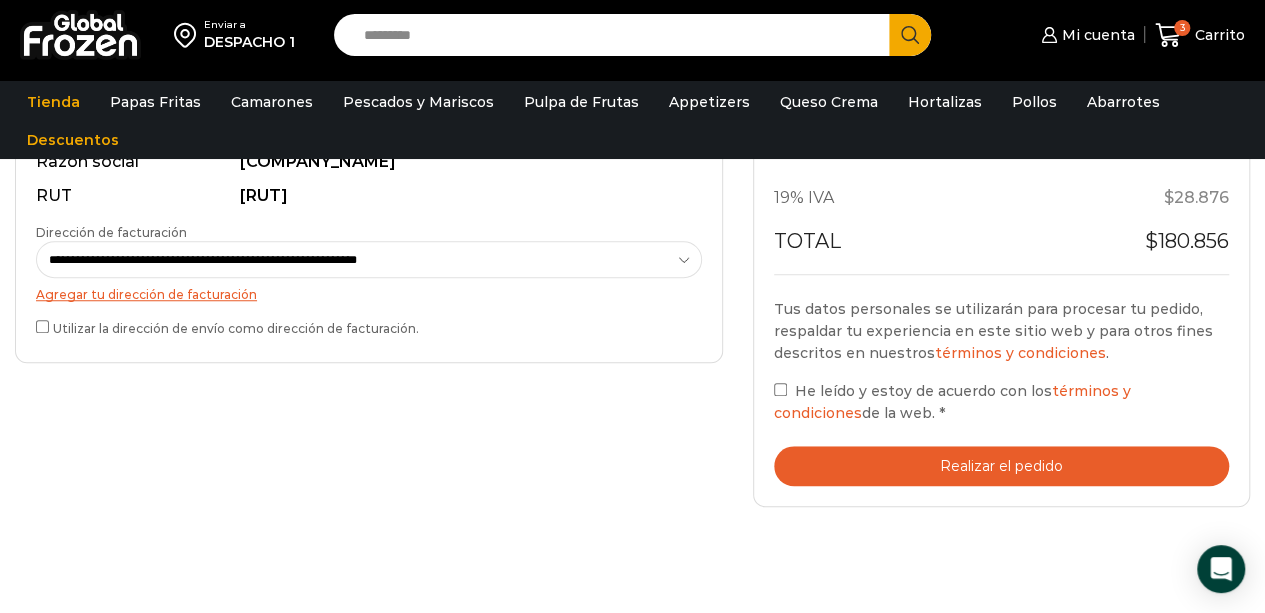click on "Realizar el pedido" at bounding box center (1001, 466) 